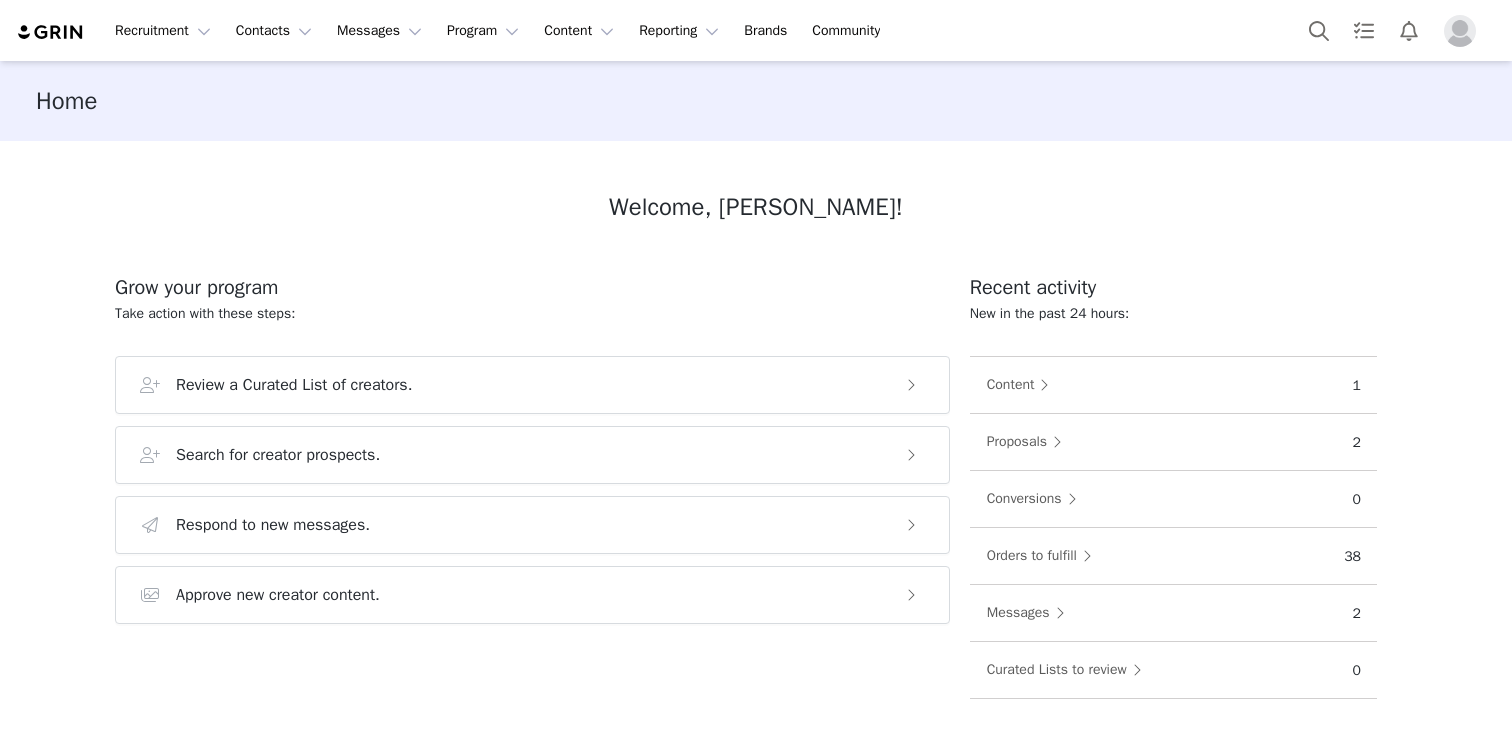 scroll, scrollTop: 0, scrollLeft: 0, axis: both 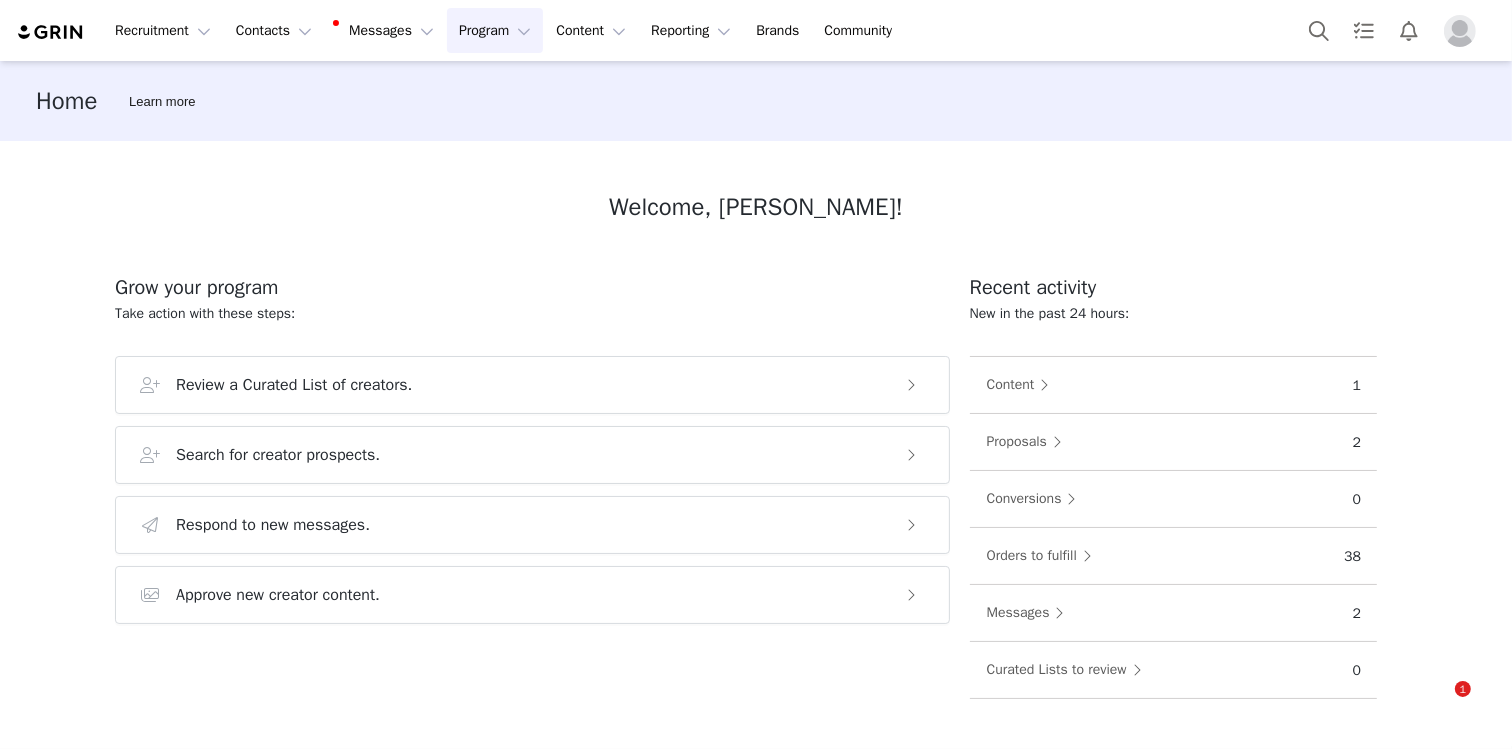 click on "Program Program" at bounding box center (495, 30) 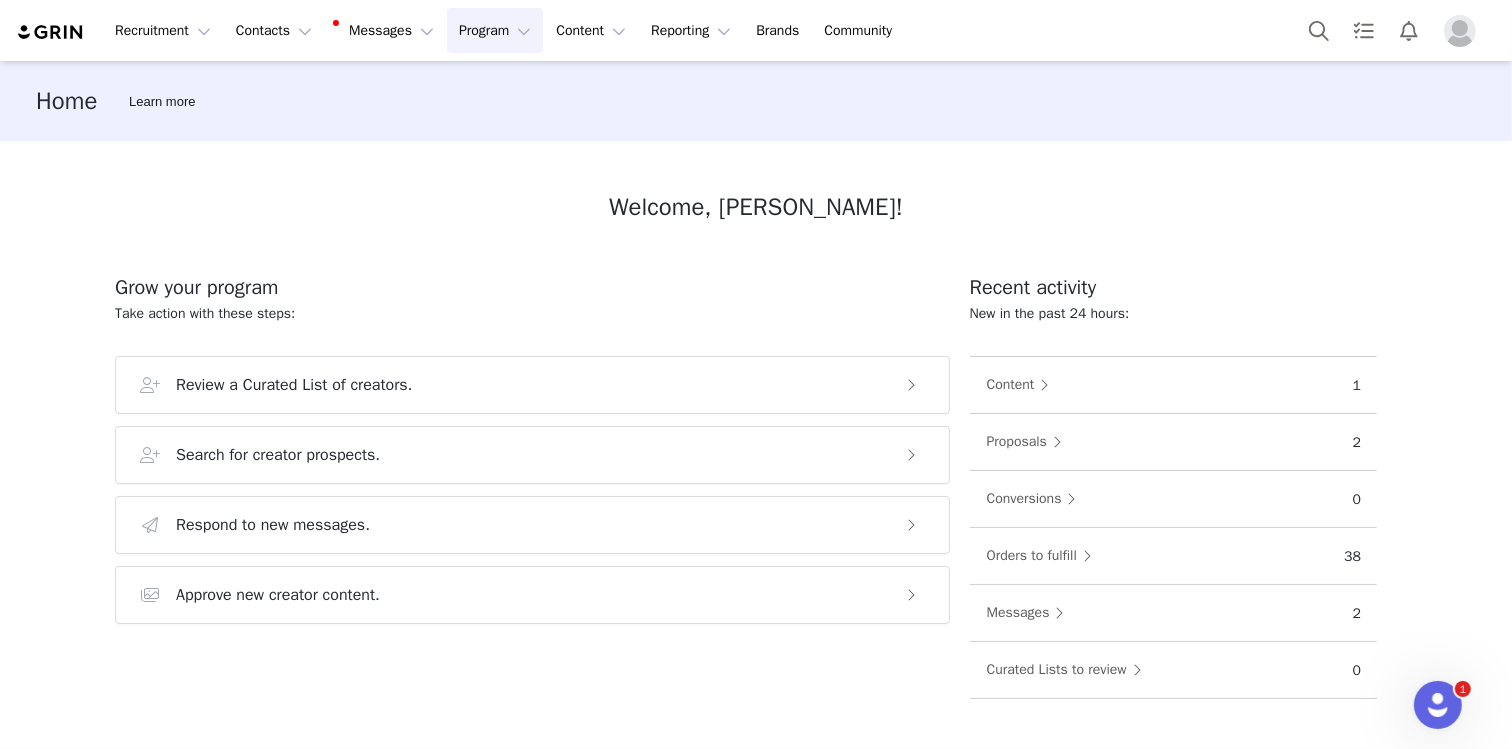 scroll, scrollTop: 0, scrollLeft: 0, axis: both 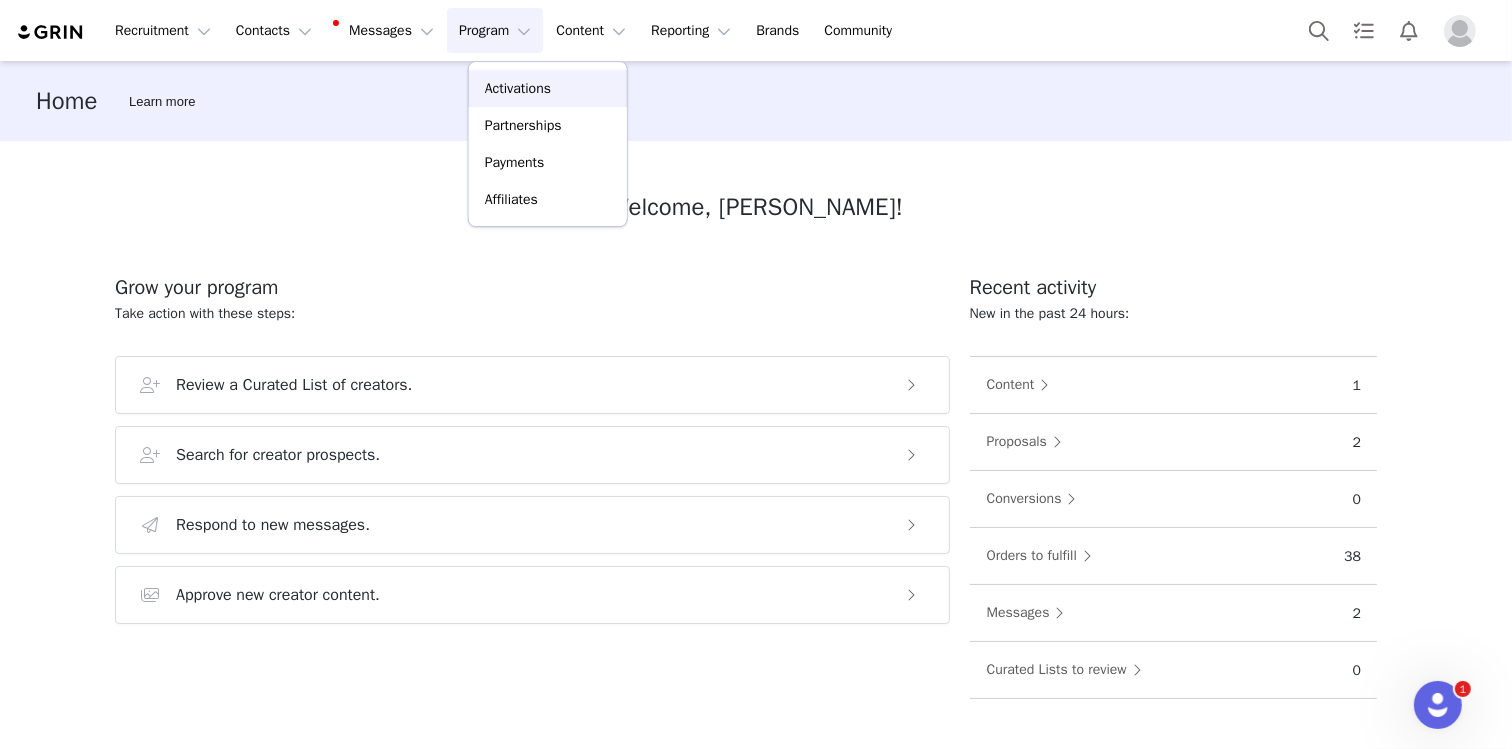 click on "Activations" at bounding box center [518, 88] 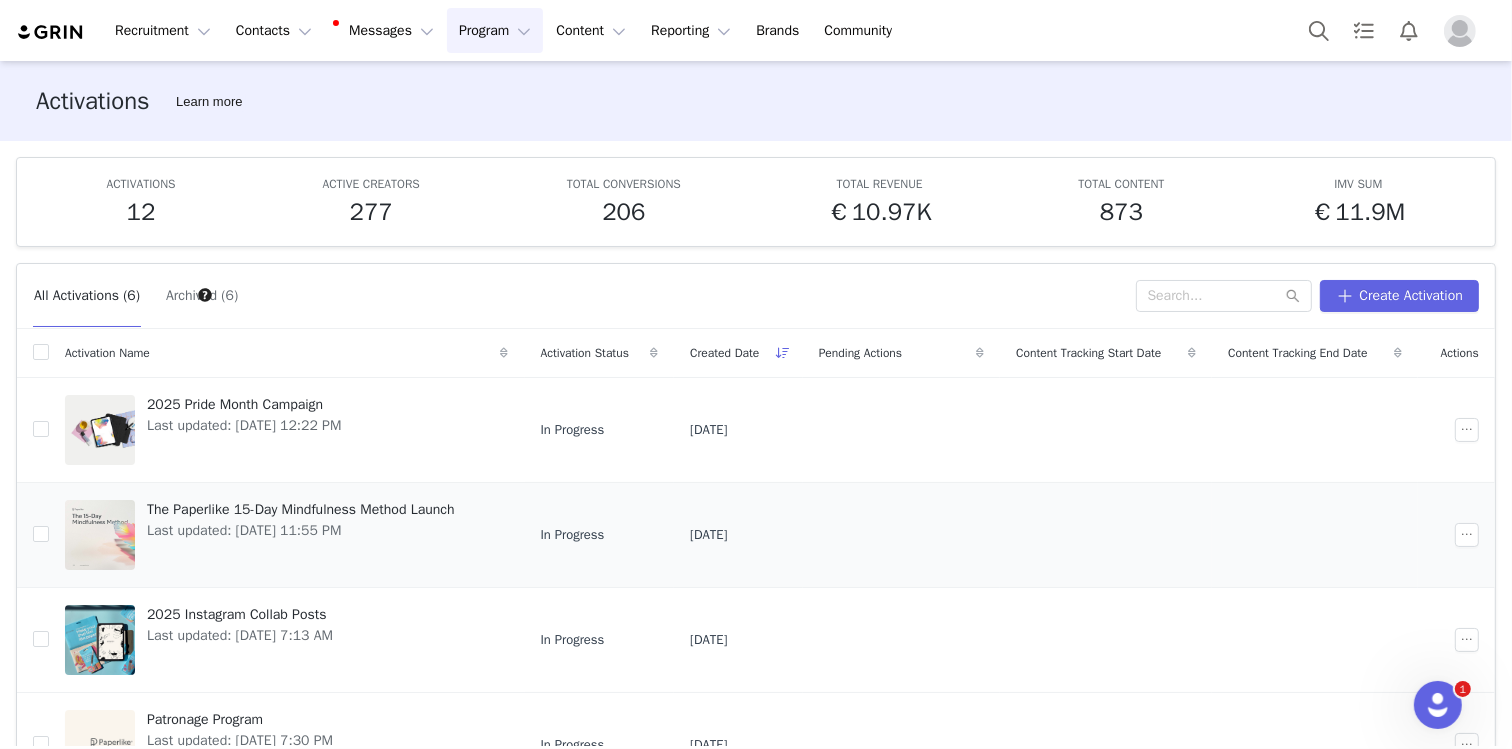 click on "The Paperlike 15-Day Mindfulness Method Launch" at bounding box center (301, 509) 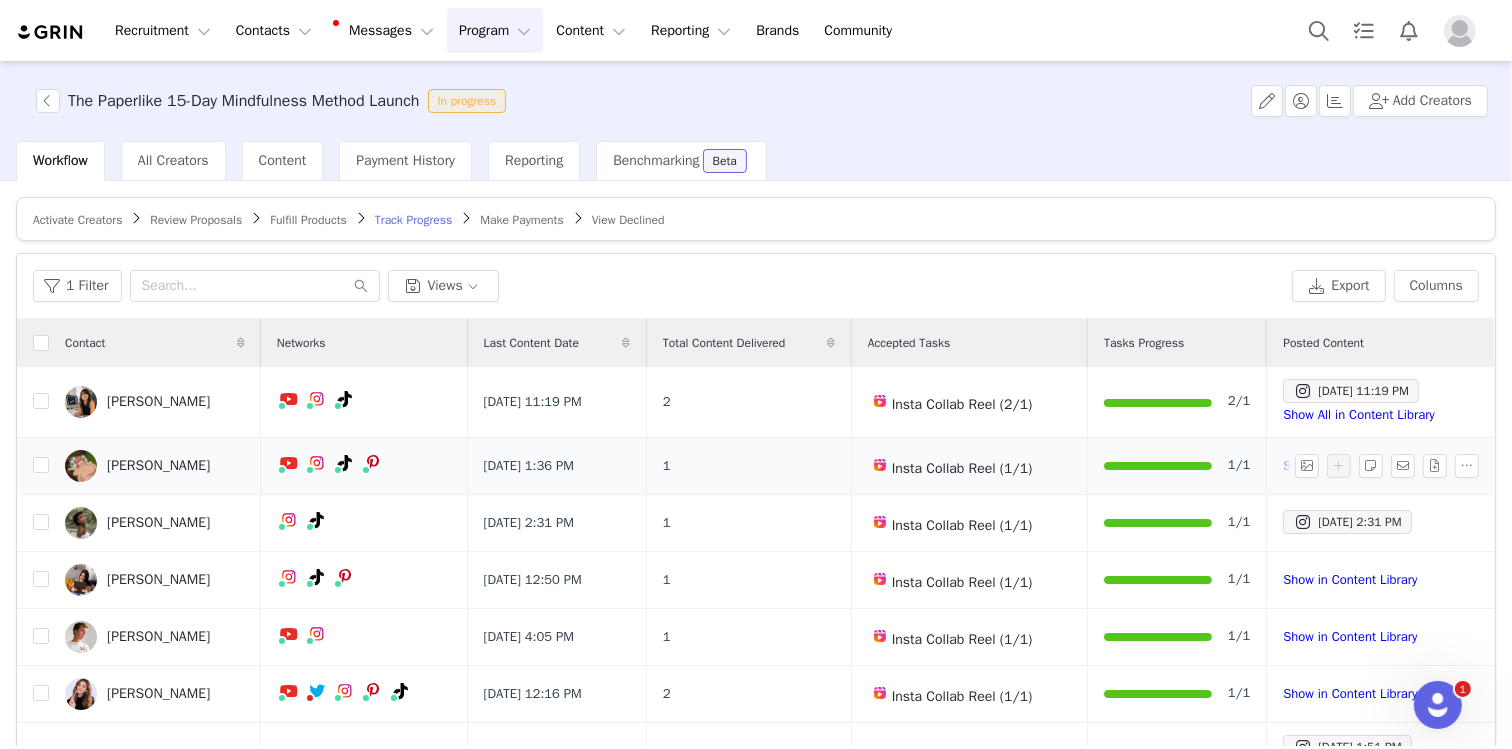 click on "[PERSON_NAME]" at bounding box center (158, 466) 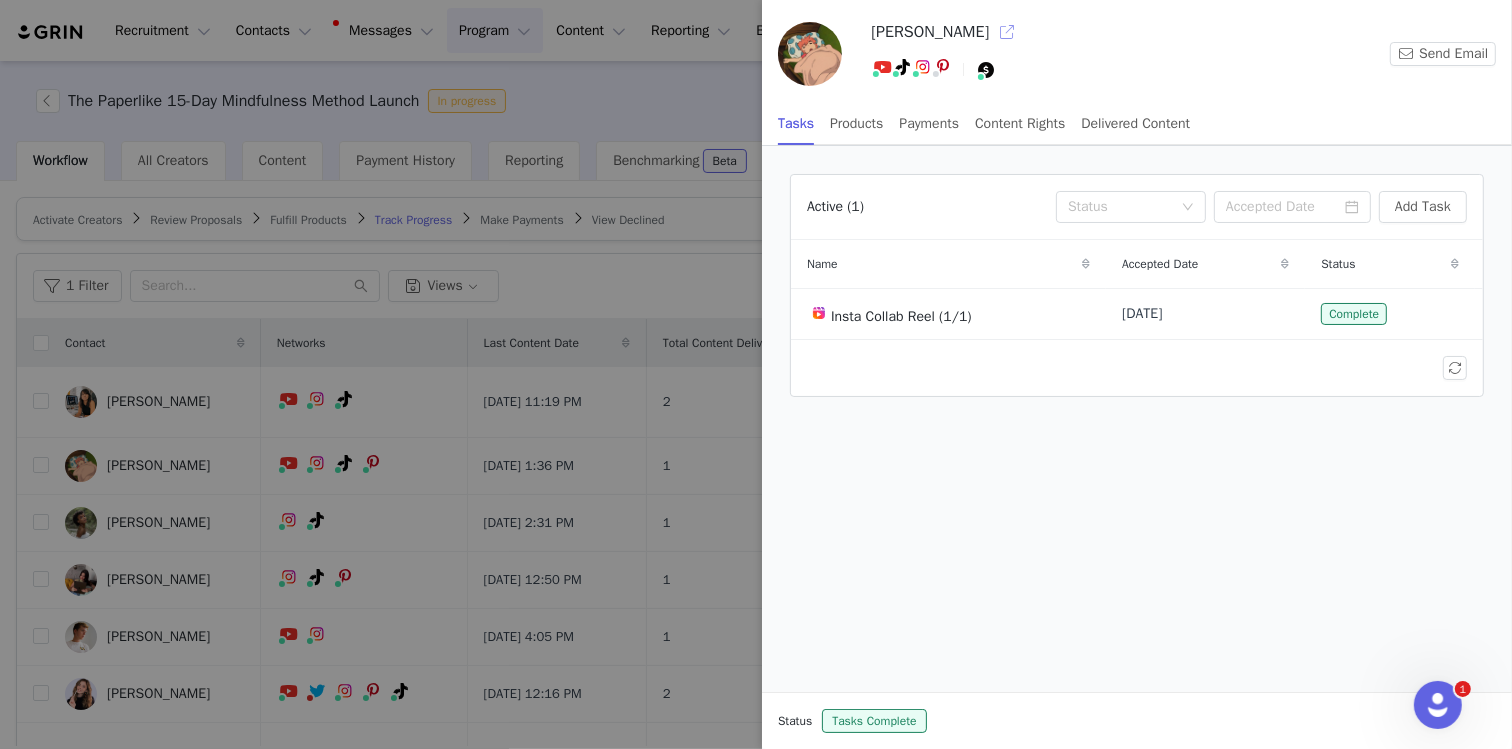 click at bounding box center (1007, 32) 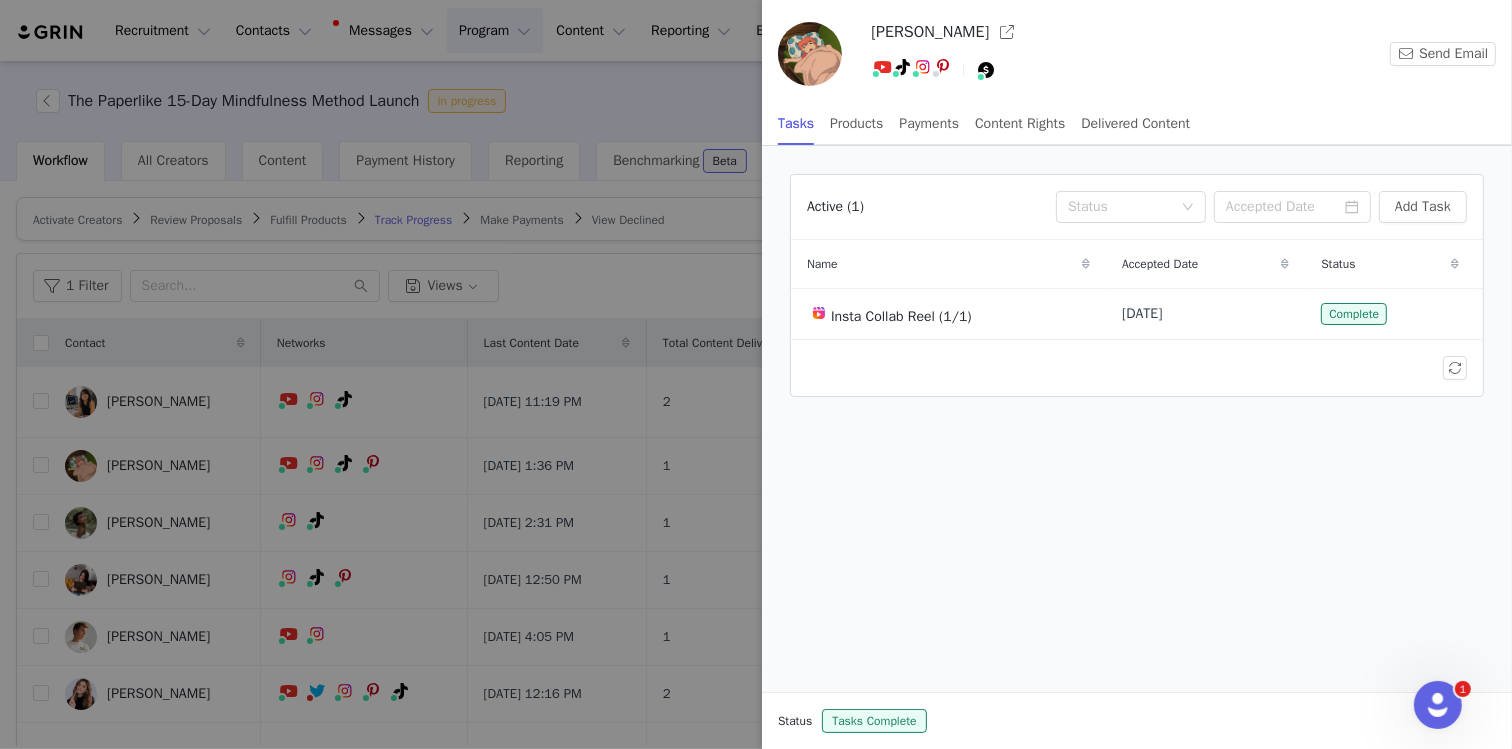click at bounding box center (756, 374) 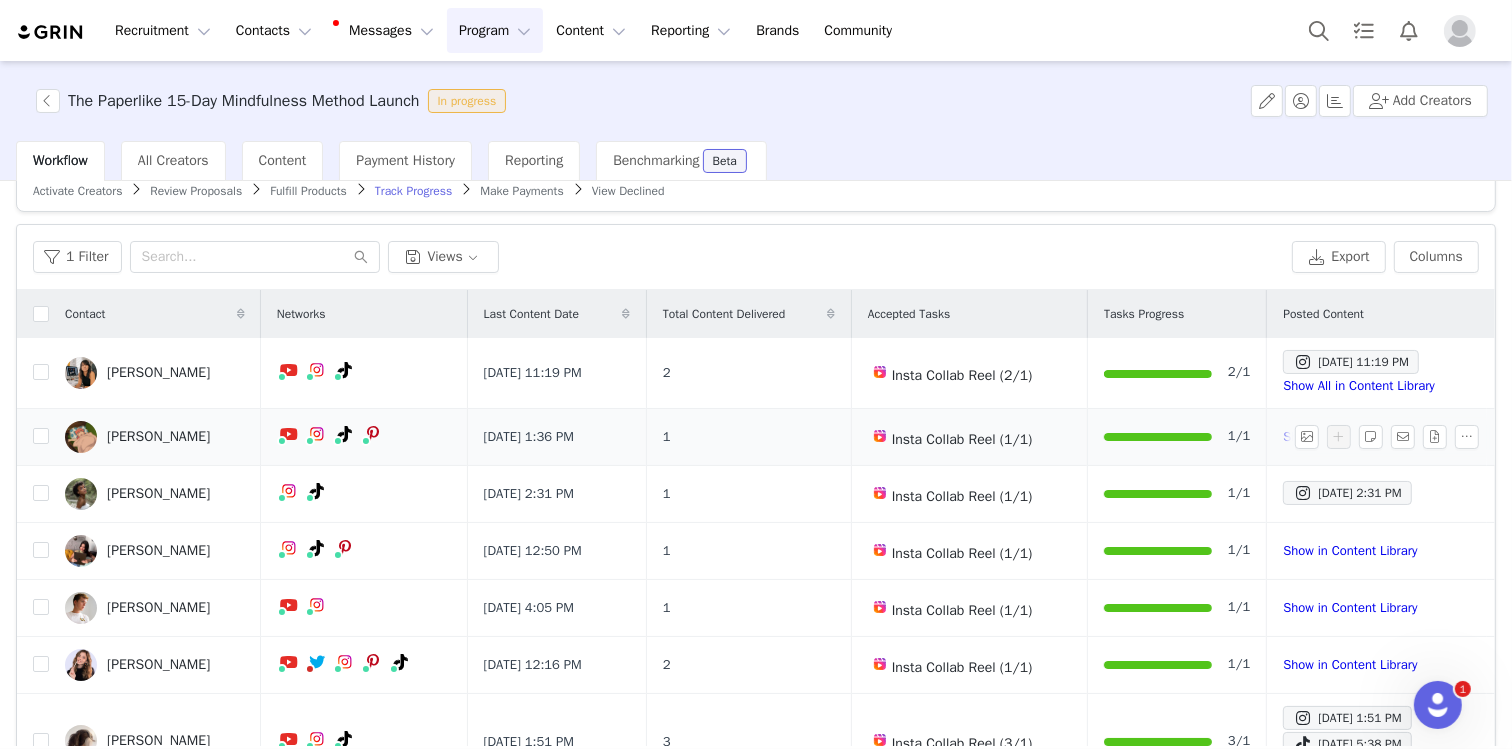 scroll, scrollTop: 37, scrollLeft: 0, axis: vertical 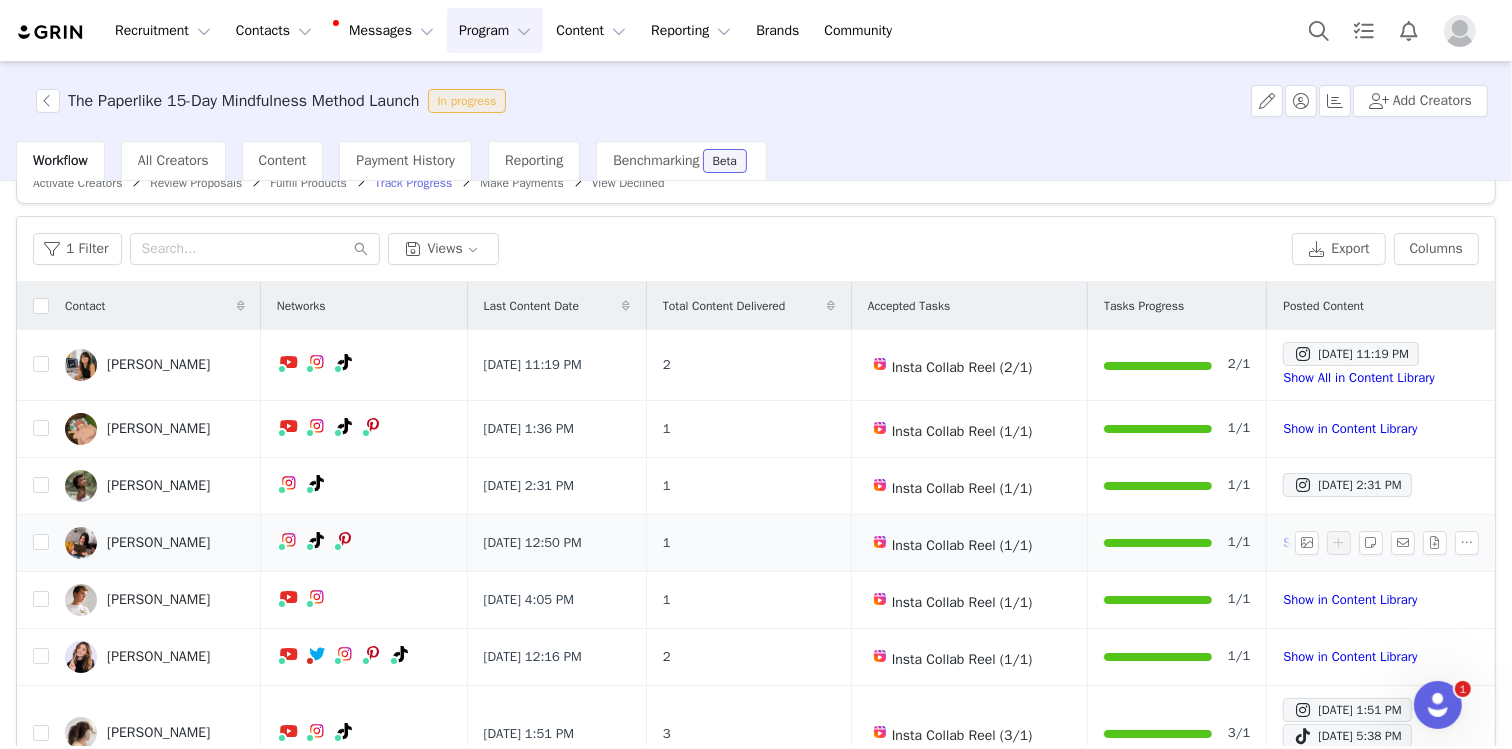 click on "Neda Mrvaljevic" at bounding box center (158, 543) 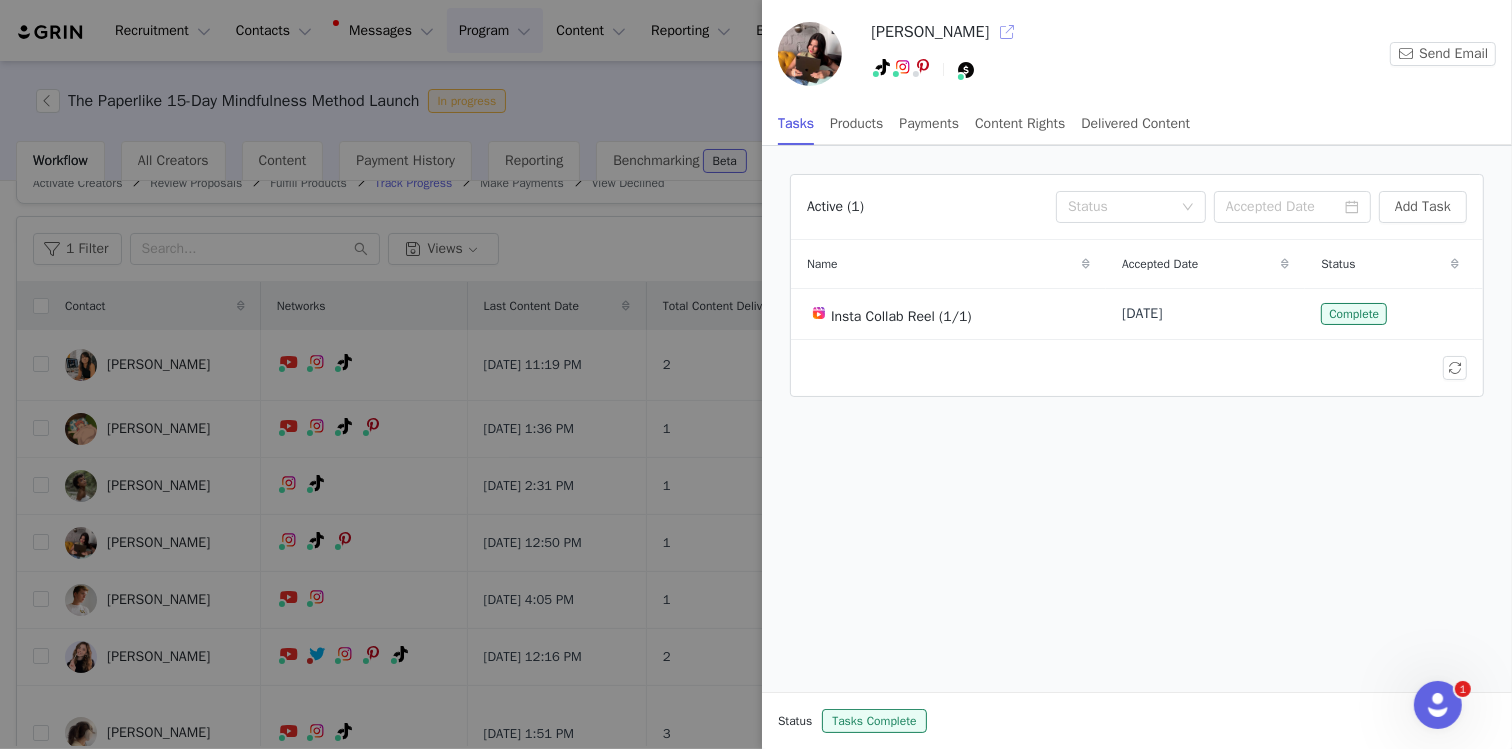 click at bounding box center (1007, 32) 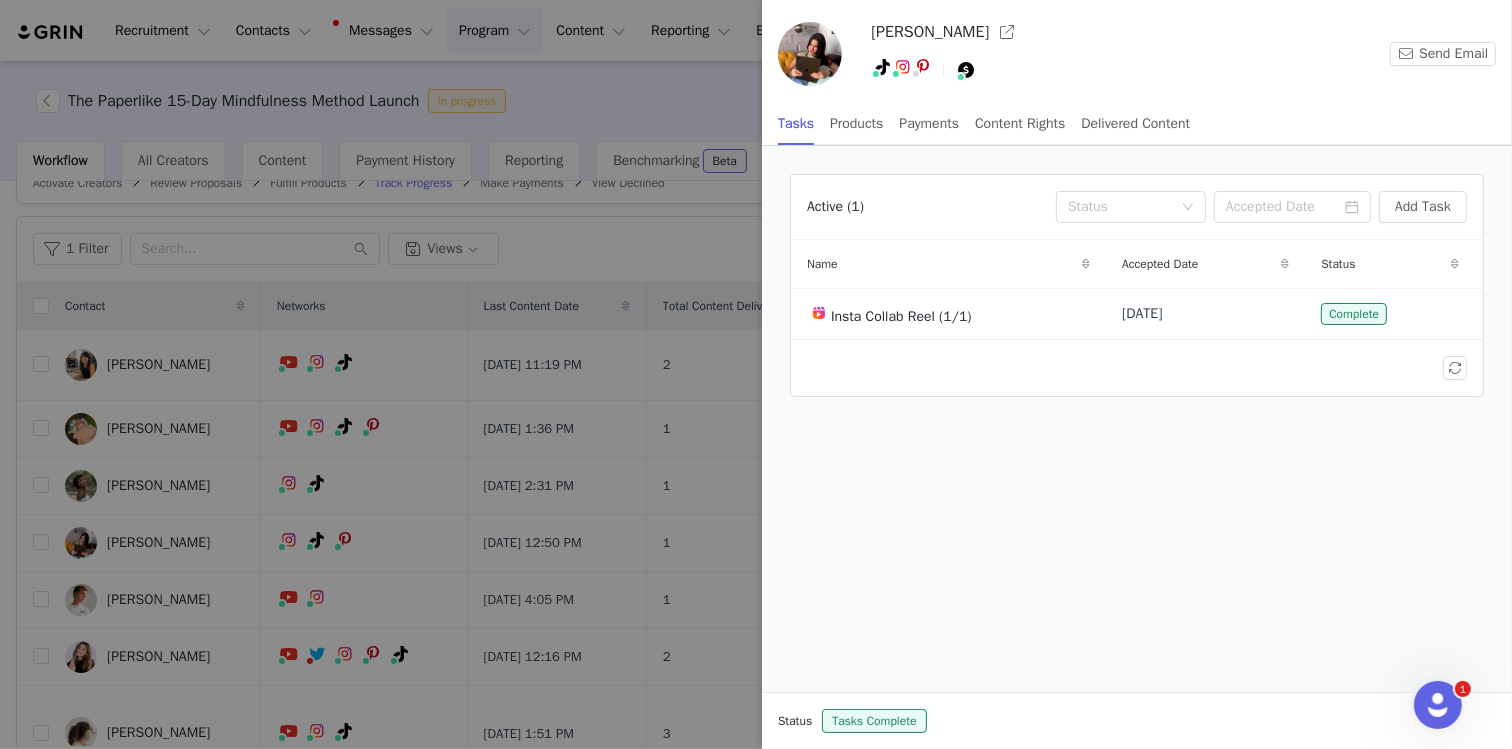 click at bounding box center (756, 374) 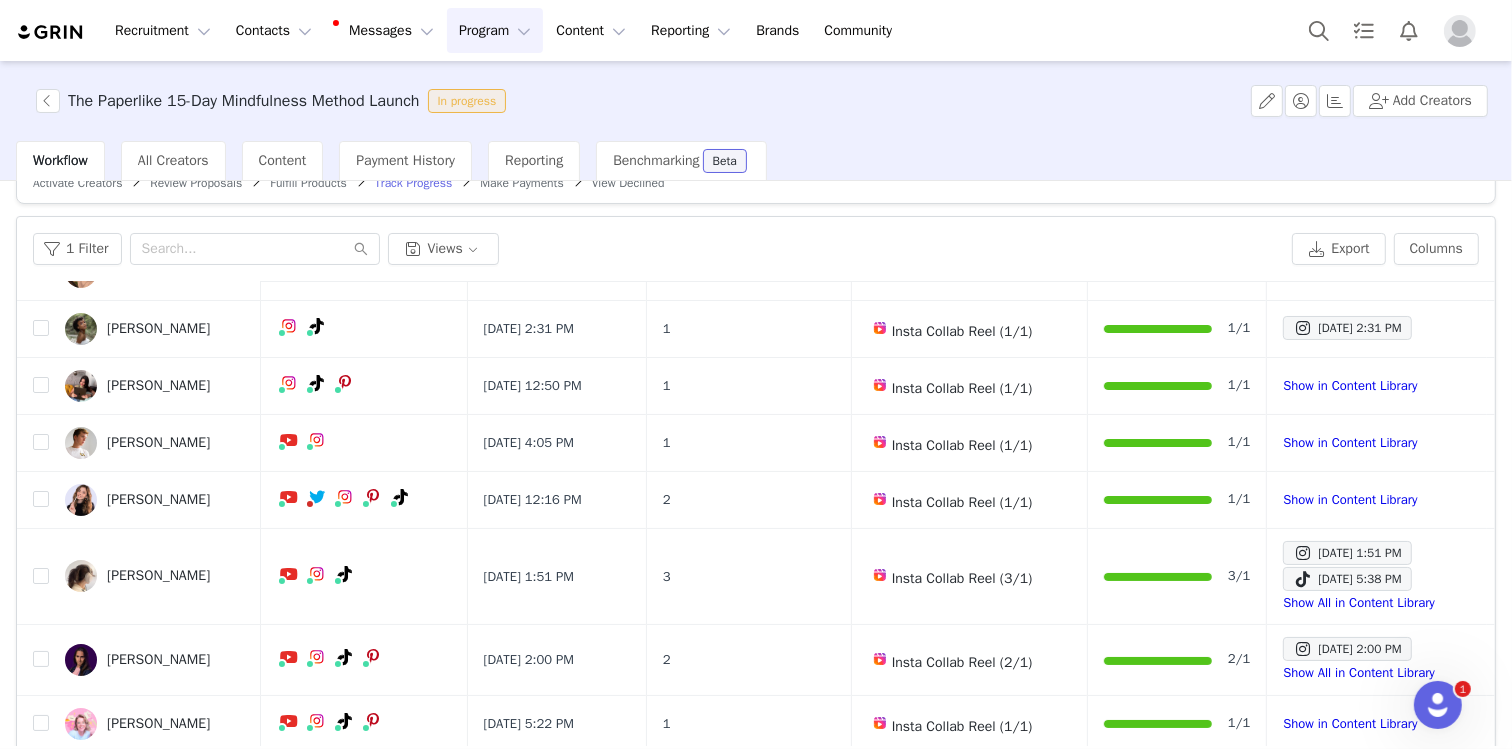 scroll, scrollTop: 163, scrollLeft: 0, axis: vertical 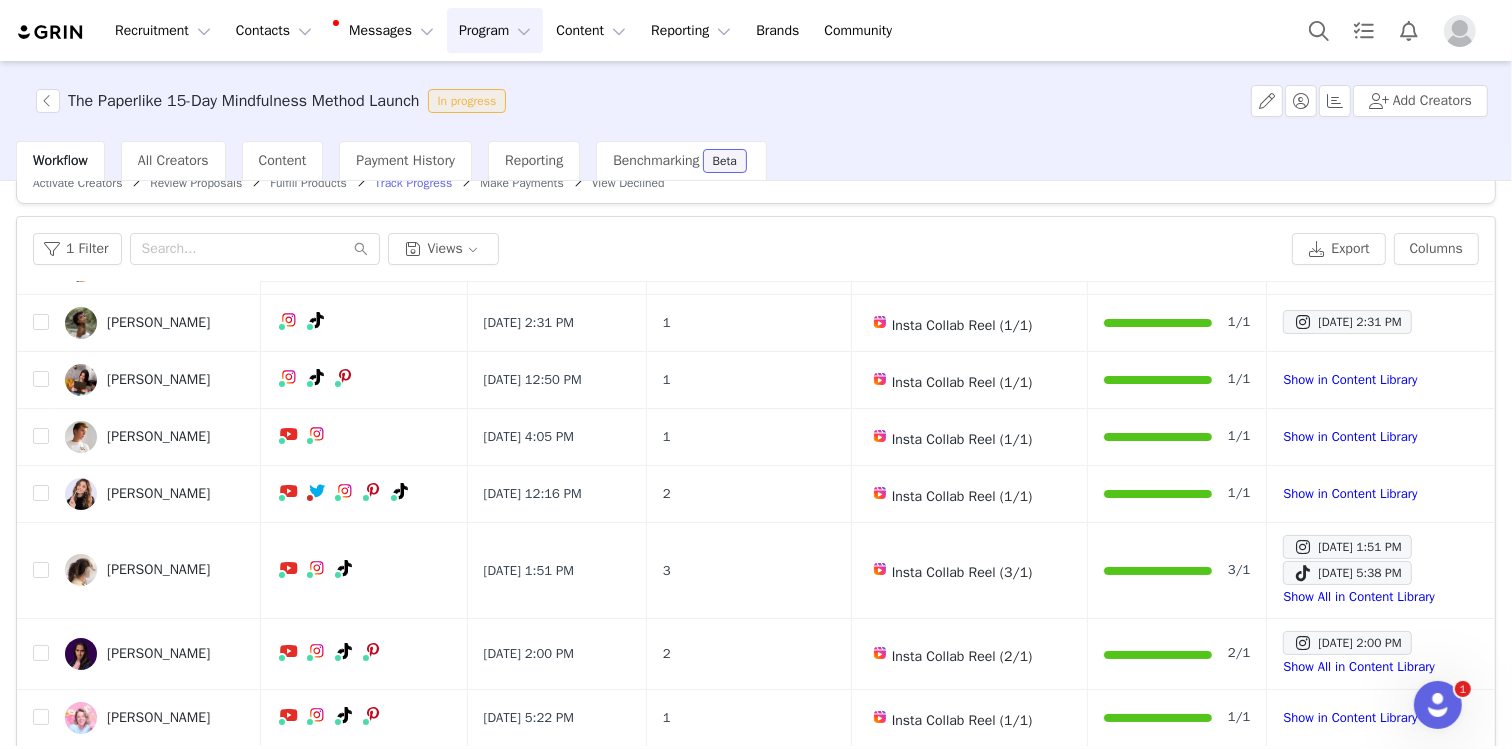 click on "[PERSON_NAME]" at bounding box center [158, 570] 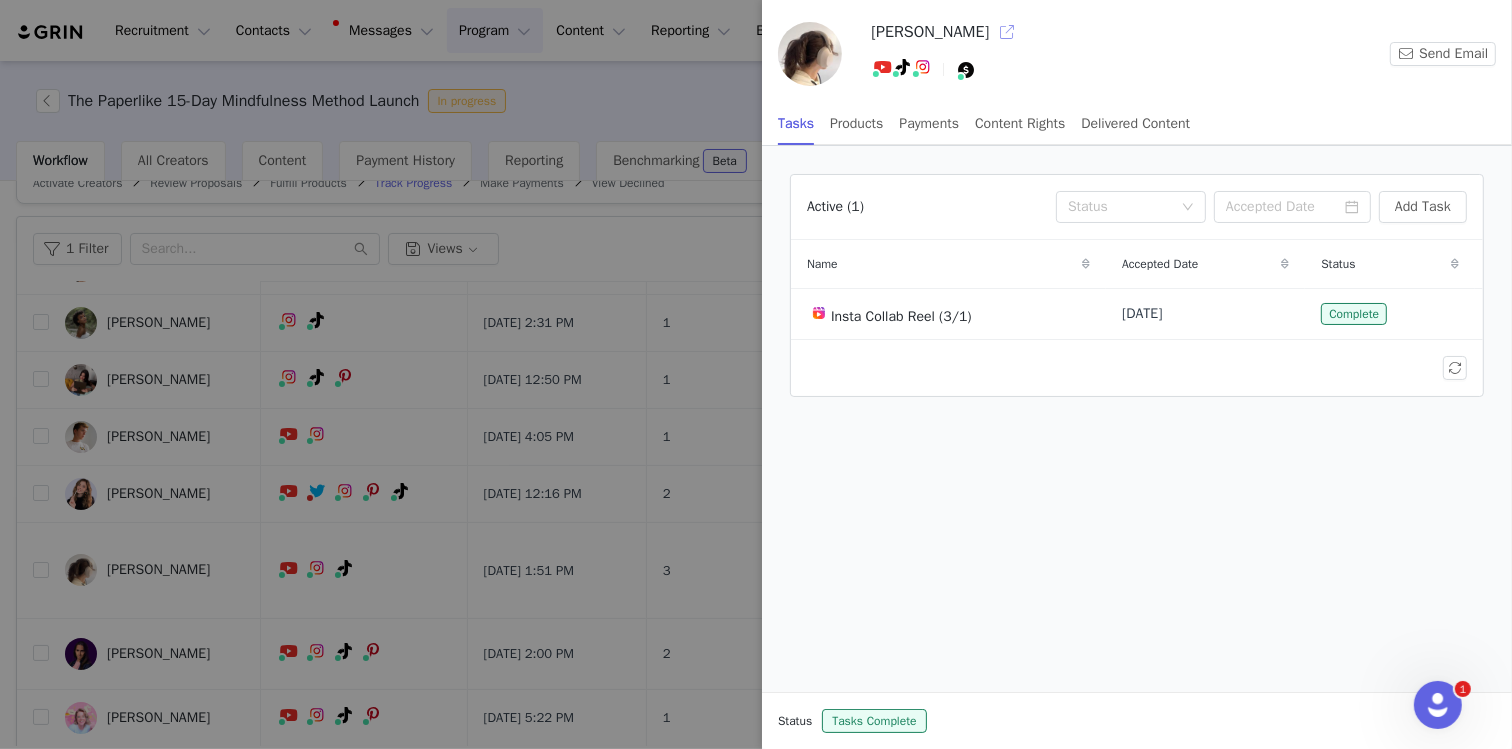 click at bounding box center (1007, 32) 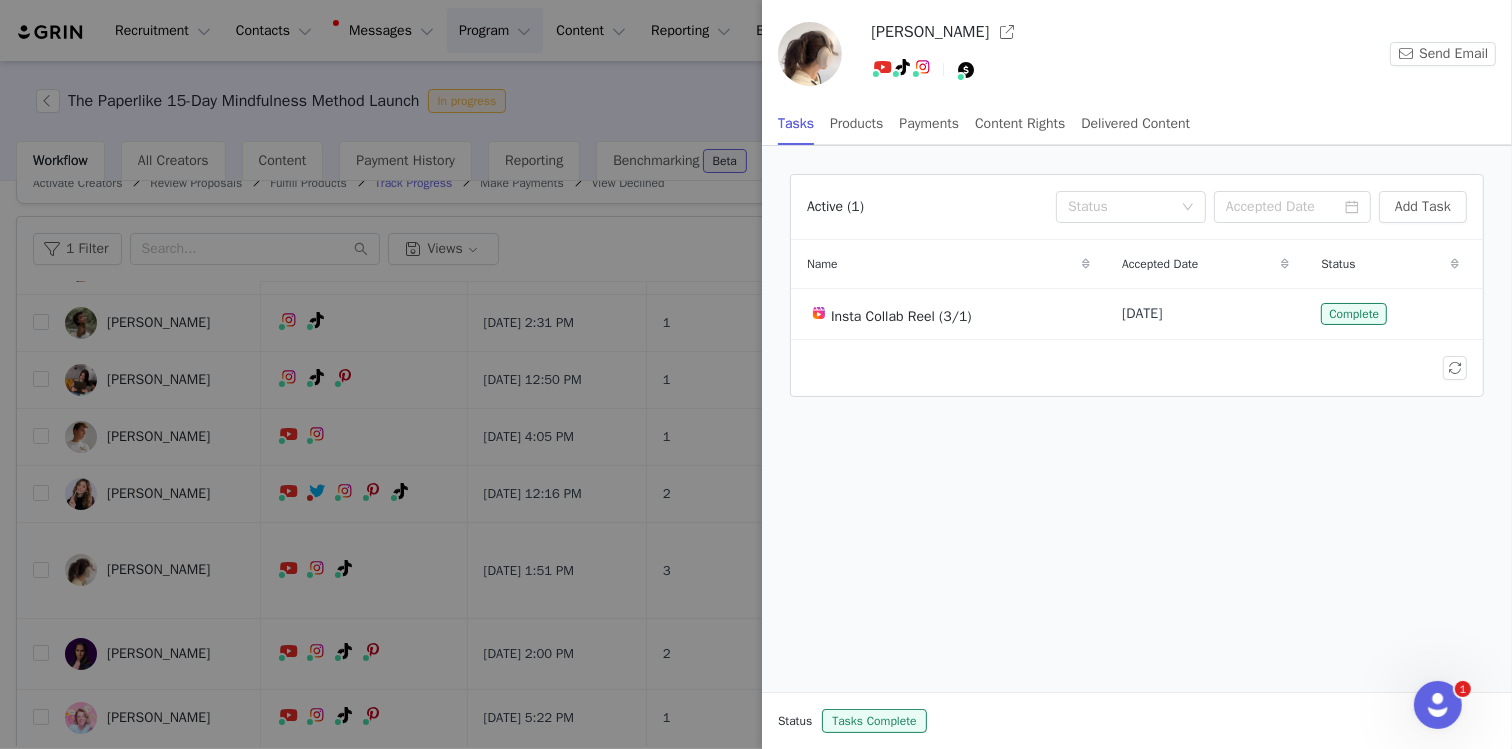 click at bounding box center (756, 374) 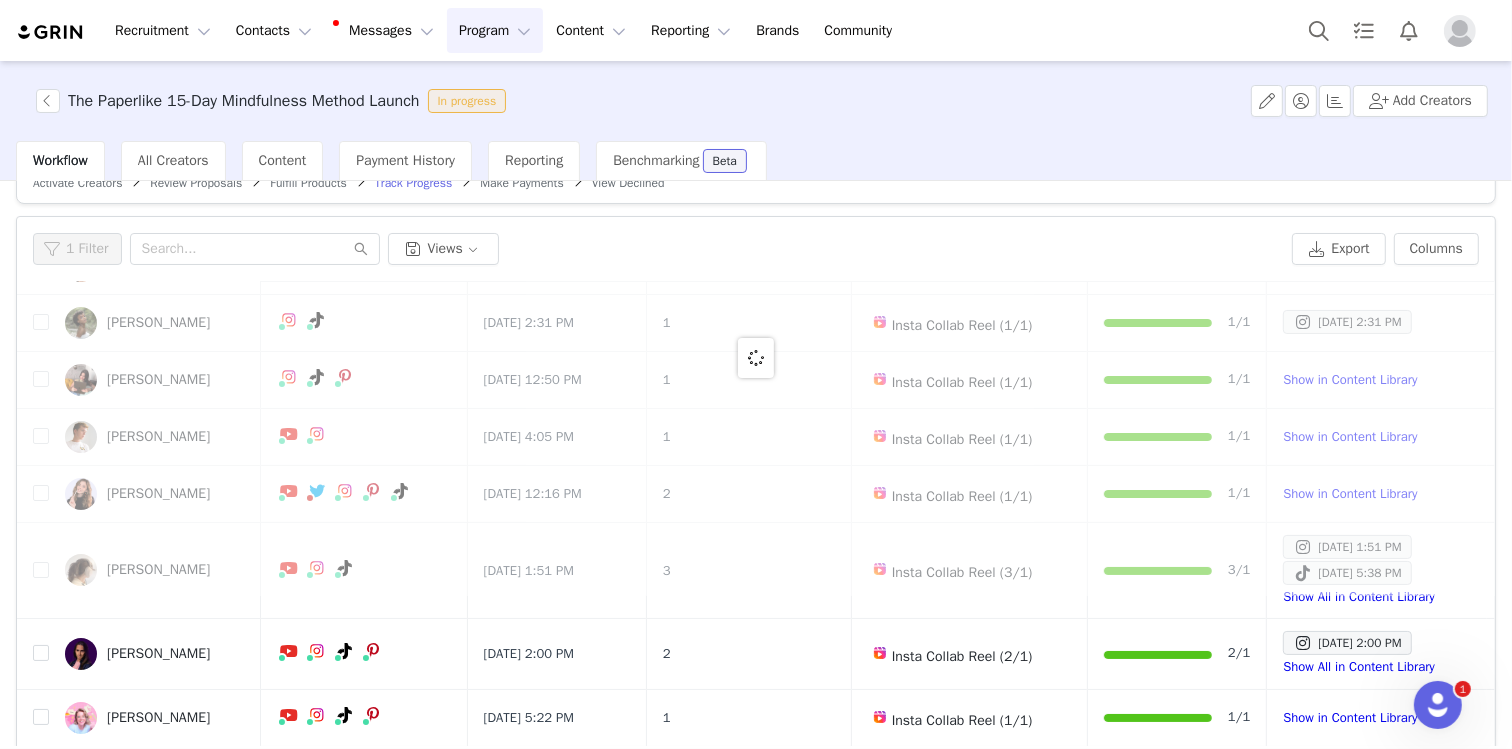 scroll, scrollTop: 0, scrollLeft: 0, axis: both 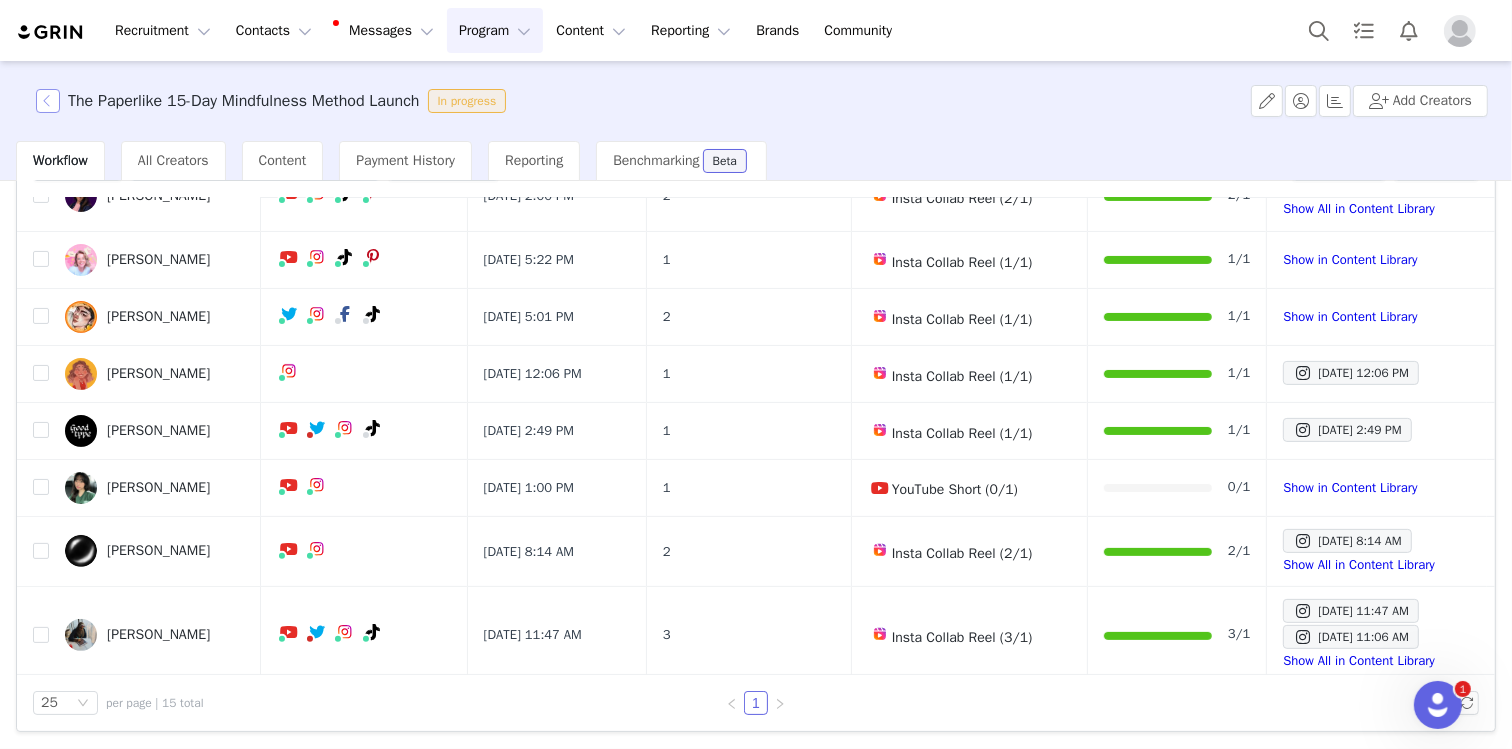 click at bounding box center (48, 101) 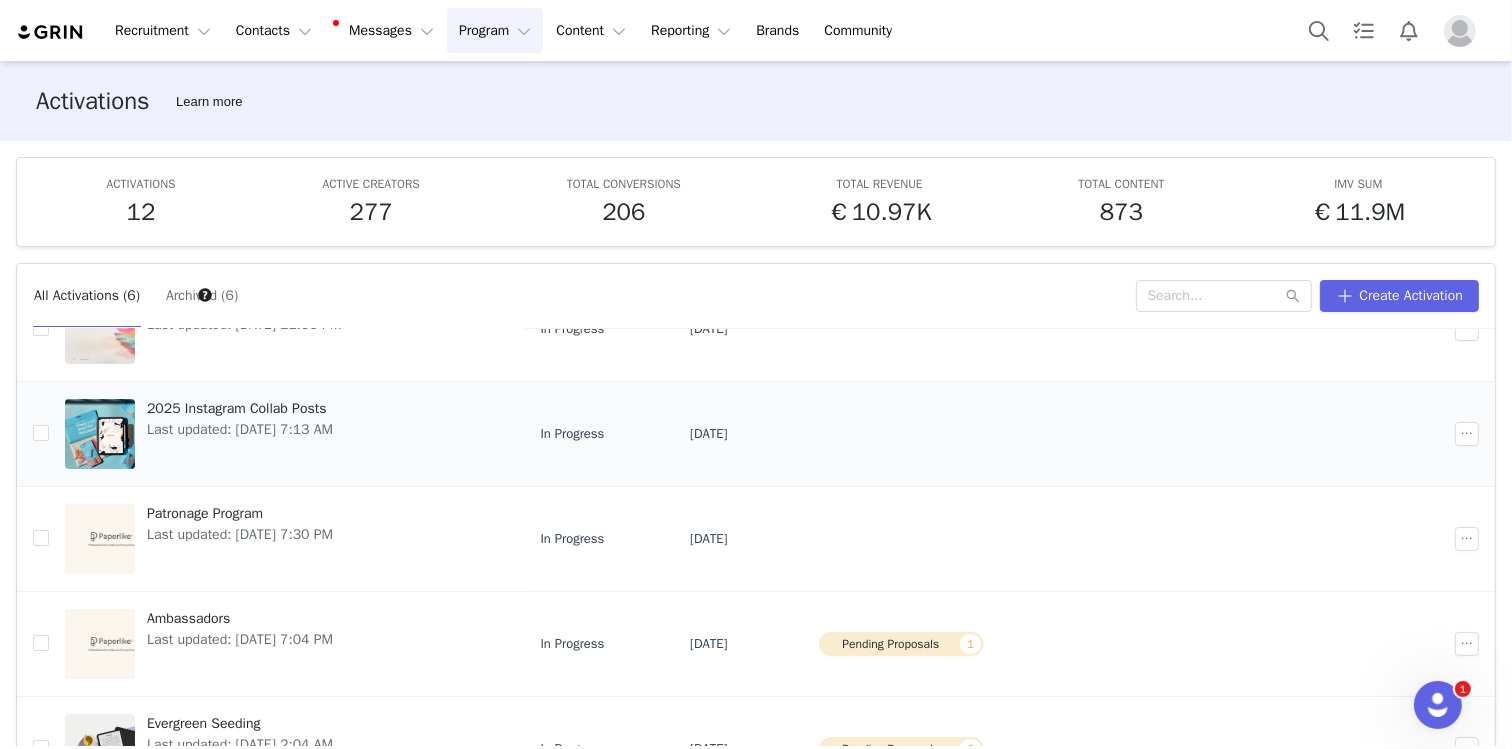 scroll, scrollTop: 206, scrollLeft: 0, axis: vertical 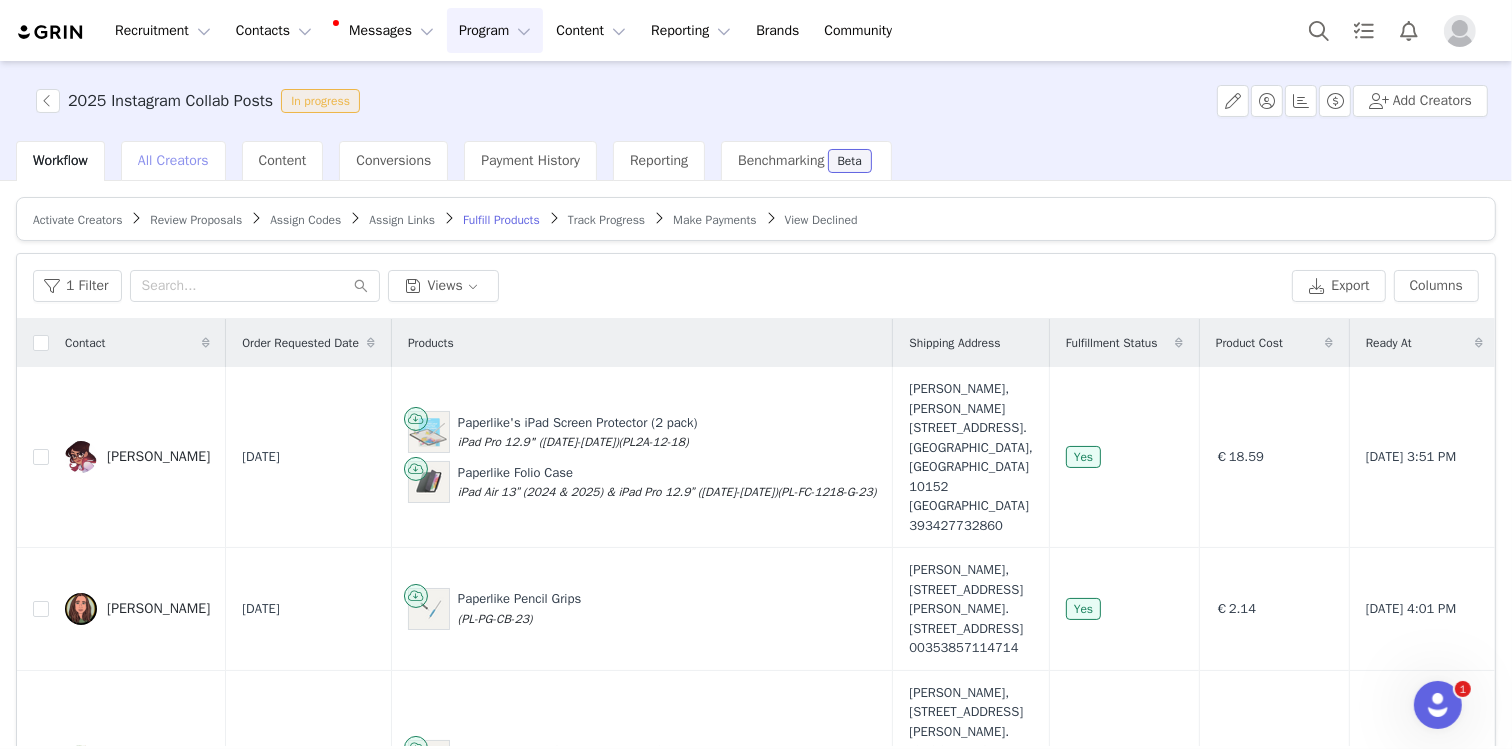 click on "All Creators" at bounding box center [173, 160] 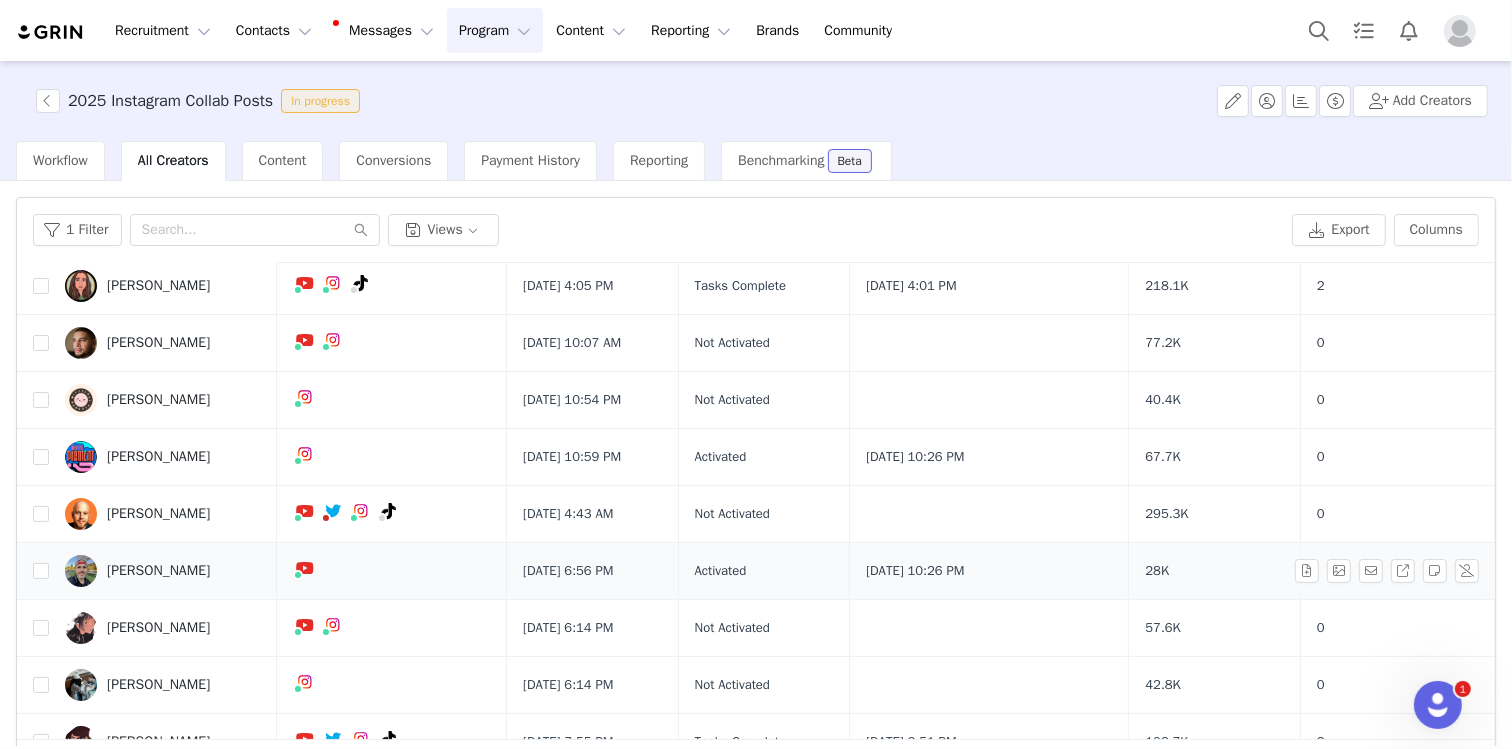 scroll, scrollTop: 228, scrollLeft: 0, axis: vertical 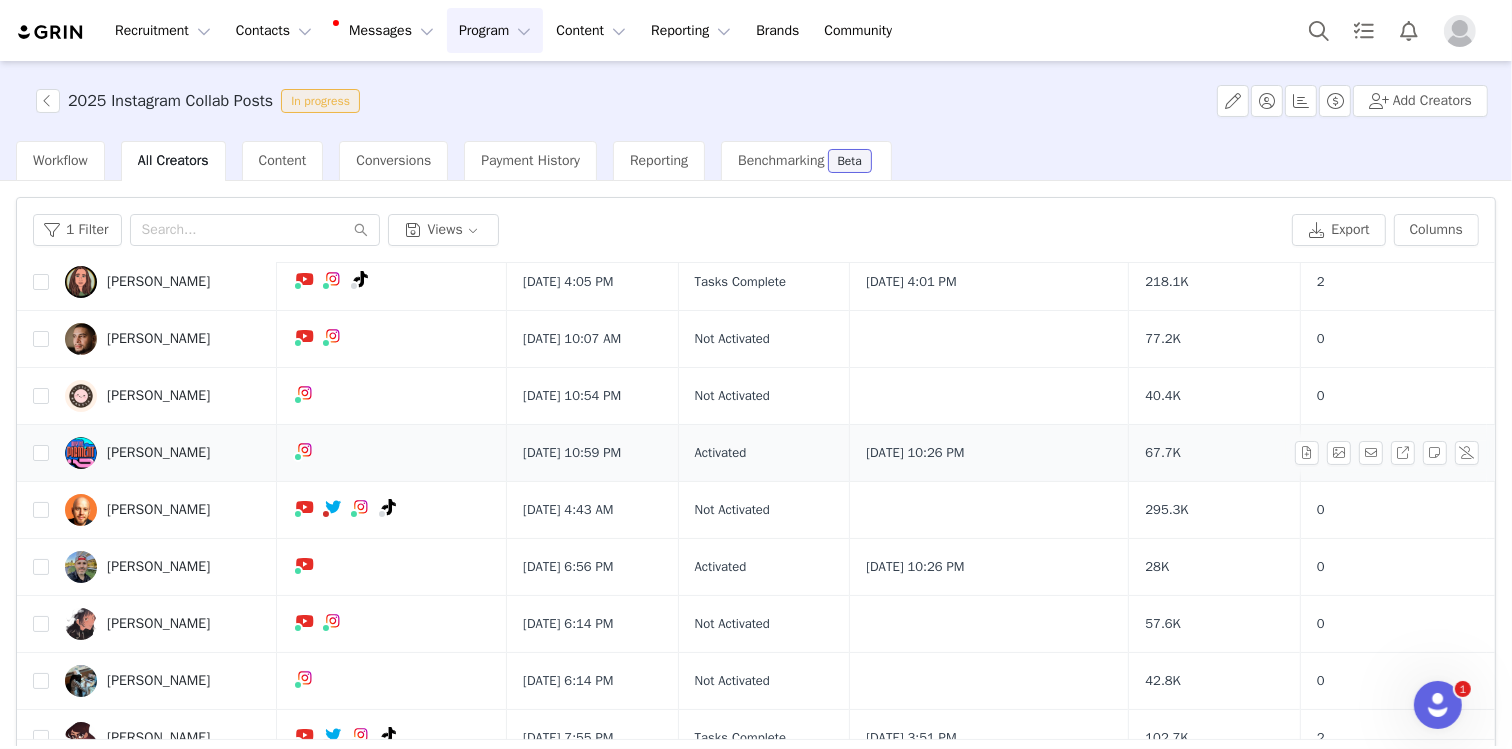 click on "Paul Tesnière" at bounding box center (158, 453) 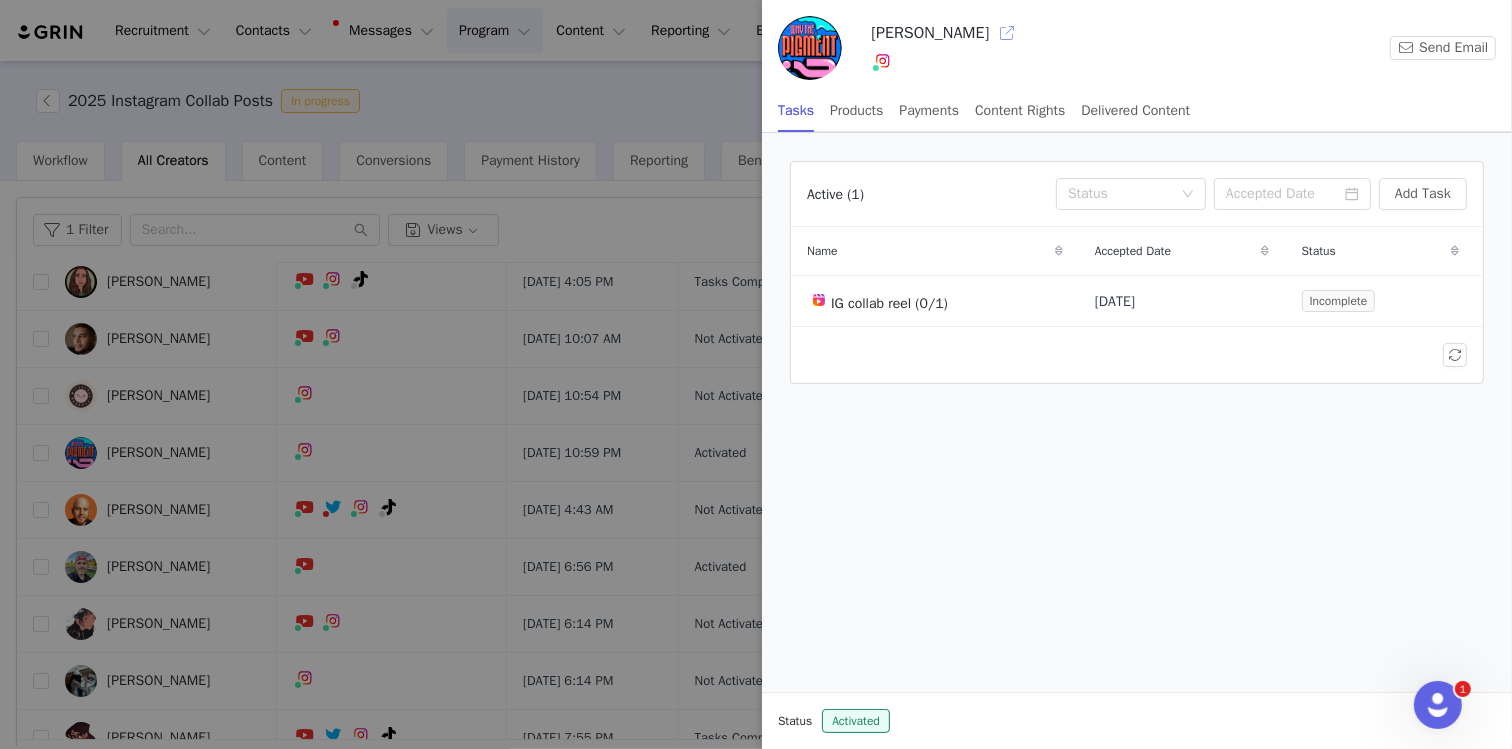 click at bounding box center (1007, 33) 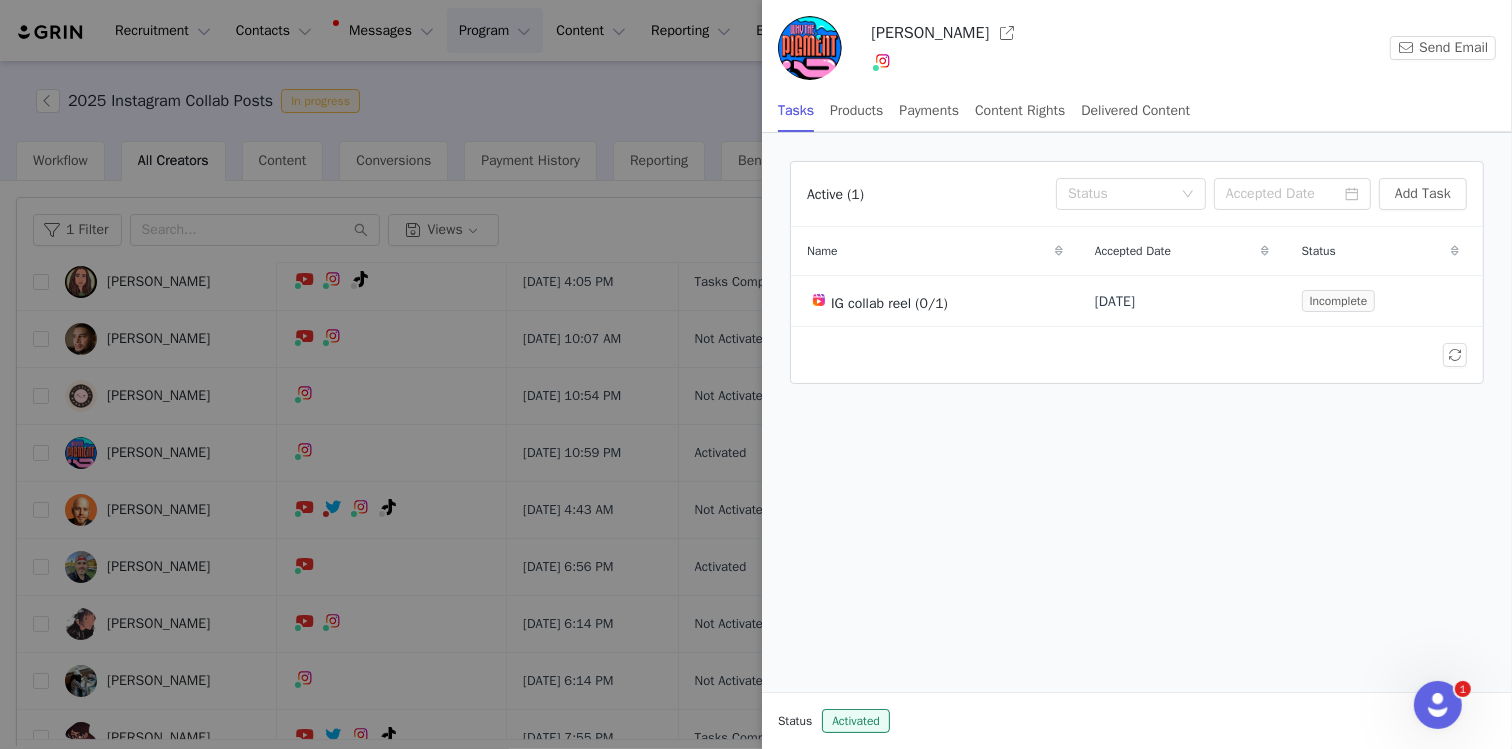 click at bounding box center [756, 374] 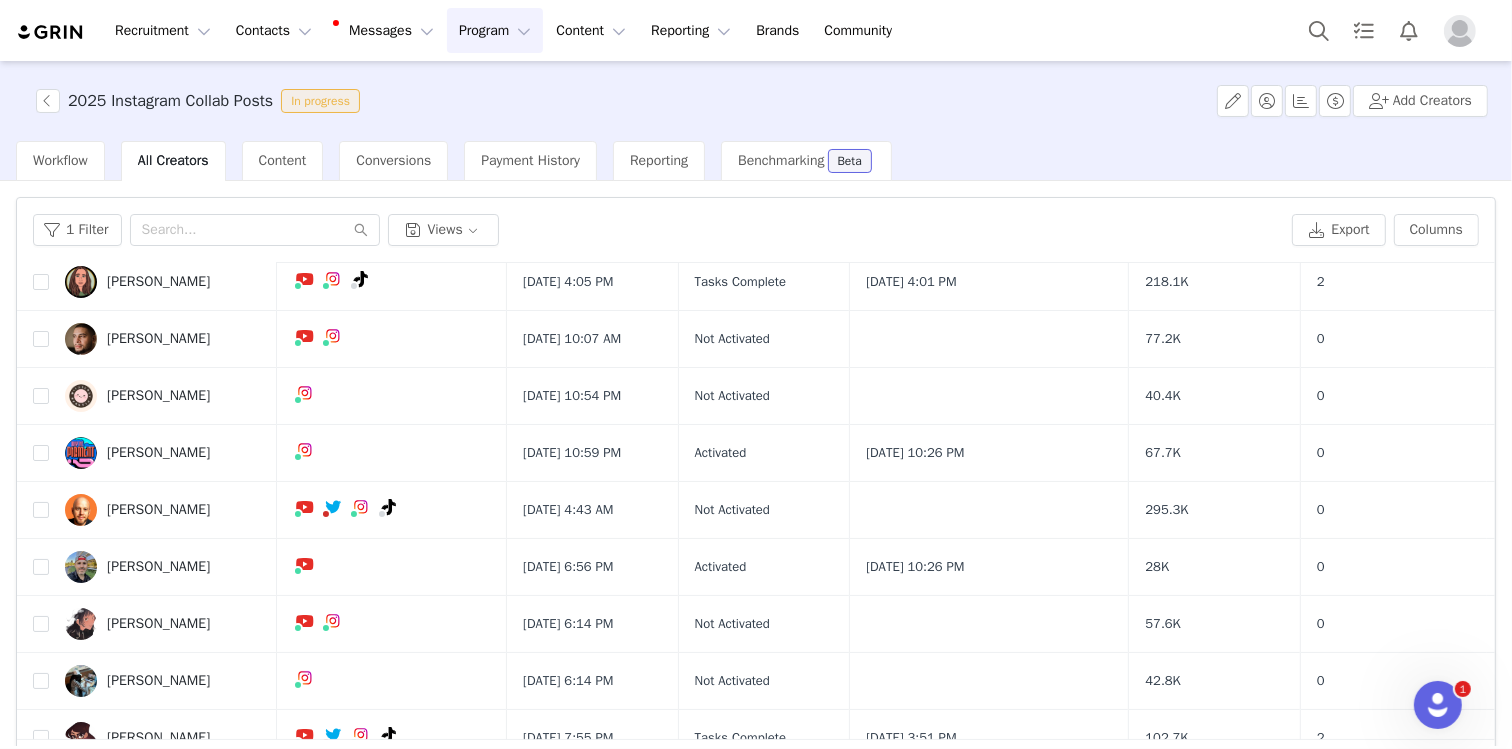 scroll, scrollTop: 0, scrollLeft: 0, axis: both 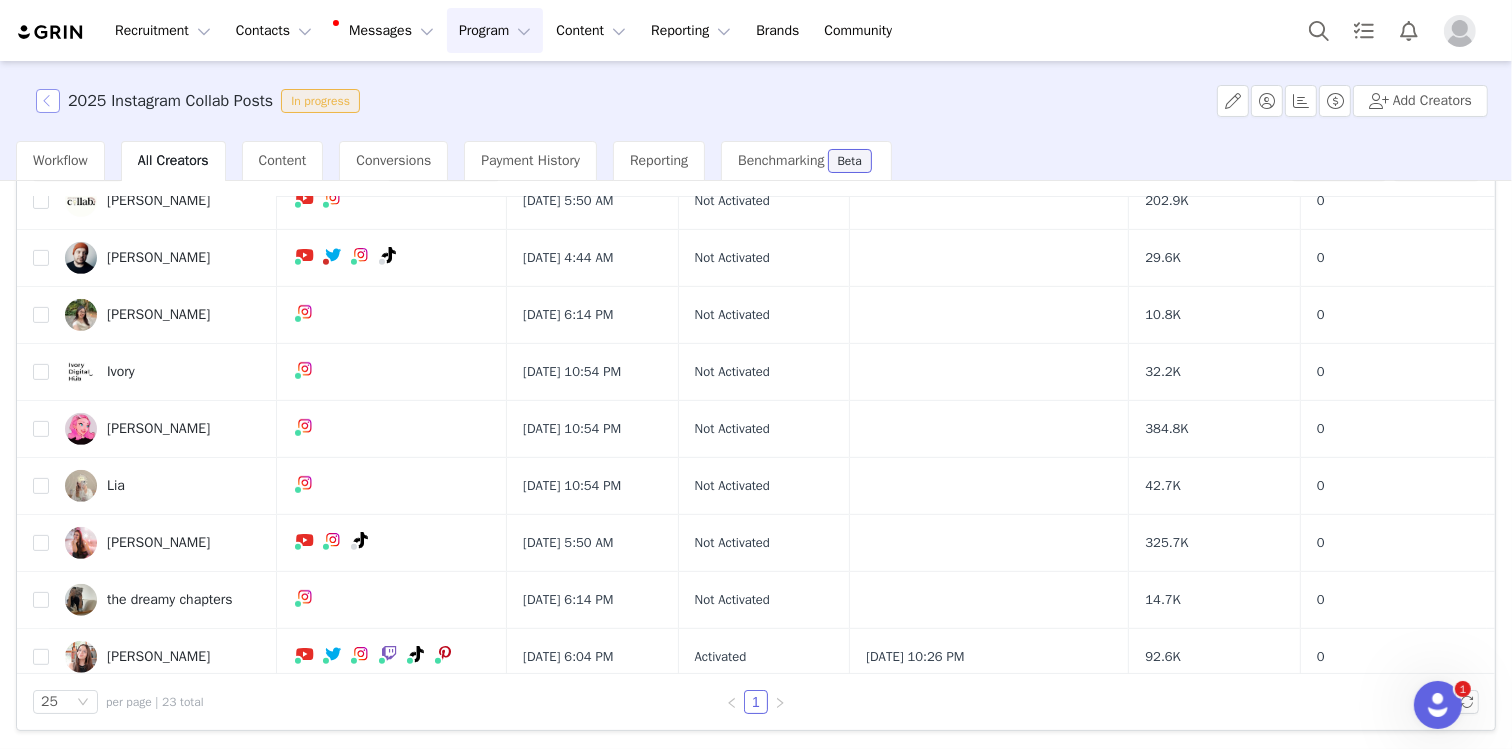 click at bounding box center [48, 101] 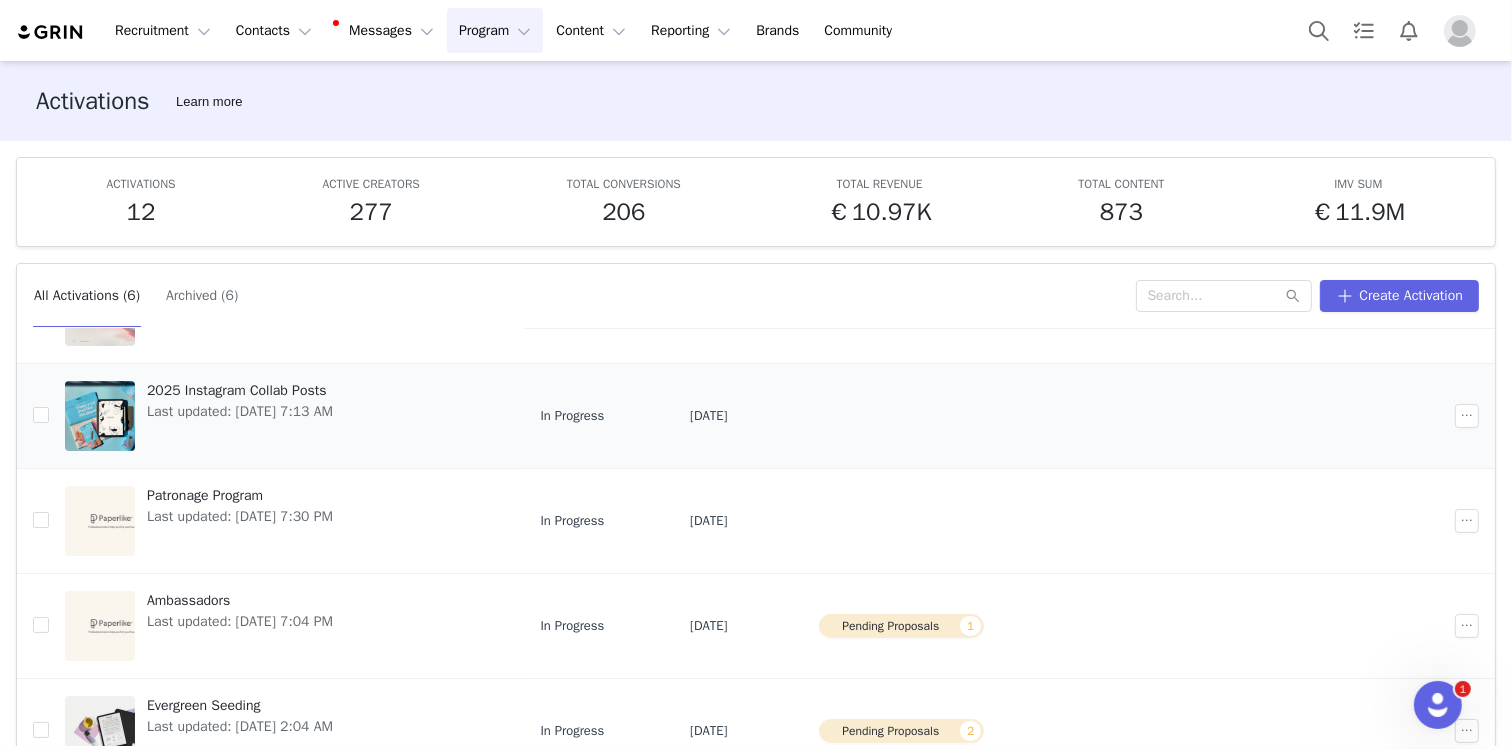 scroll, scrollTop: 225, scrollLeft: 0, axis: vertical 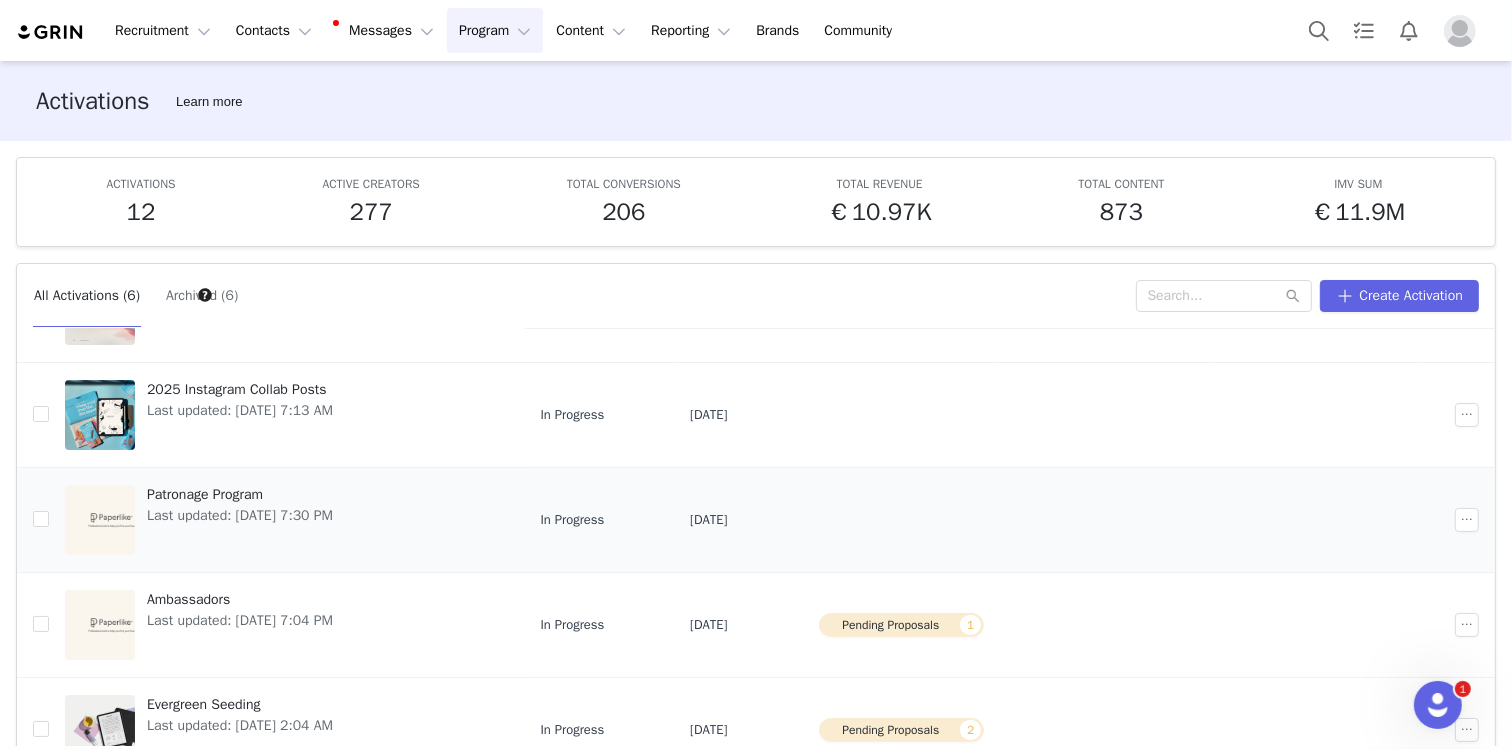 click on "Patronage Program" at bounding box center [240, 494] 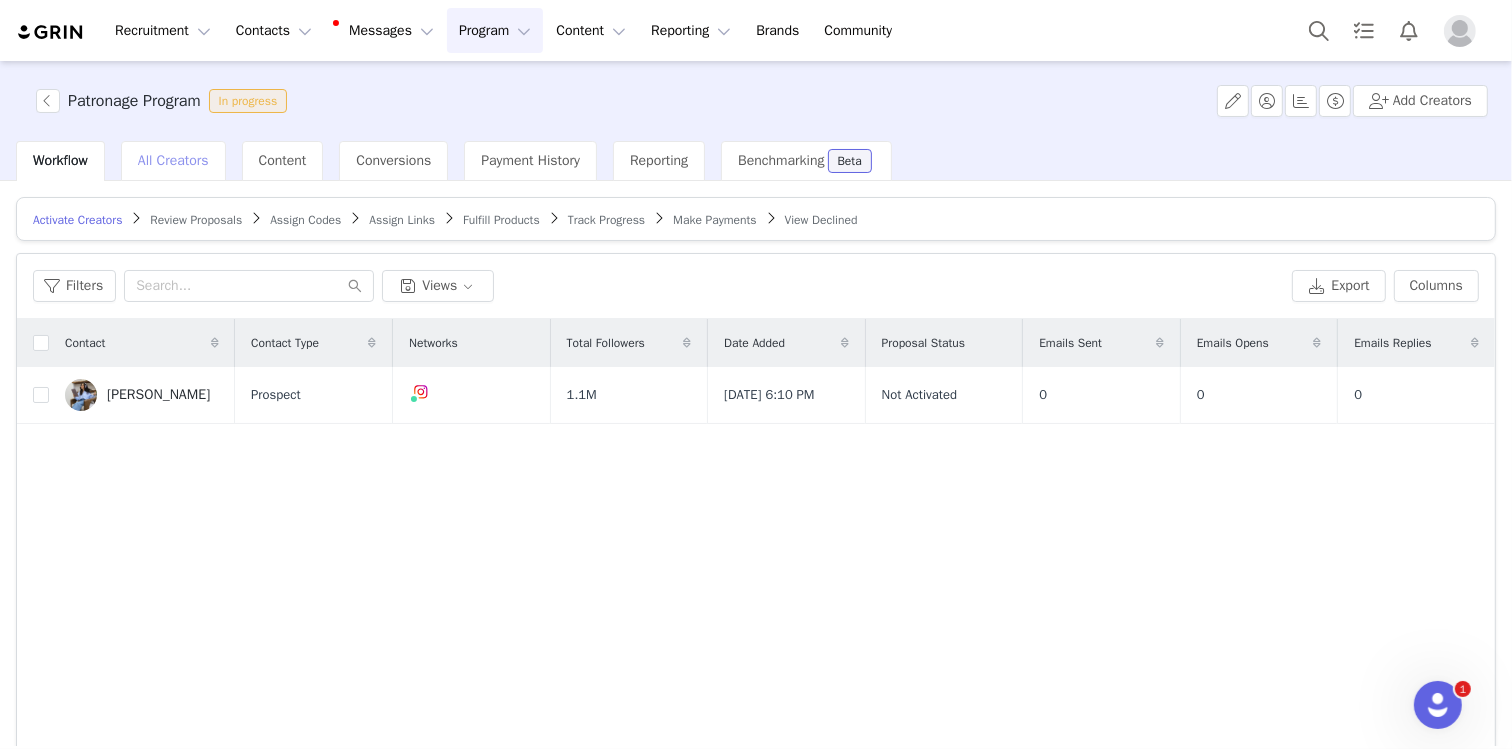 click on "All Creators" at bounding box center (173, 160) 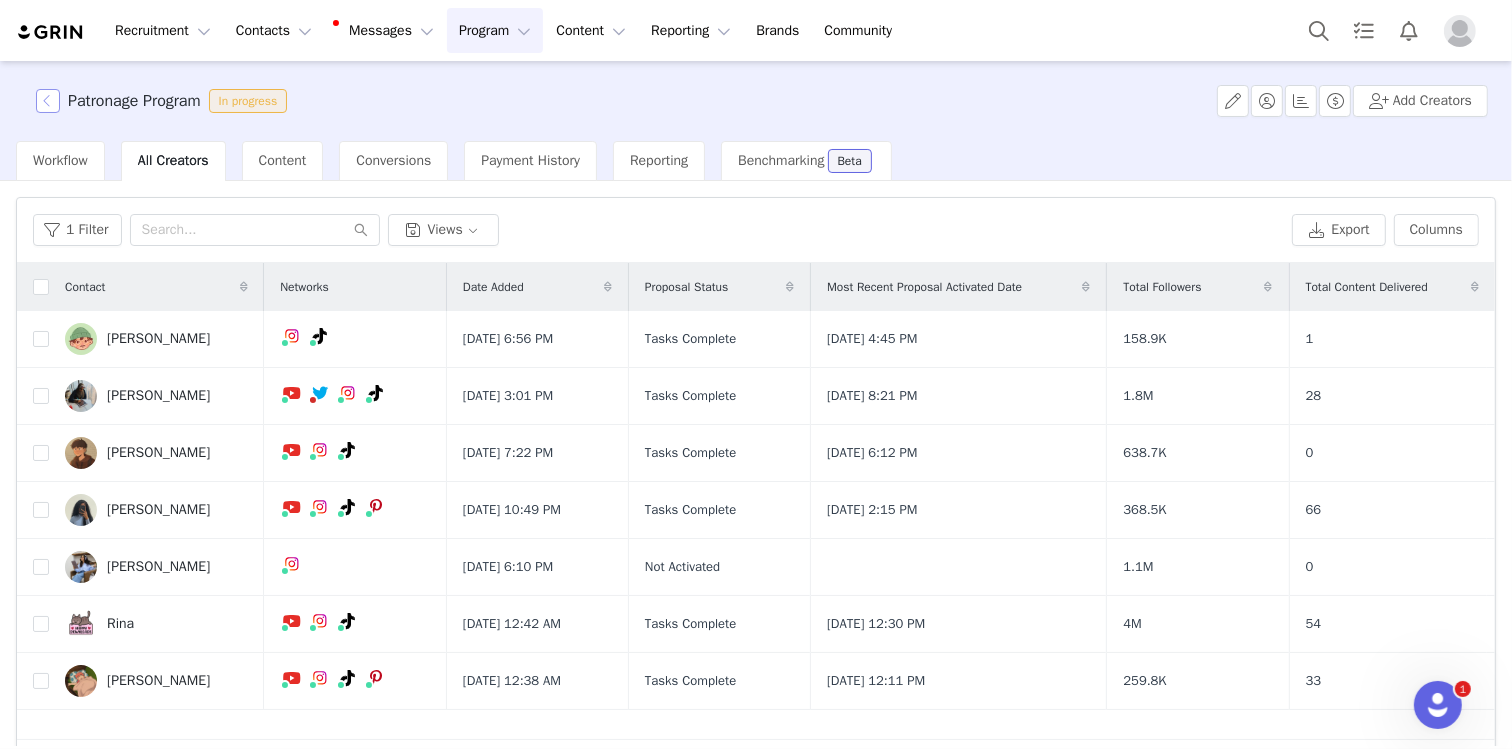click at bounding box center [48, 101] 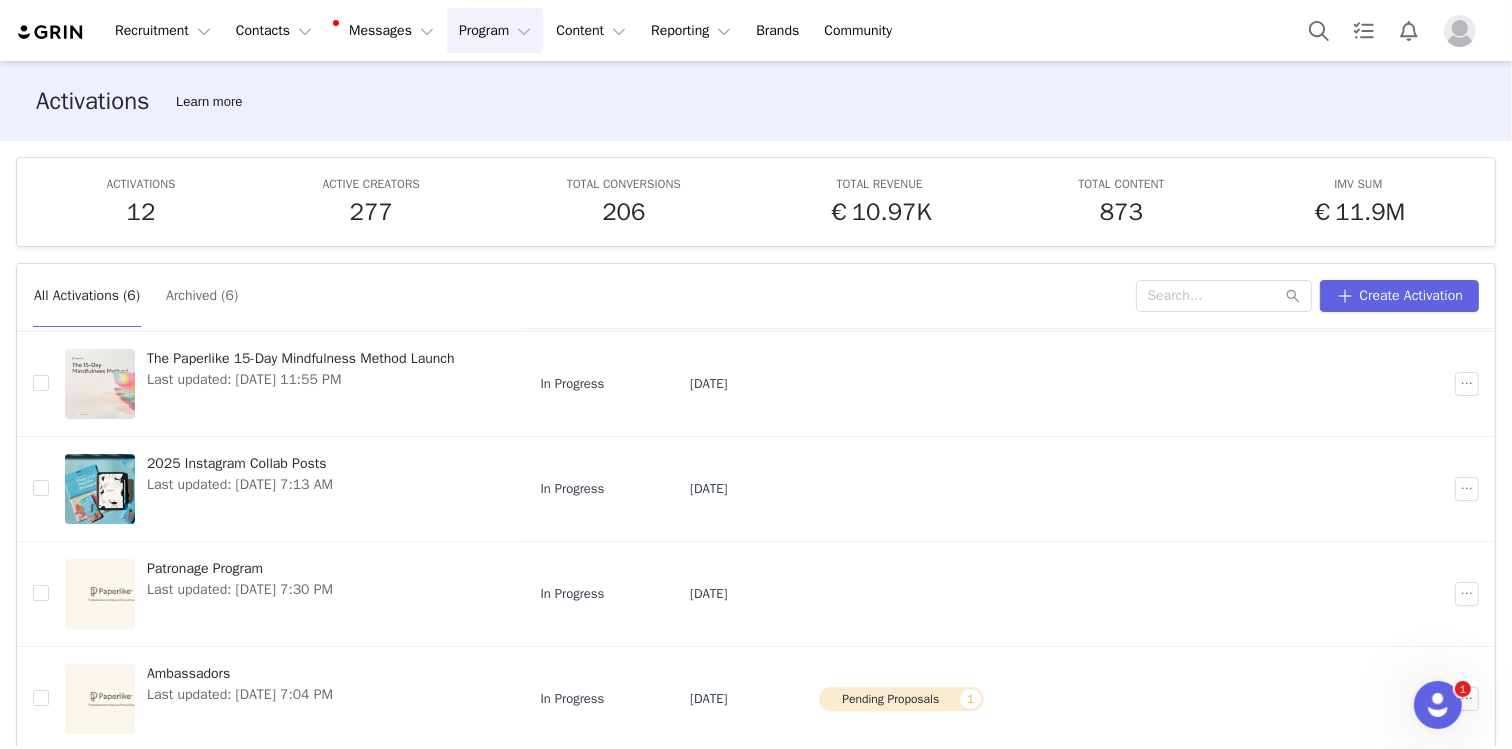 scroll, scrollTop: 225, scrollLeft: 0, axis: vertical 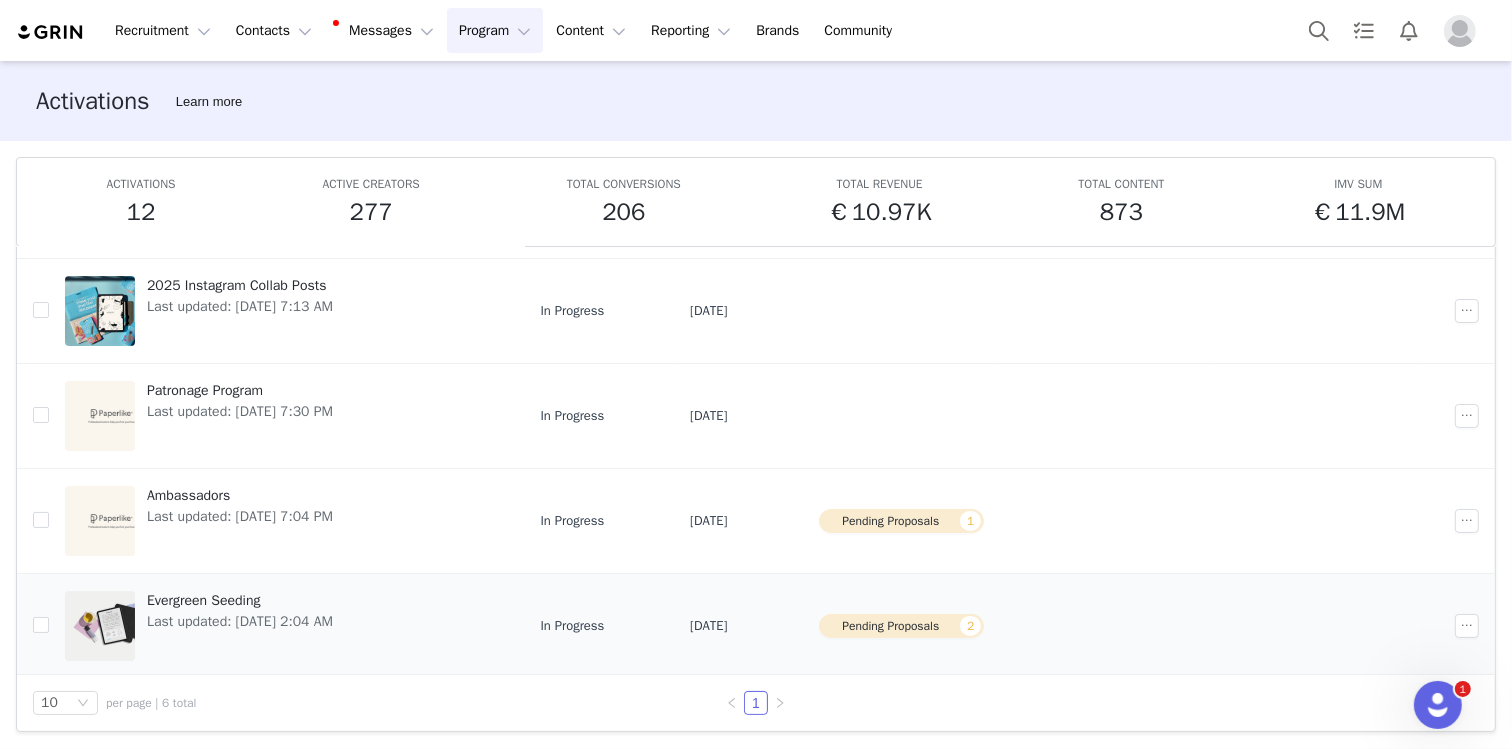 click on "Evergreen Seeding" at bounding box center (240, 600) 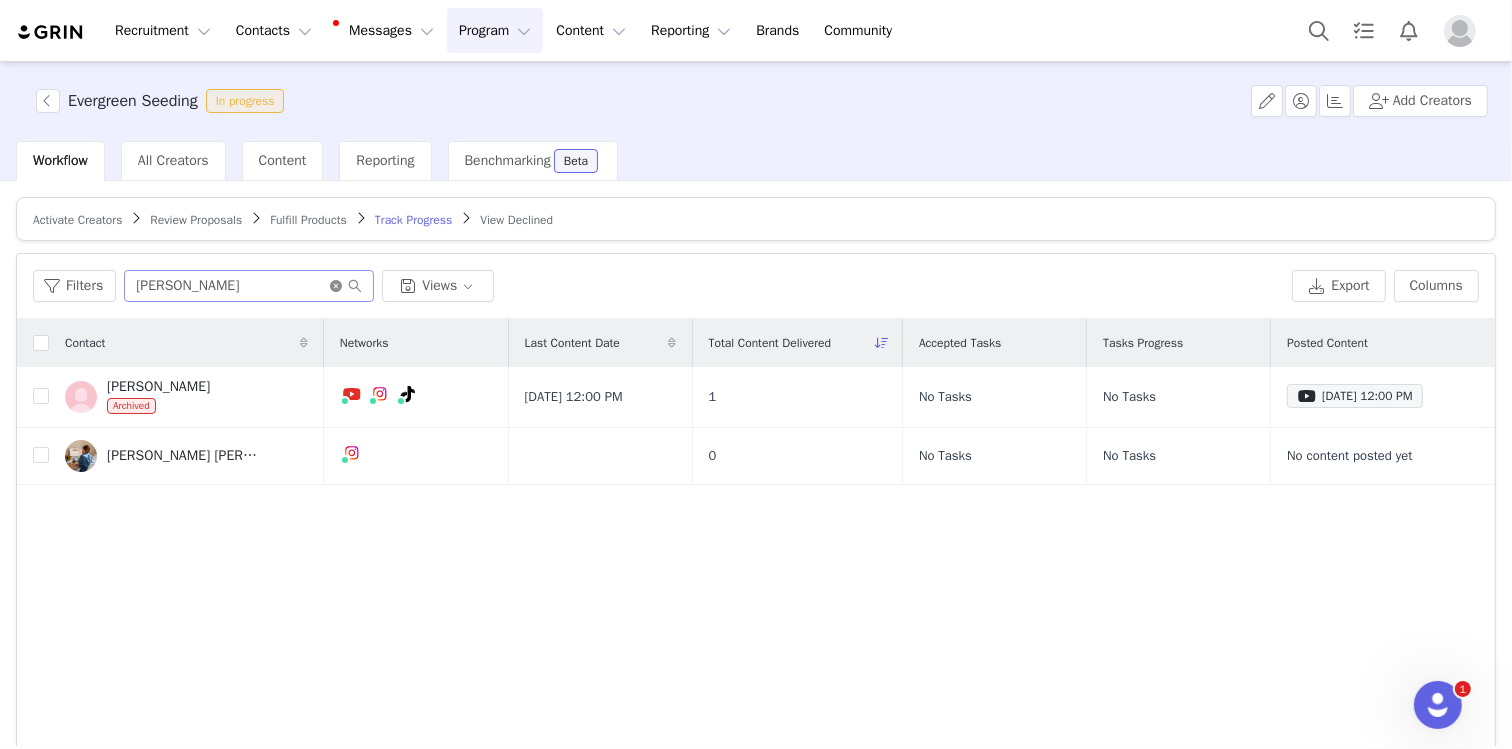 click 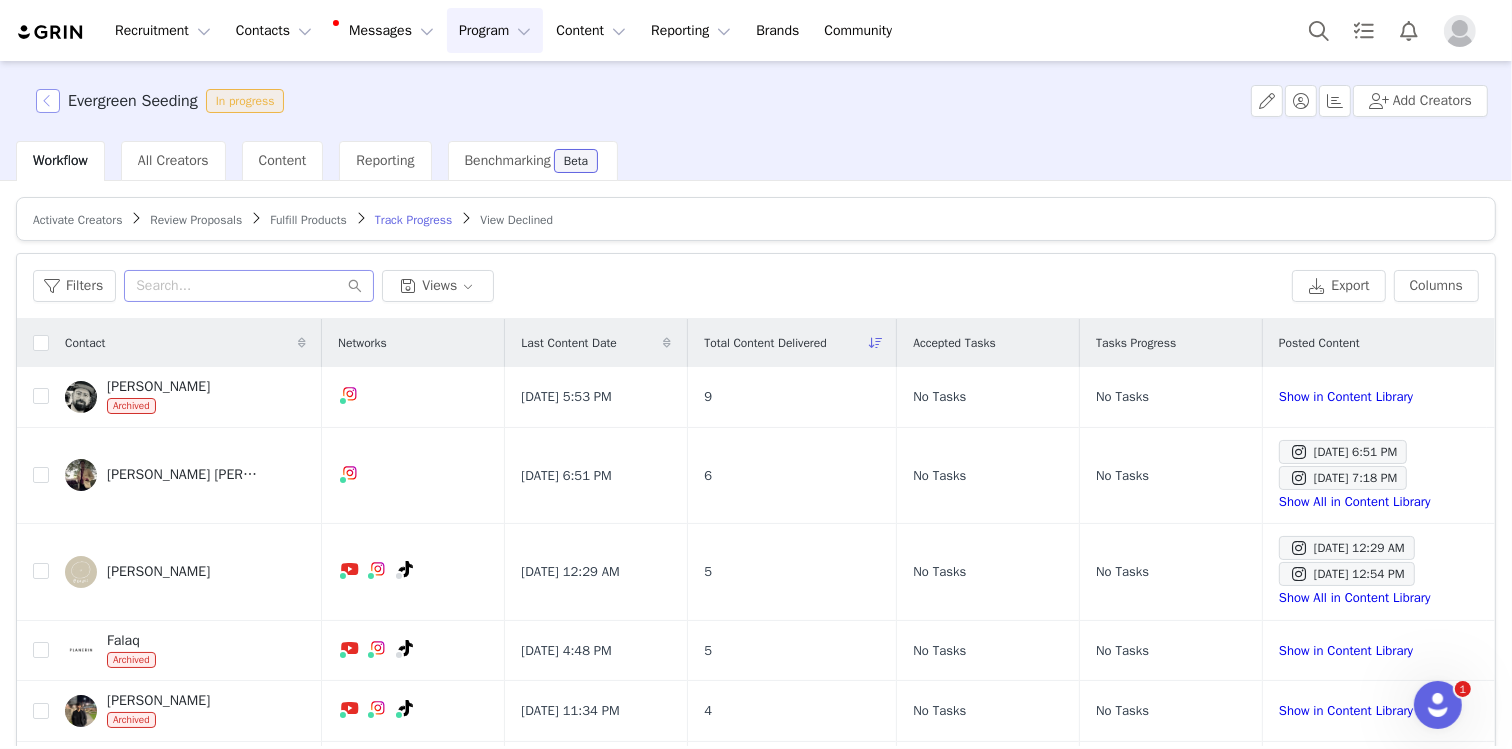 click at bounding box center [48, 101] 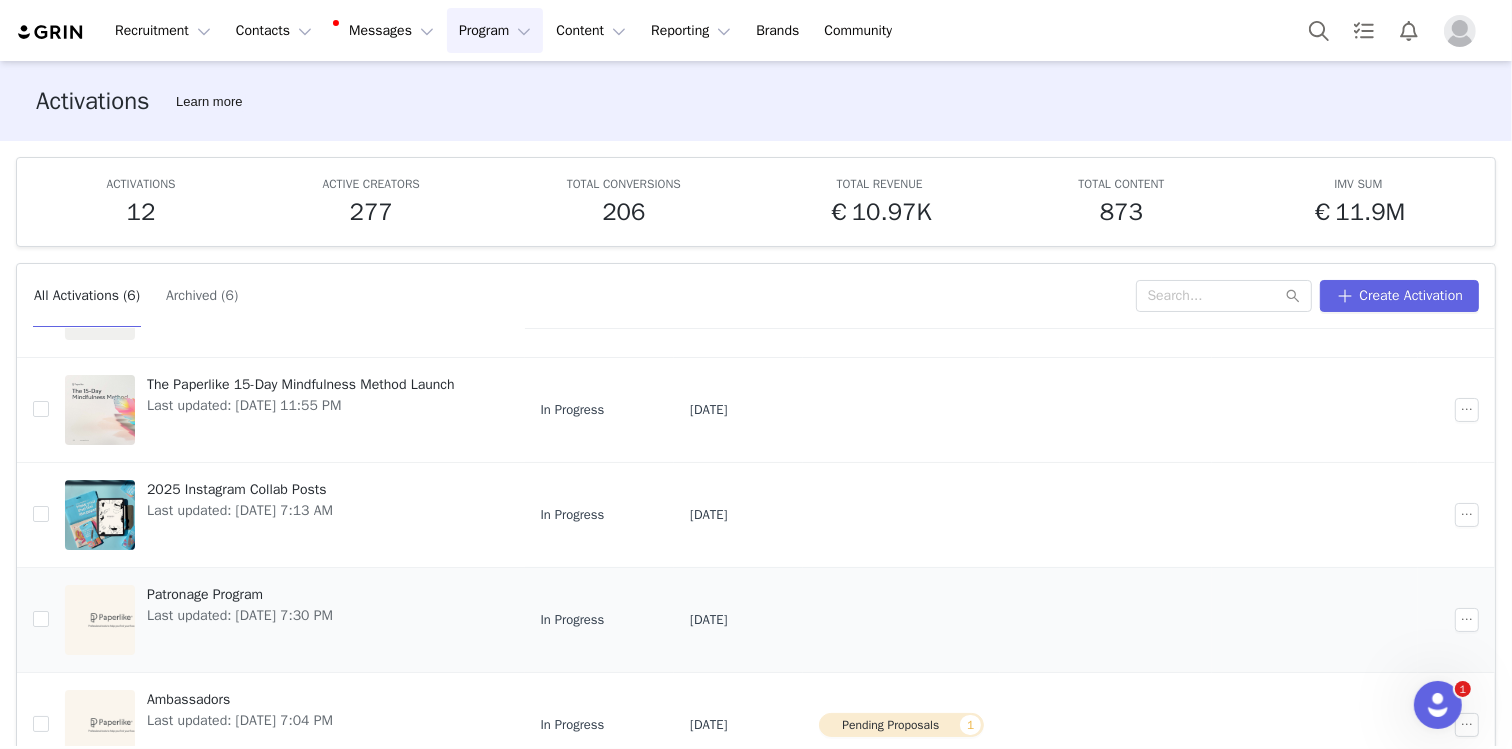 scroll, scrollTop: 225, scrollLeft: 0, axis: vertical 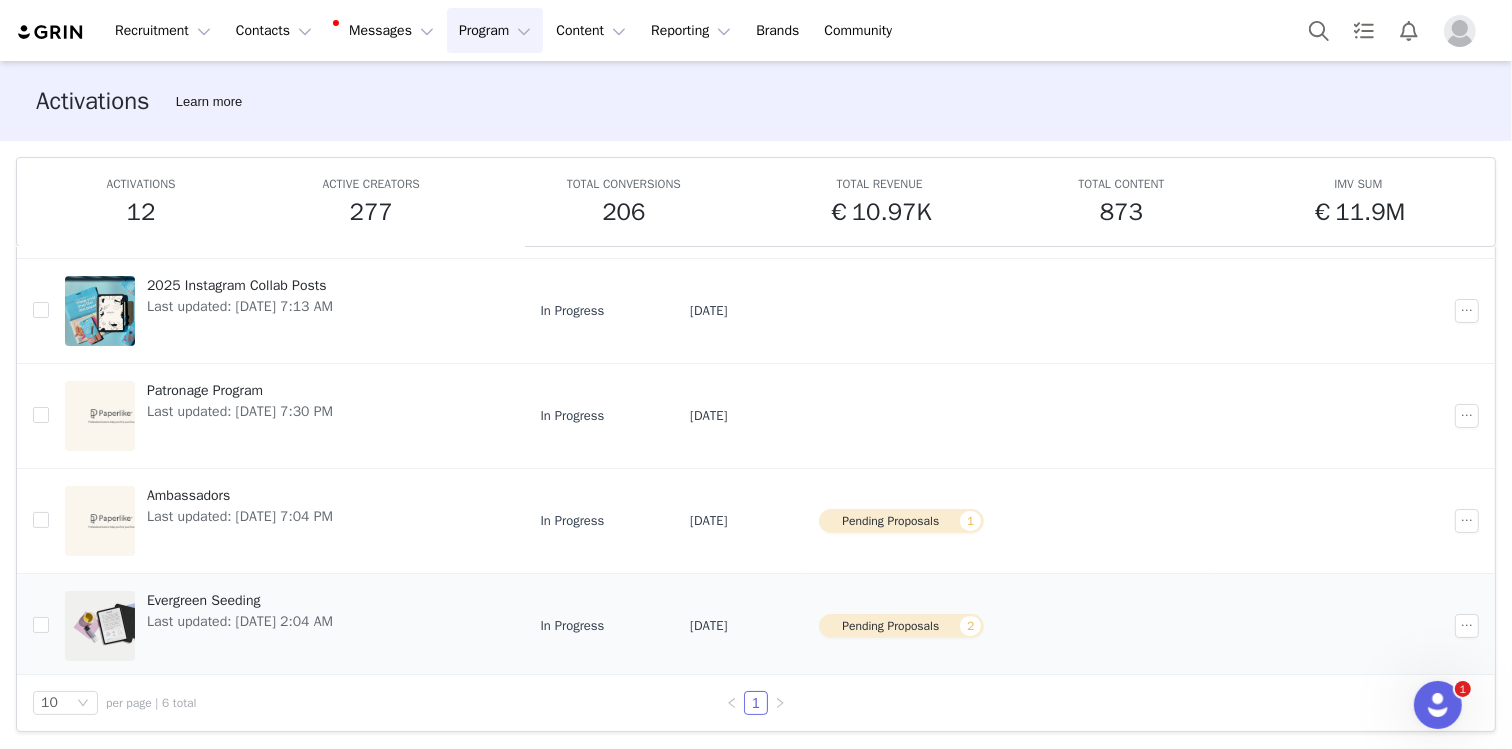 click on "Evergreen Seeding" at bounding box center [240, 600] 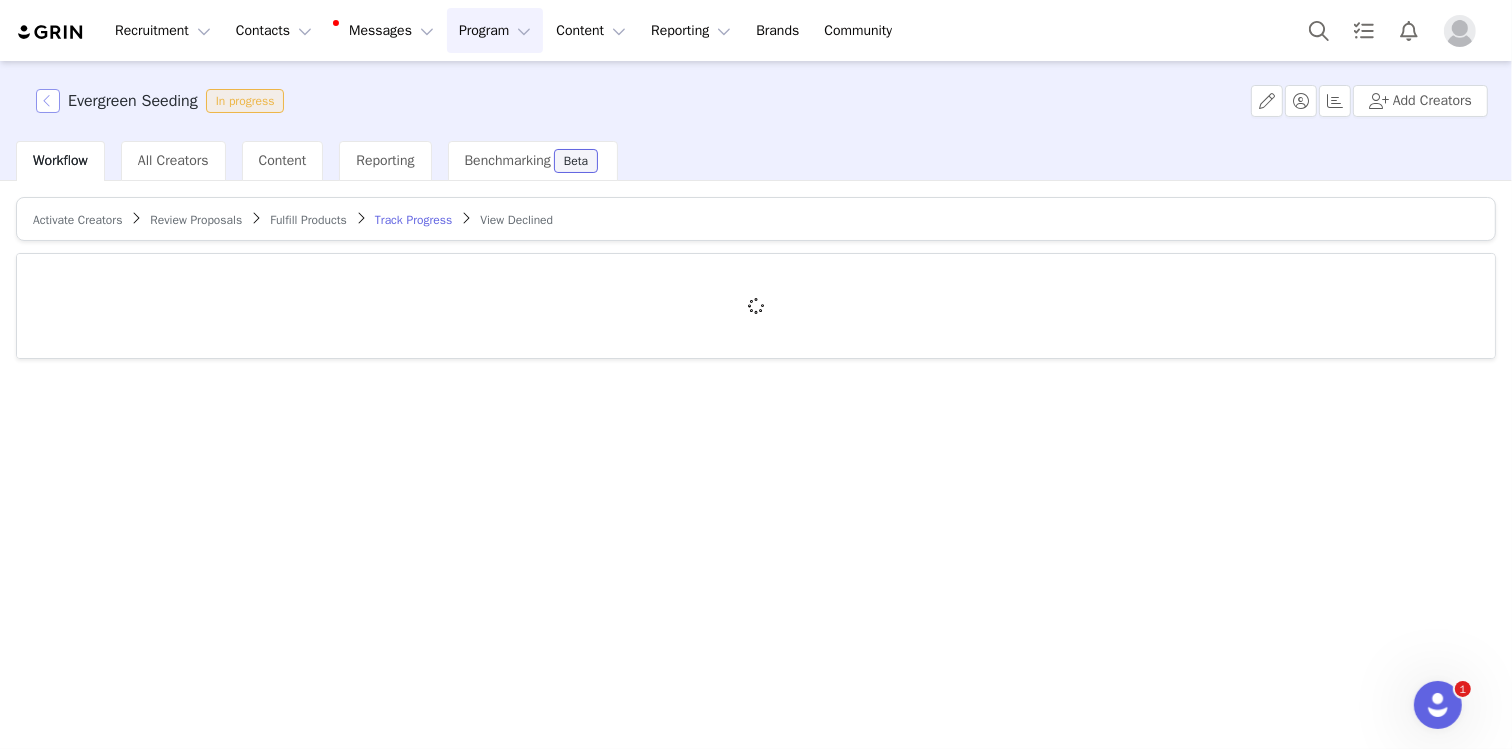 click at bounding box center [48, 101] 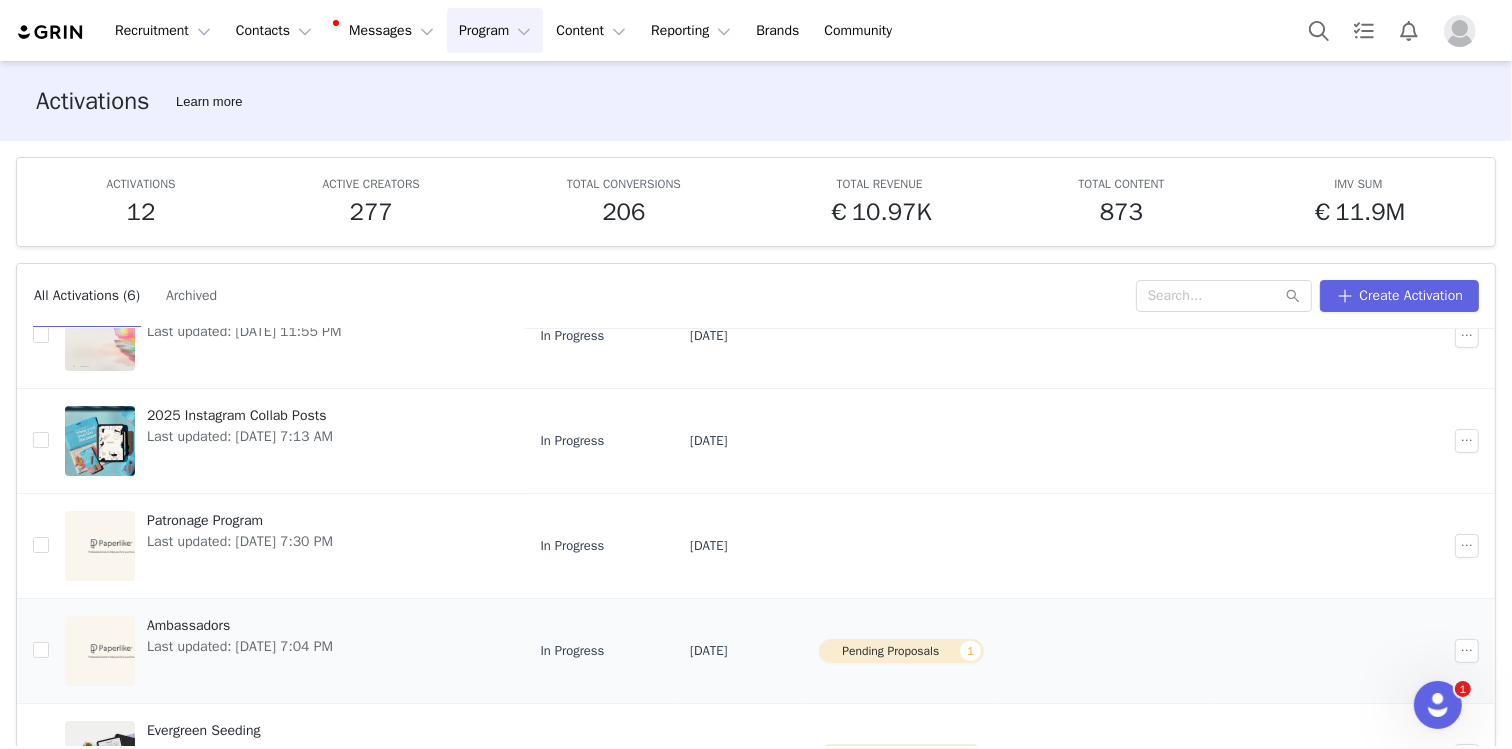 scroll, scrollTop: 225, scrollLeft: 0, axis: vertical 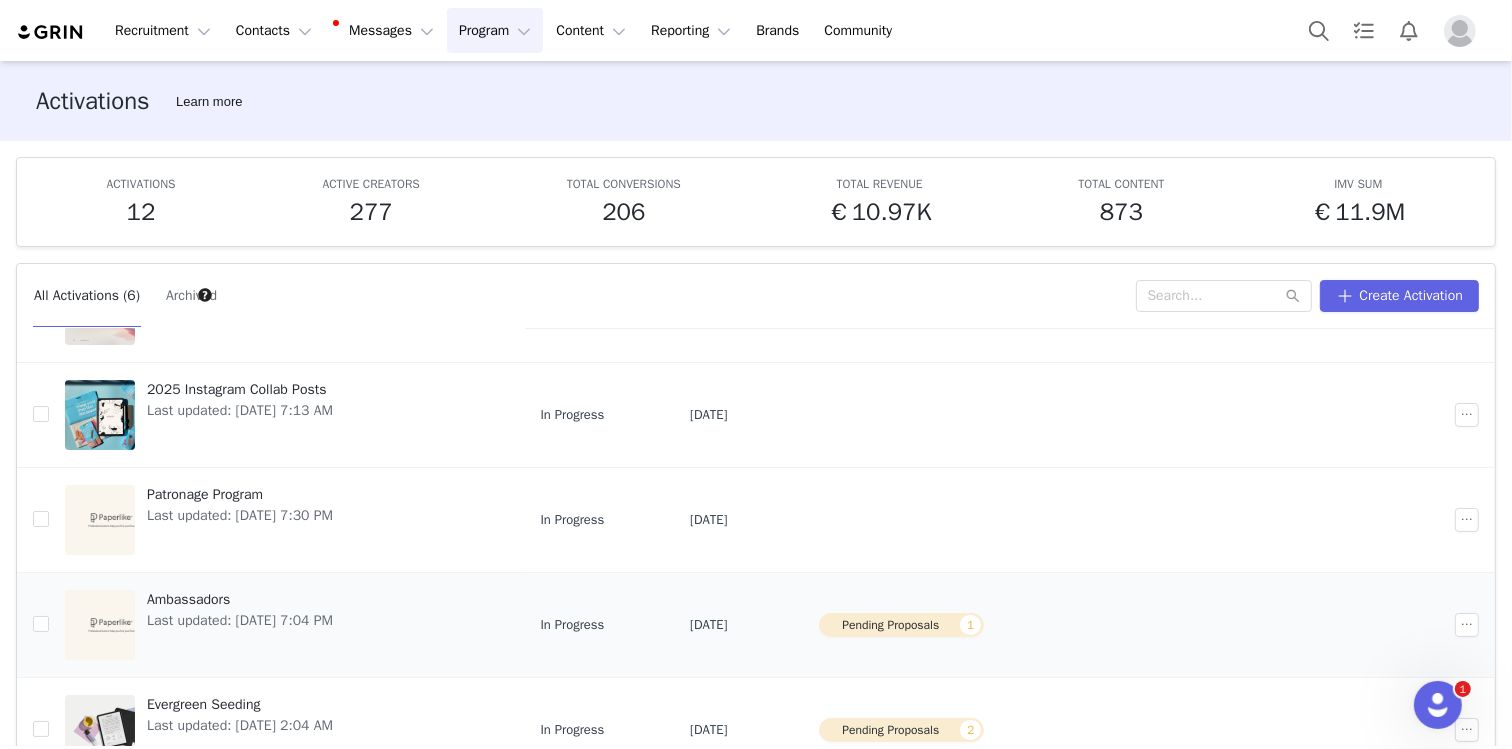 click on "Ambassadors" at bounding box center [240, 599] 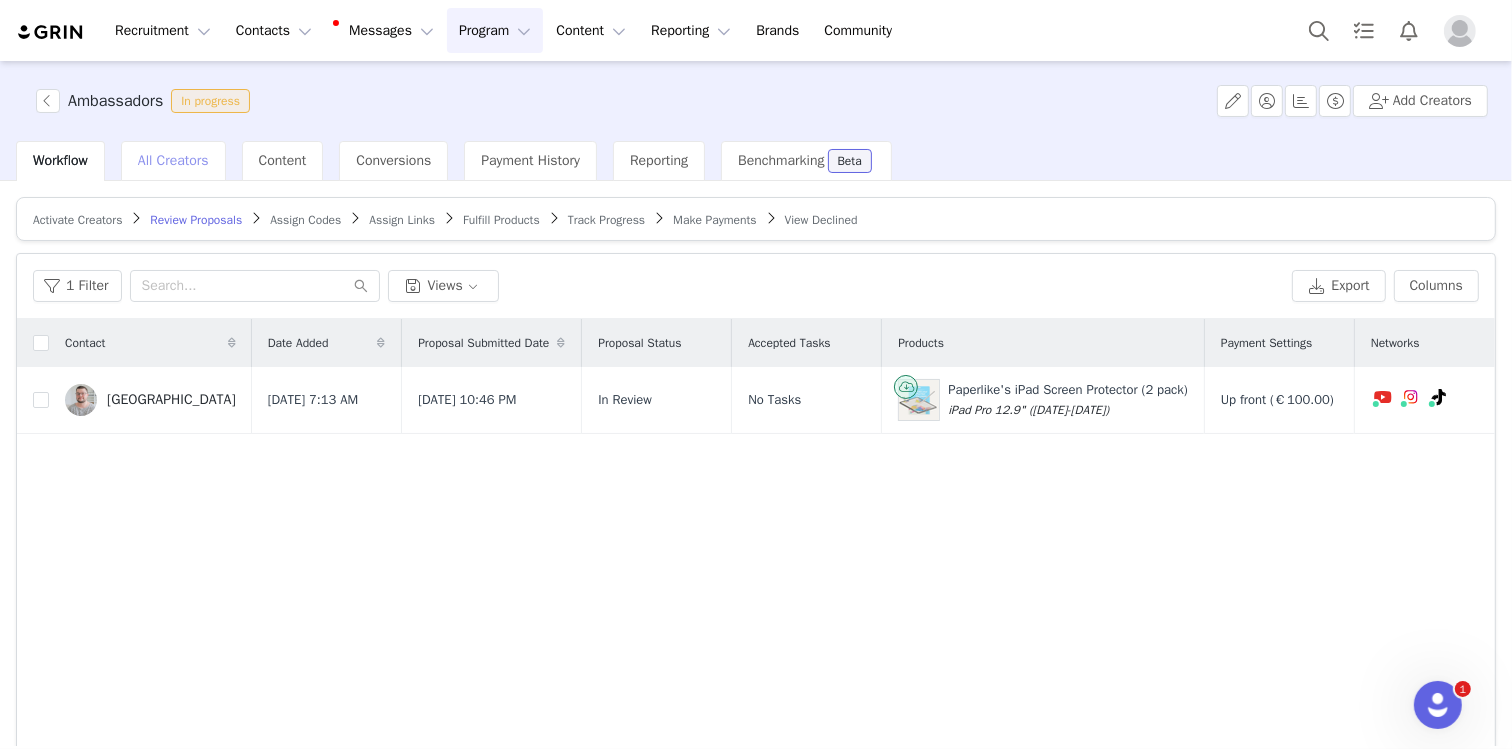 click on "All Creators" at bounding box center [173, 161] 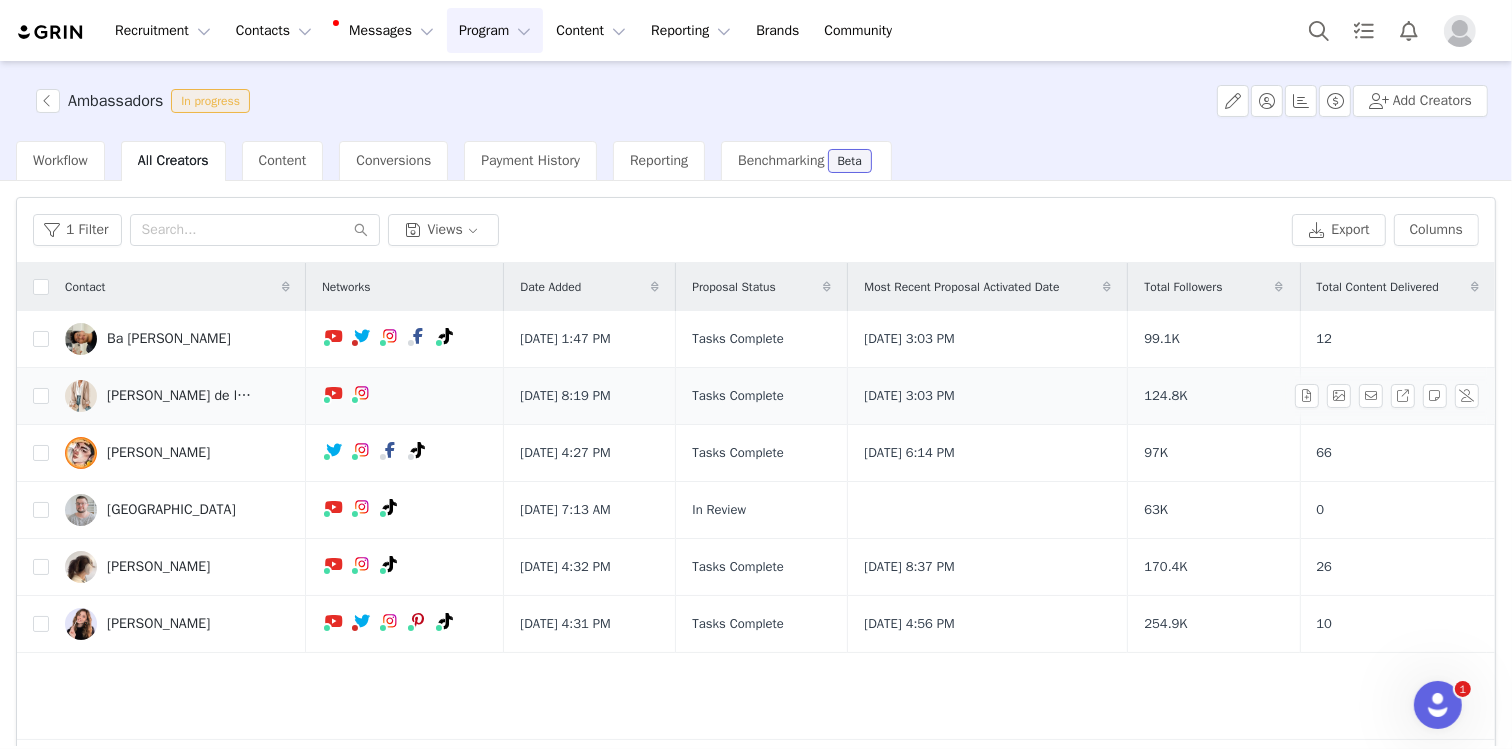 click on "Carmen de la Cruz" at bounding box center (182, 396) 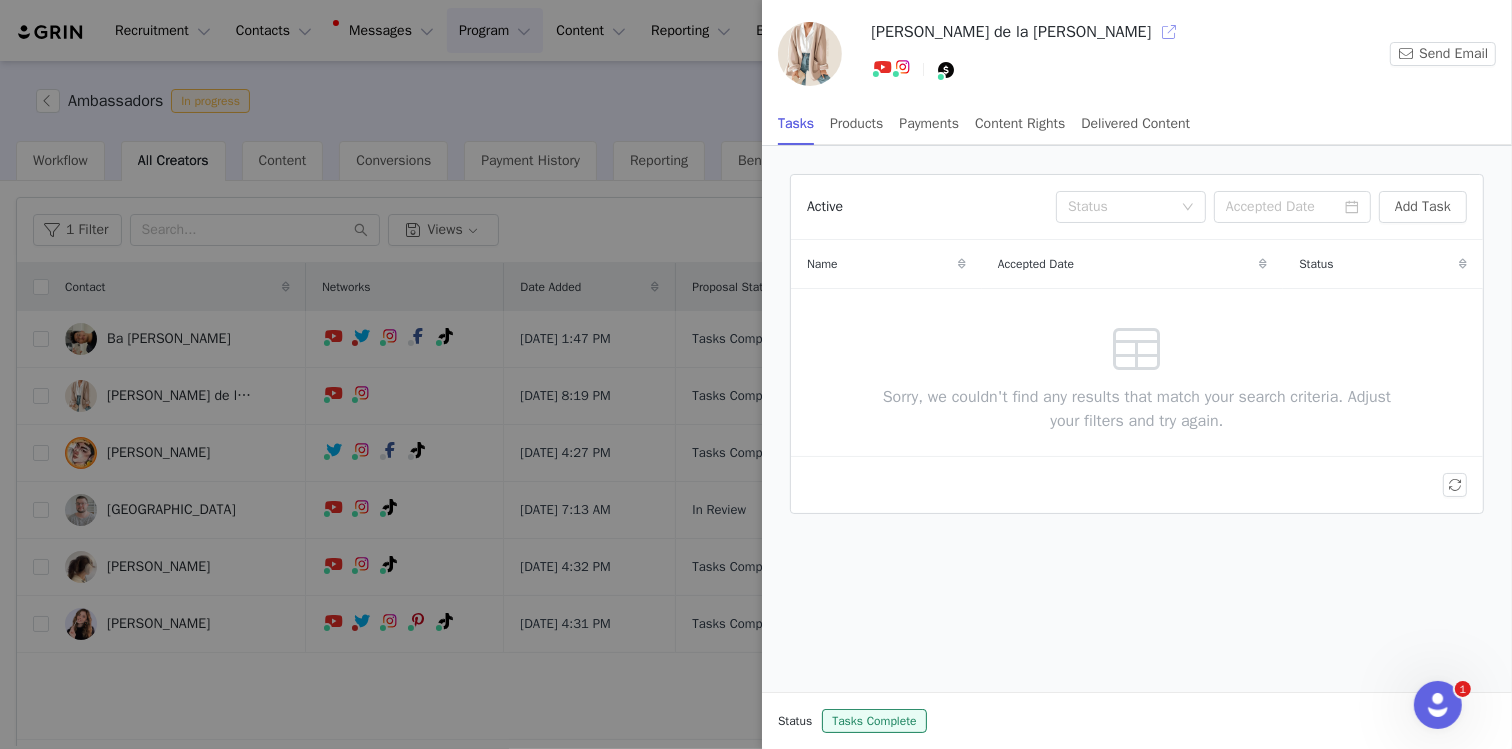 click at bounding box center (1169, 32) 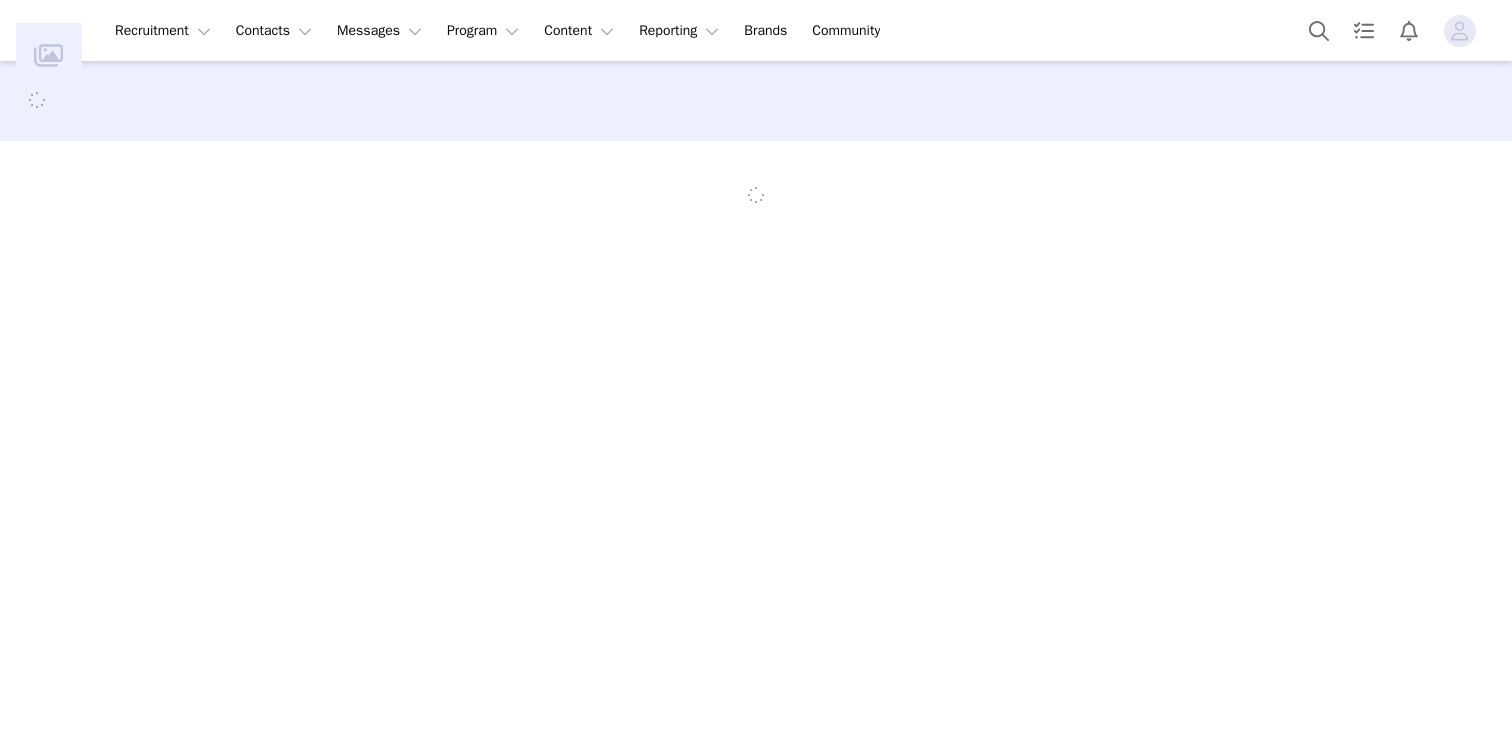 scroll, scrollTop: 0, scrollLeft: 0, axis: both 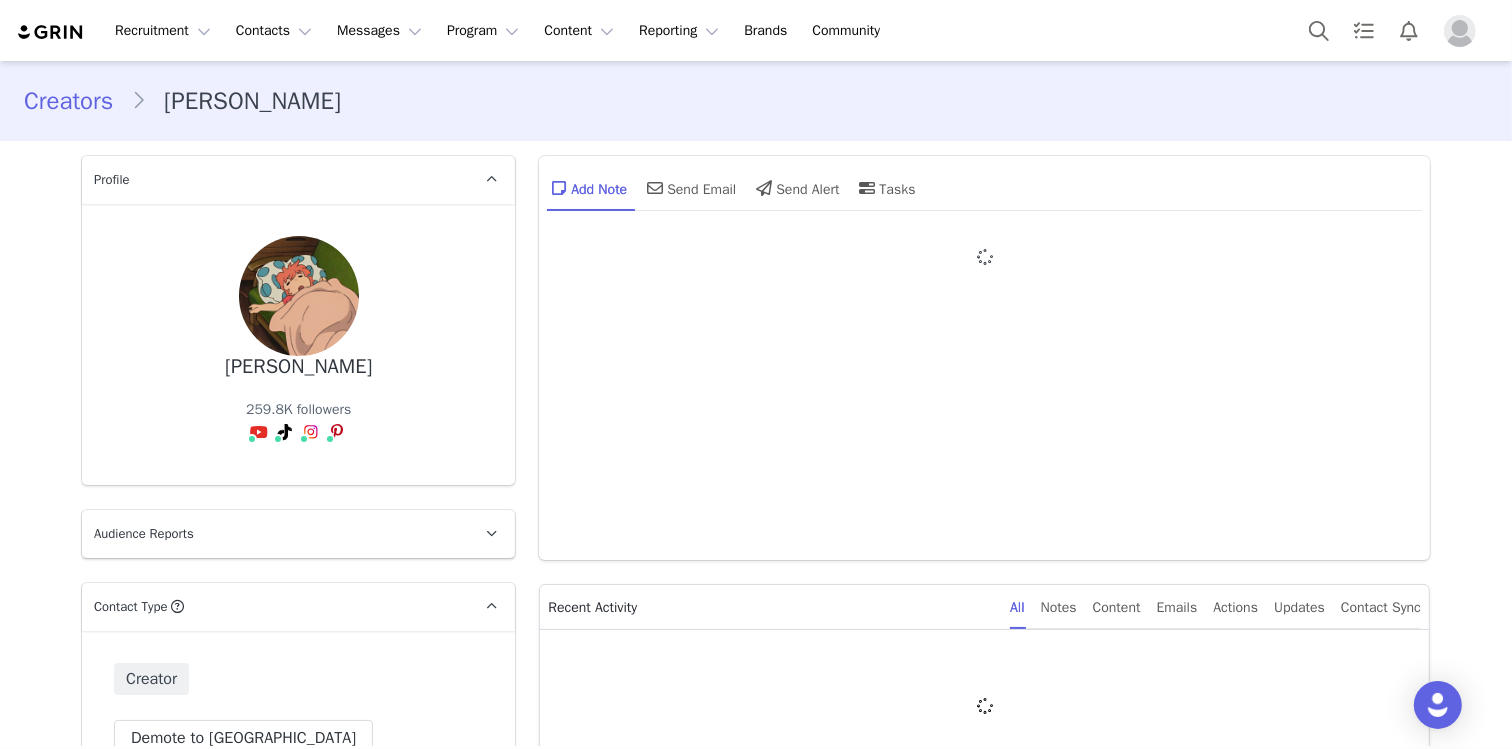 type on "+65 ([GEOGRAPHIC_DATA])" 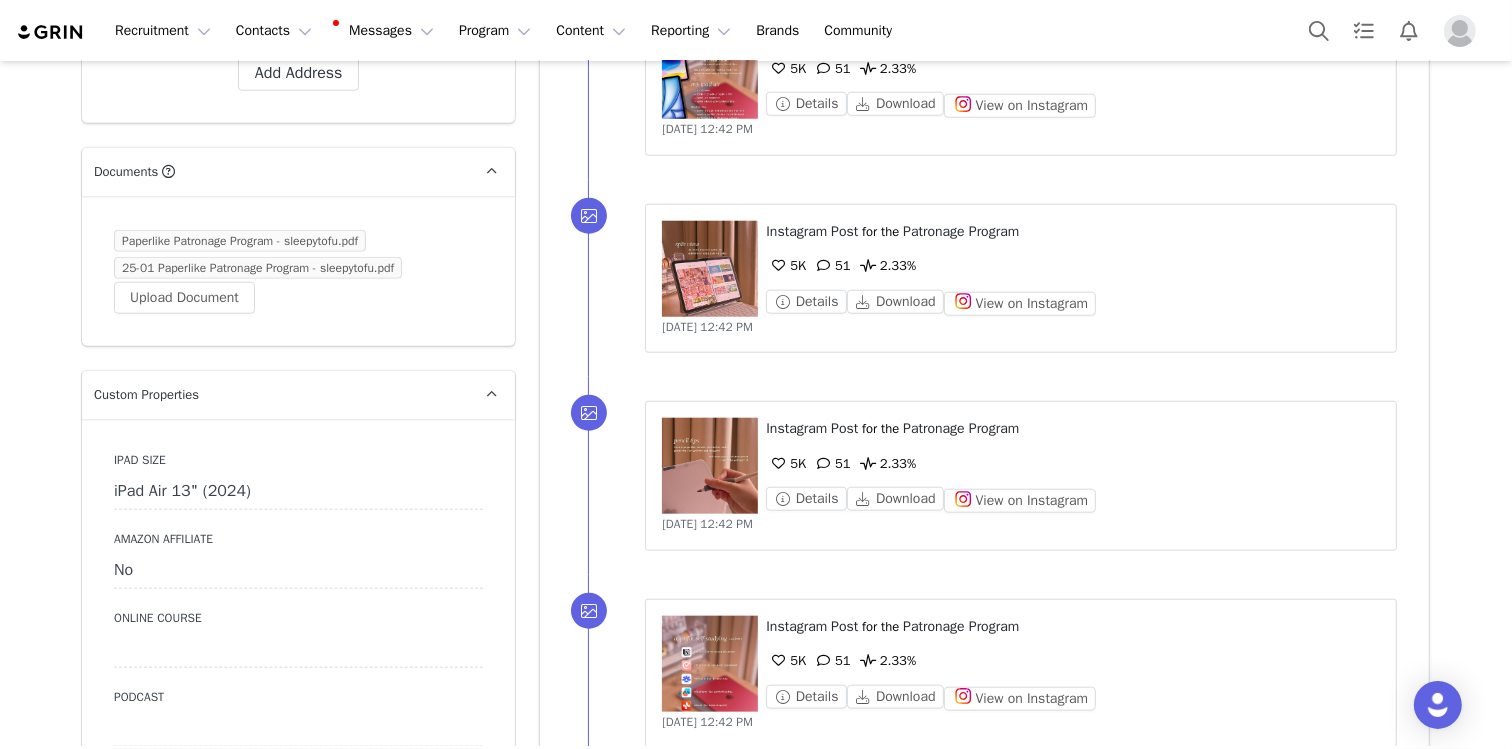scroll, scrollTop: 2510, scrollLeft: 0, axis: vertical 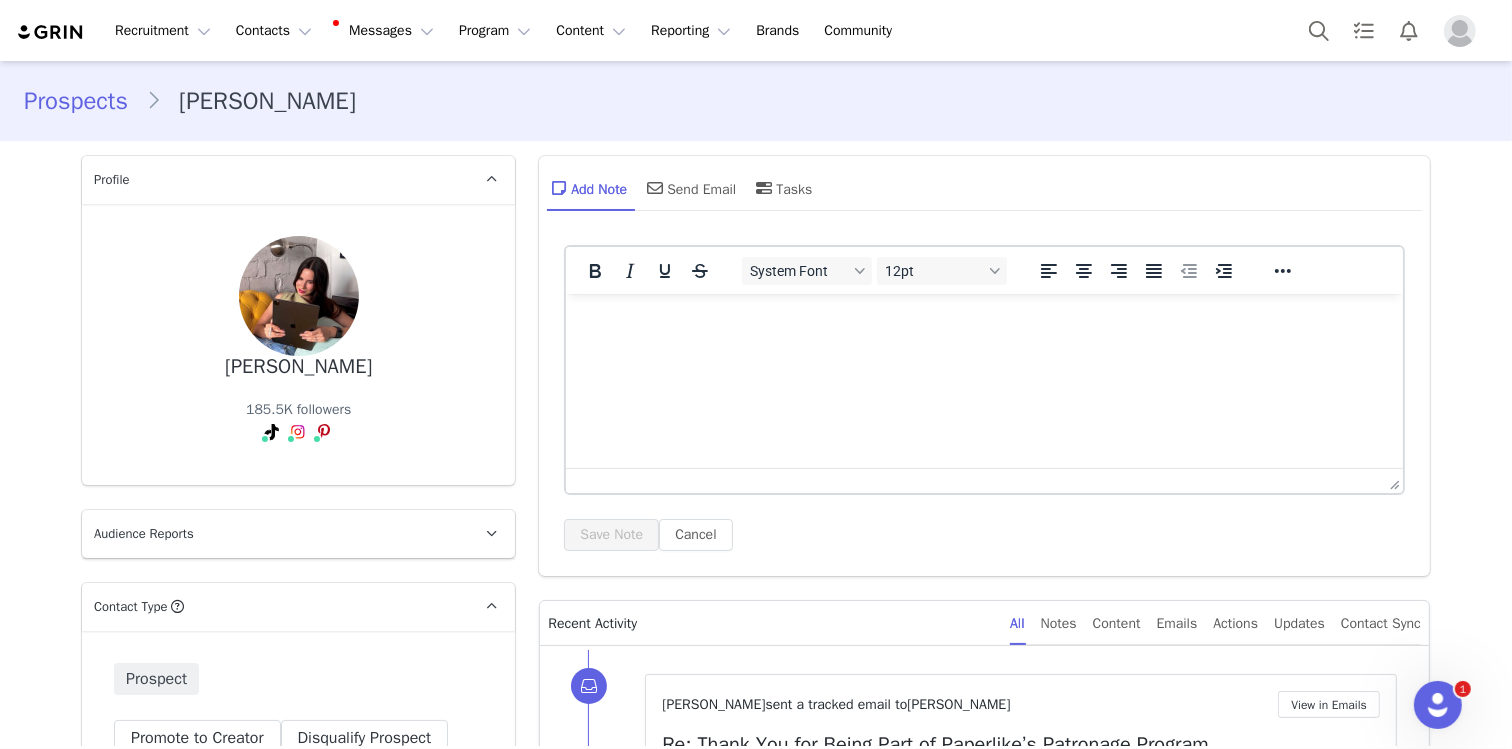 drag, startPoint x: 199, startPoint y: 361, endPoint x: 433, endPoint y: 366, distance: 234.0534 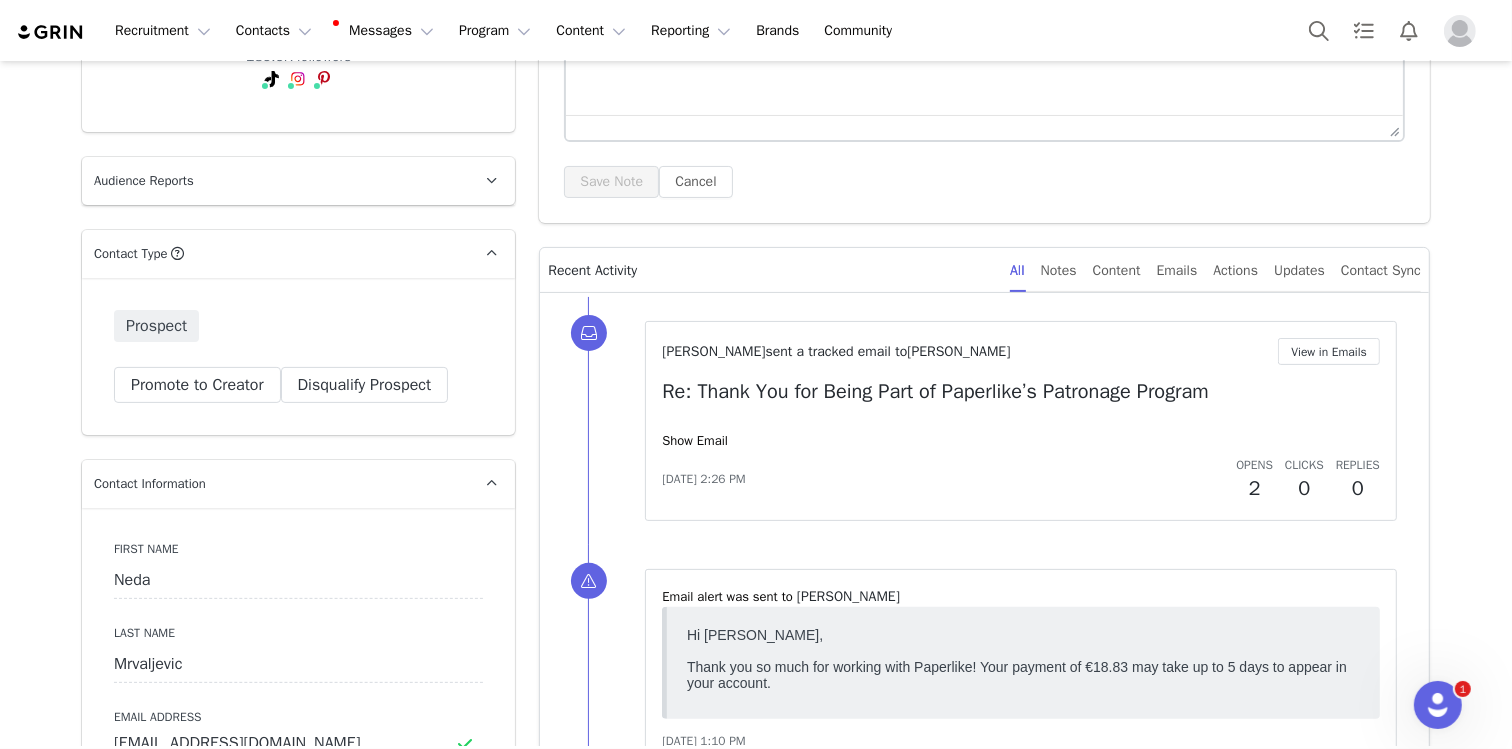 scroll, scrollTop: 626, scrollLeft: 0, axis: vertical 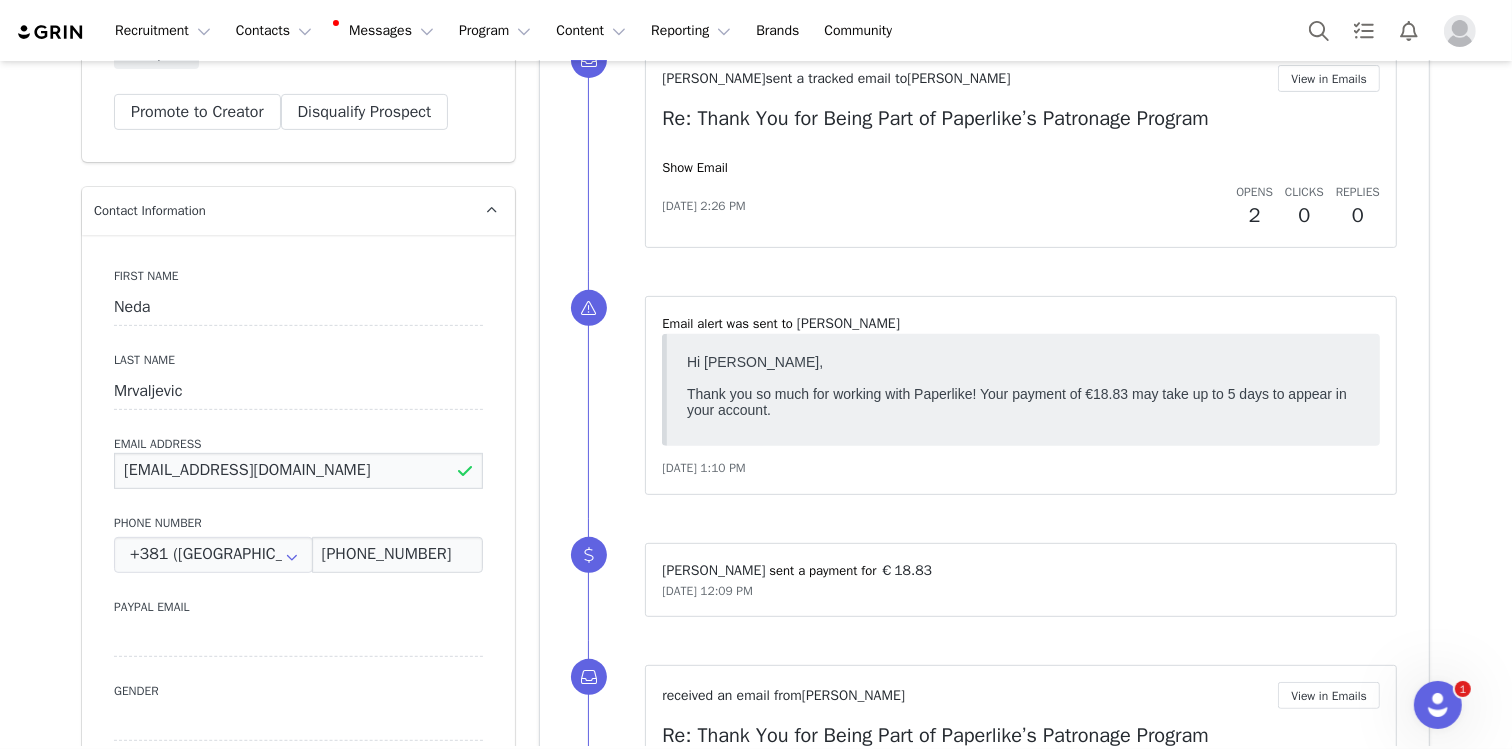 drag, startPoint x: 312, startPoint y: 466, endPoint x: 102, endPoint y: 461, distance: 210.05951 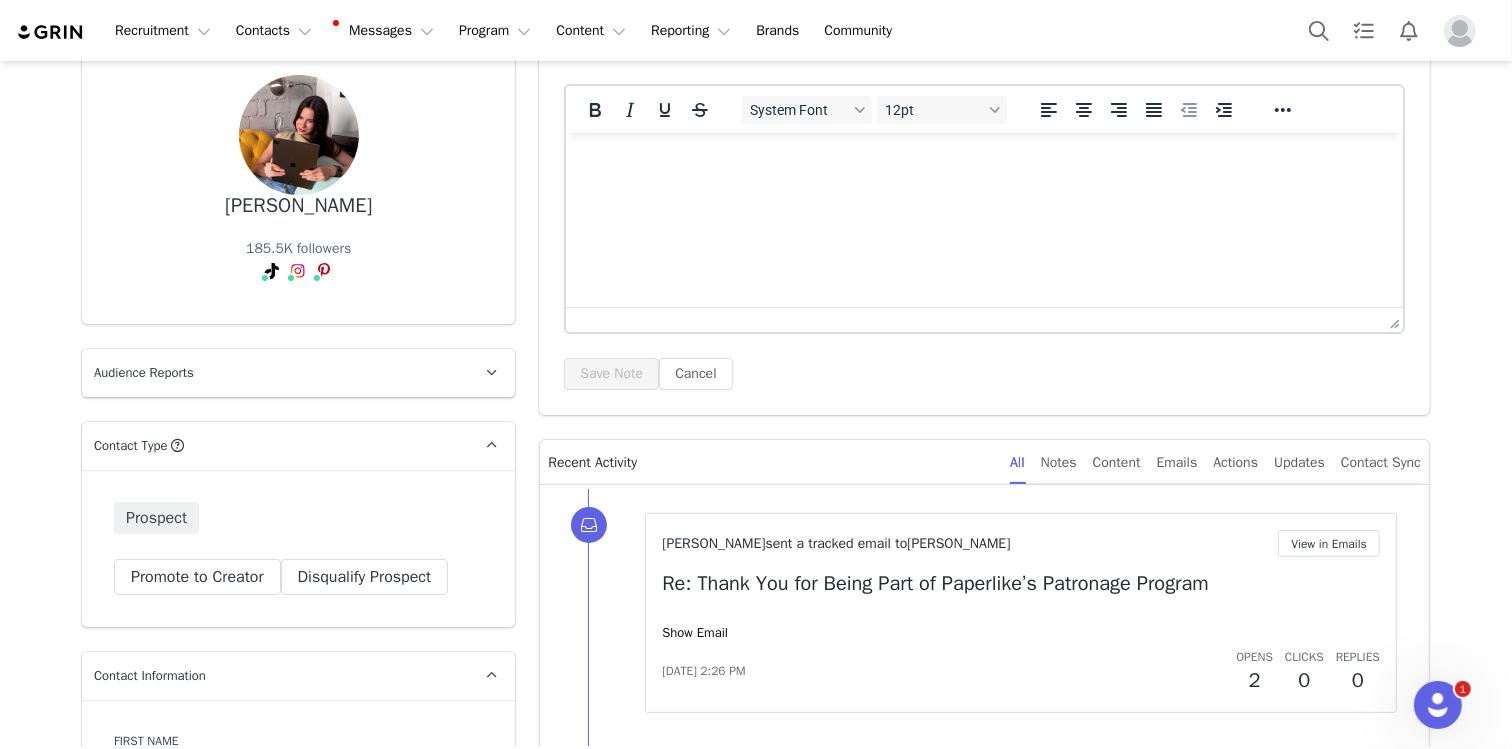 scroll, scrollTop: 0, scrollLeft: 0, axis: both 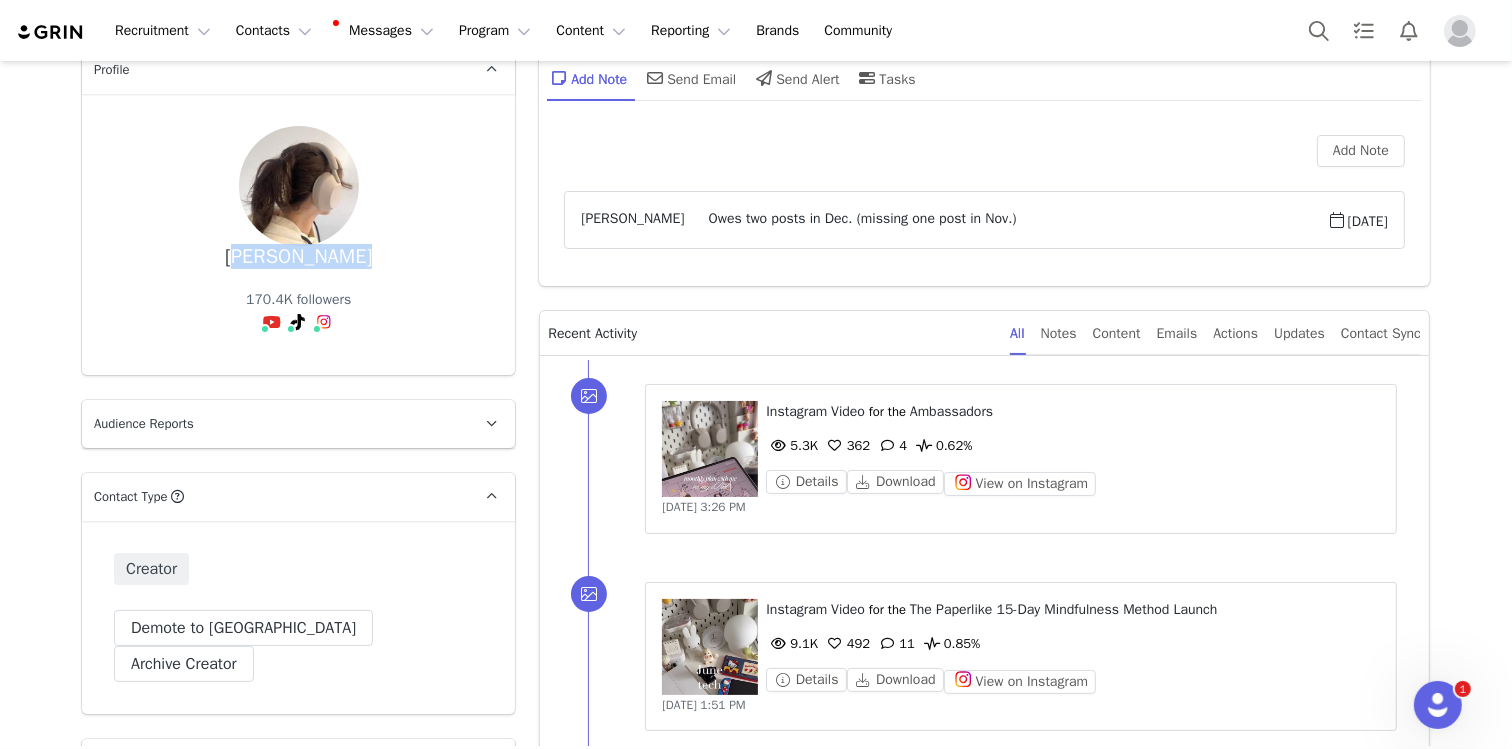 drag, startPoint x: 231, startPoint y: 253, endPoint x: 392, endPoint y: 249, distance: 161.04968 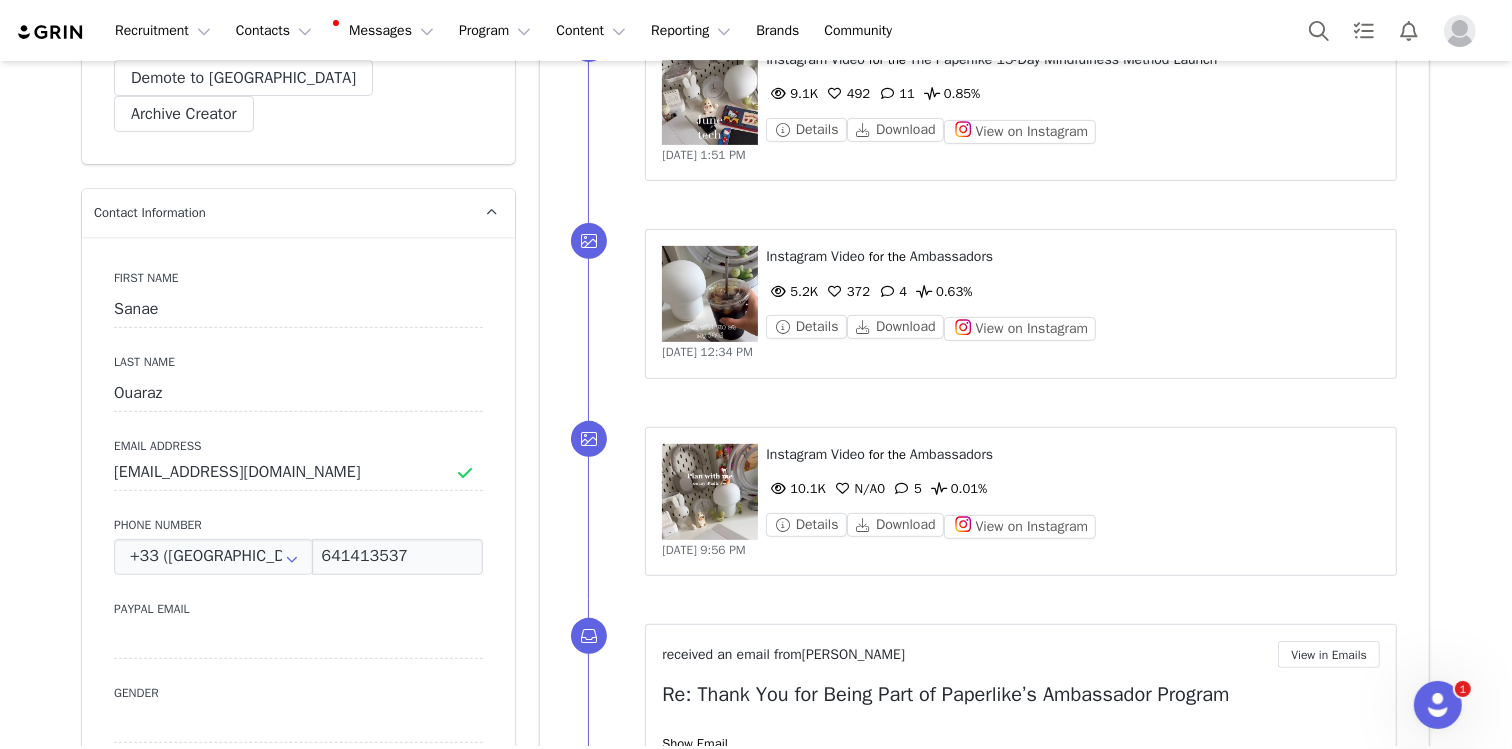 scroll, scrollTop: 721, scrollLeft: 0, axis: vertical 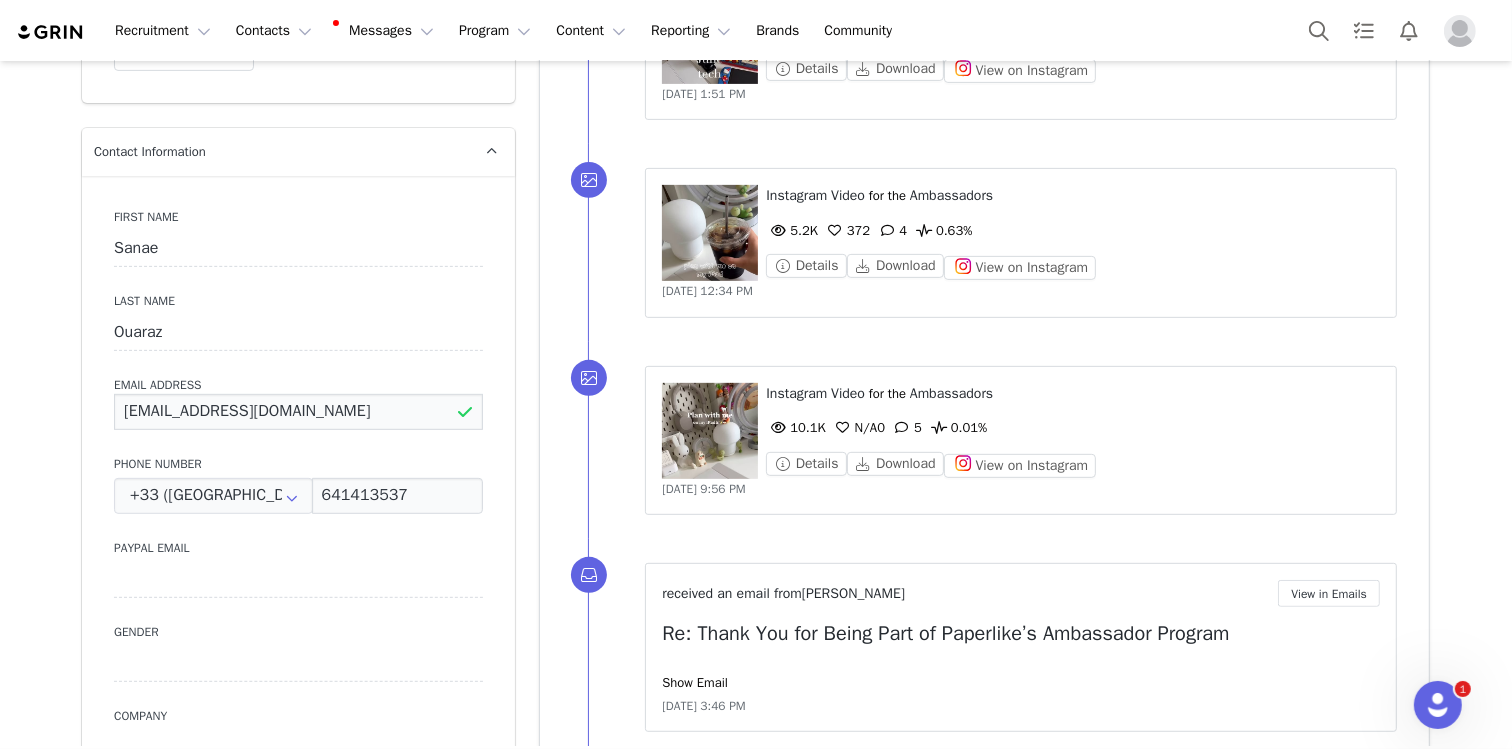 drag, startPoint x: 333, startPoint y: 379, endPoint x: 94, endPoint y: 360, distance: 239.75404 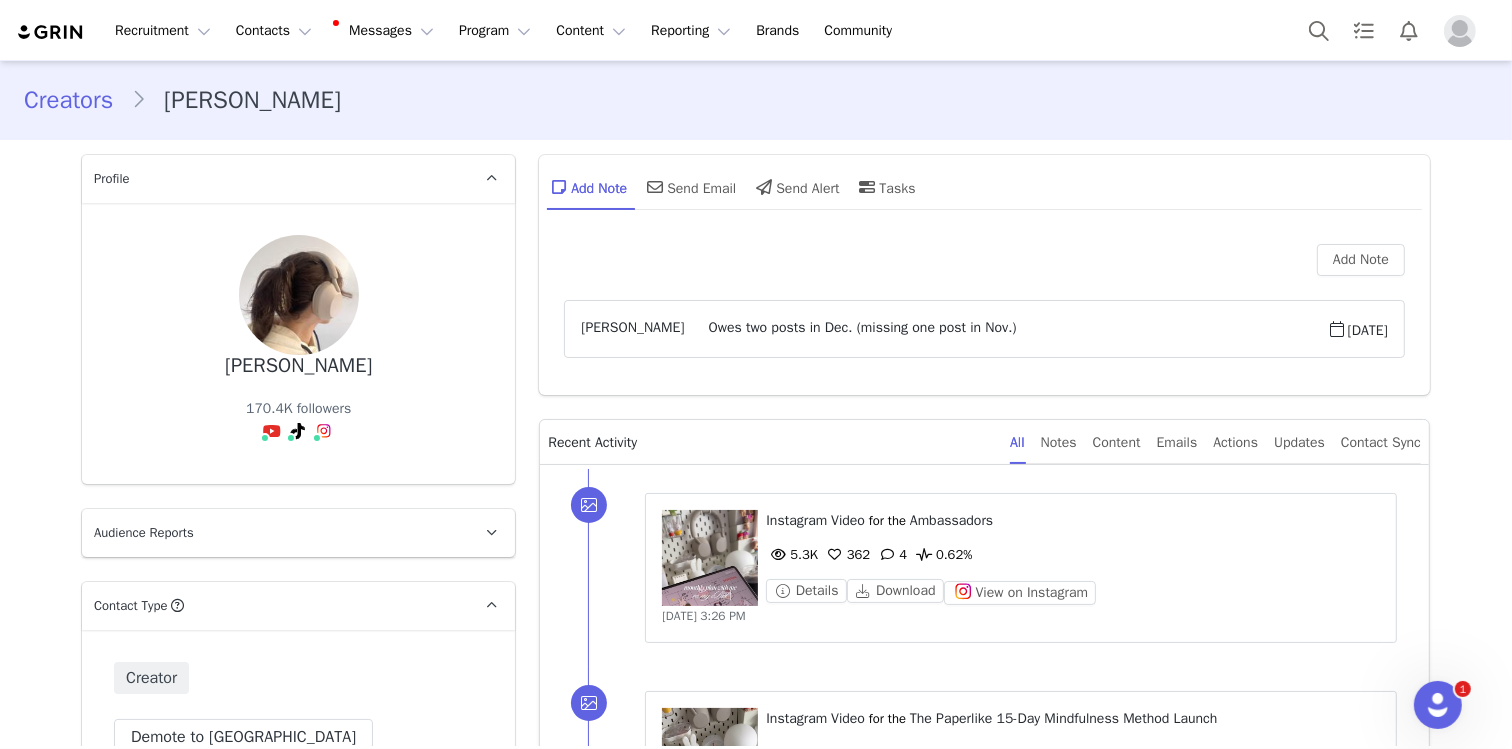 scroll, scrollTop: 0, scrollLeft: 0, axis: both 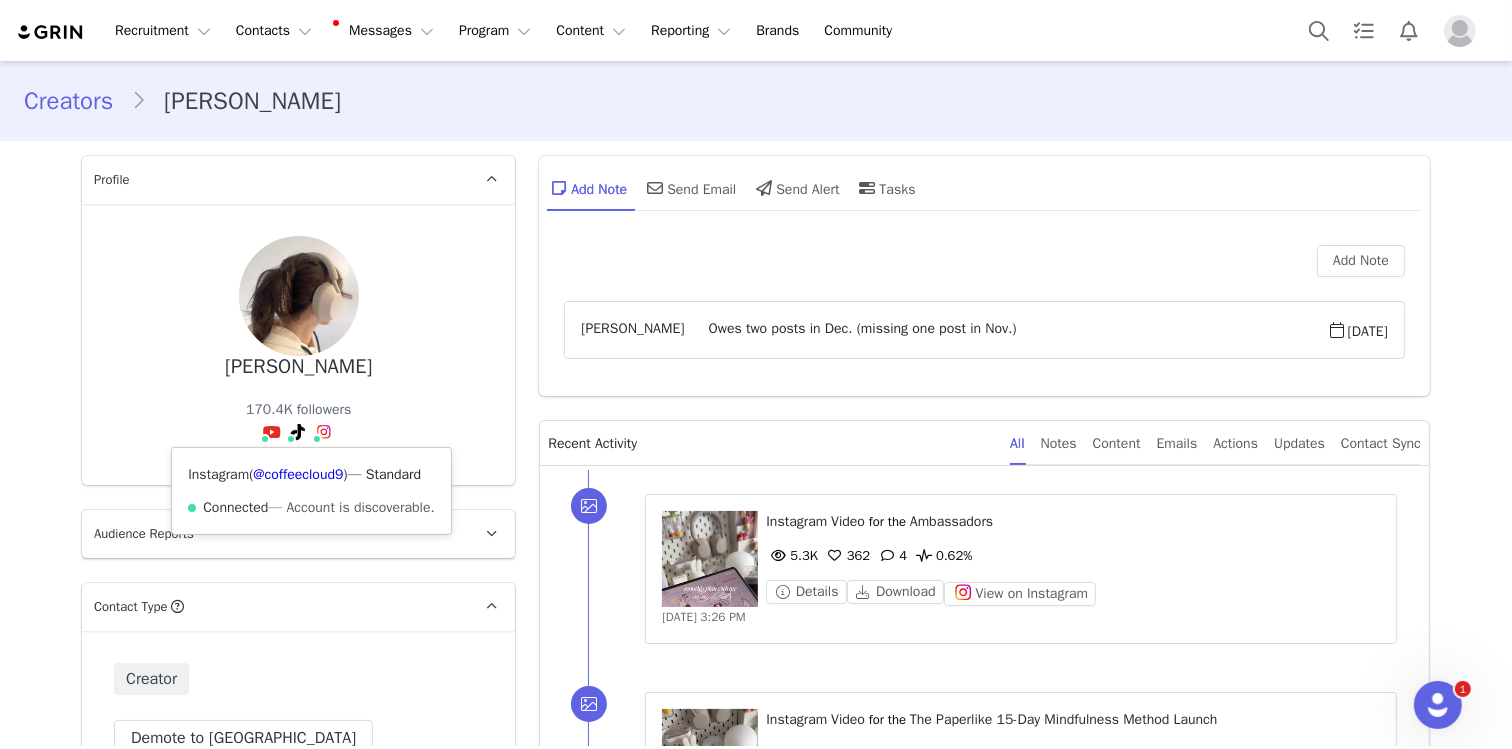click on "Instagram  (   @coffeecloud9   )   — Standard  Connected  — Account is discoverable." at bounding box center (311, 491) 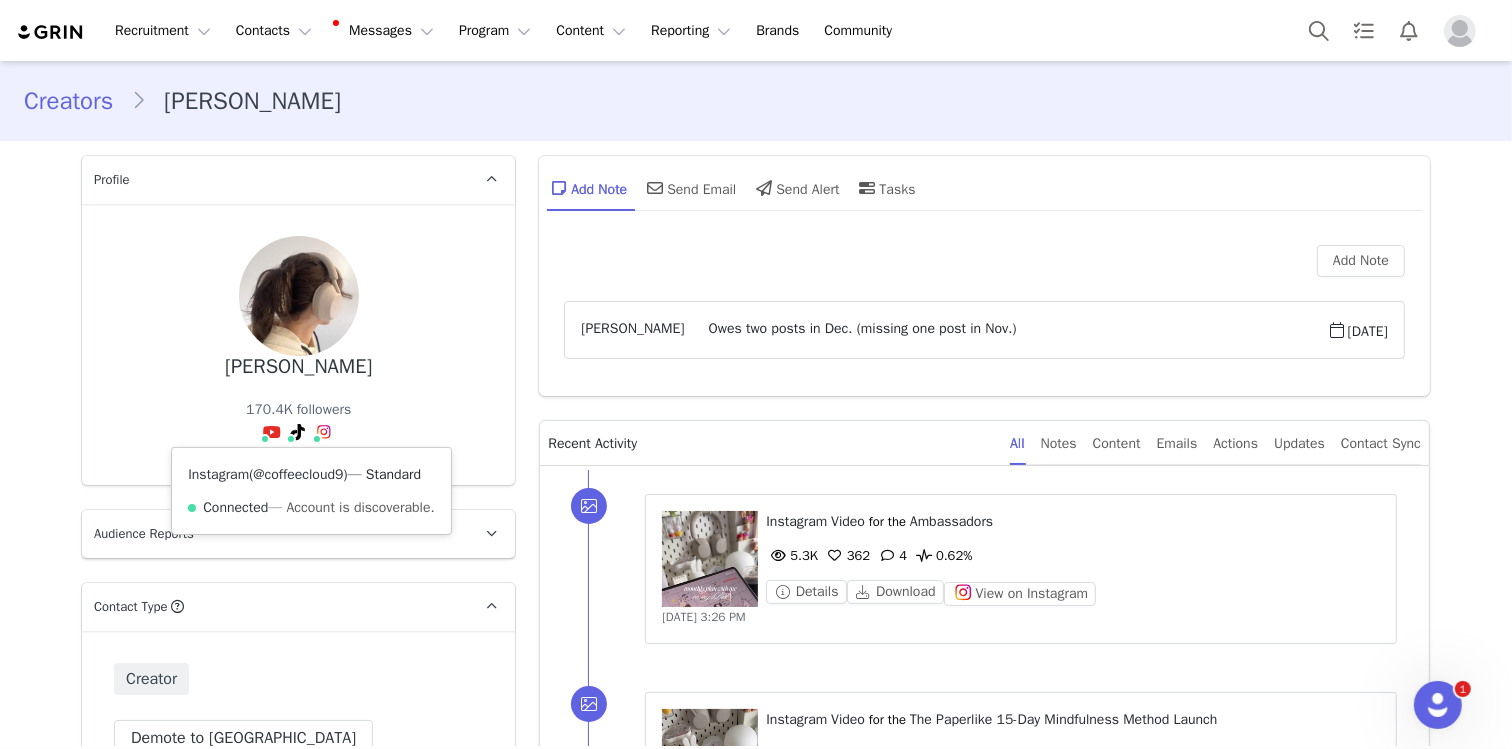 click on "@coffeecloud9" at bounding box center [298, 474] 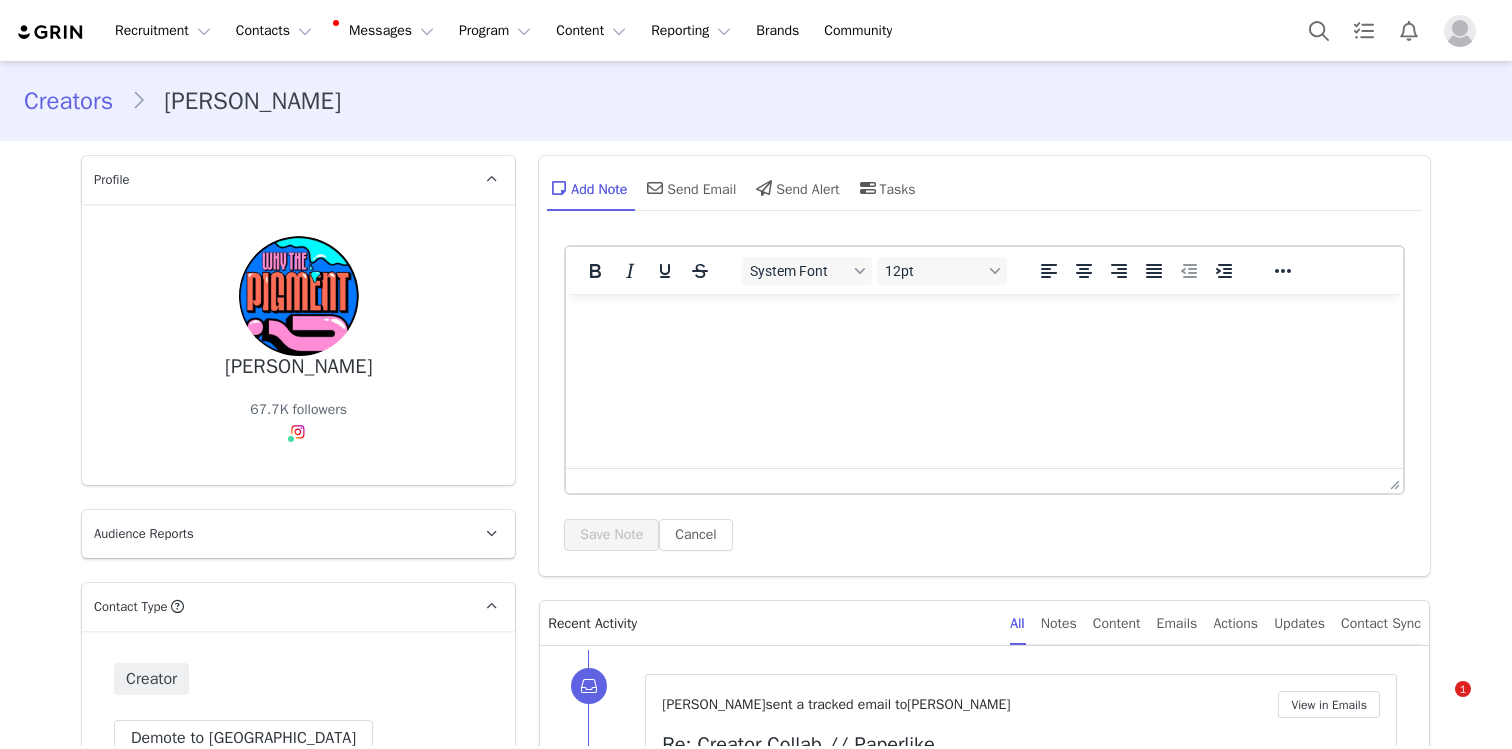 scroll, scrollTop: 0, scrollLeft: 0, axis: both 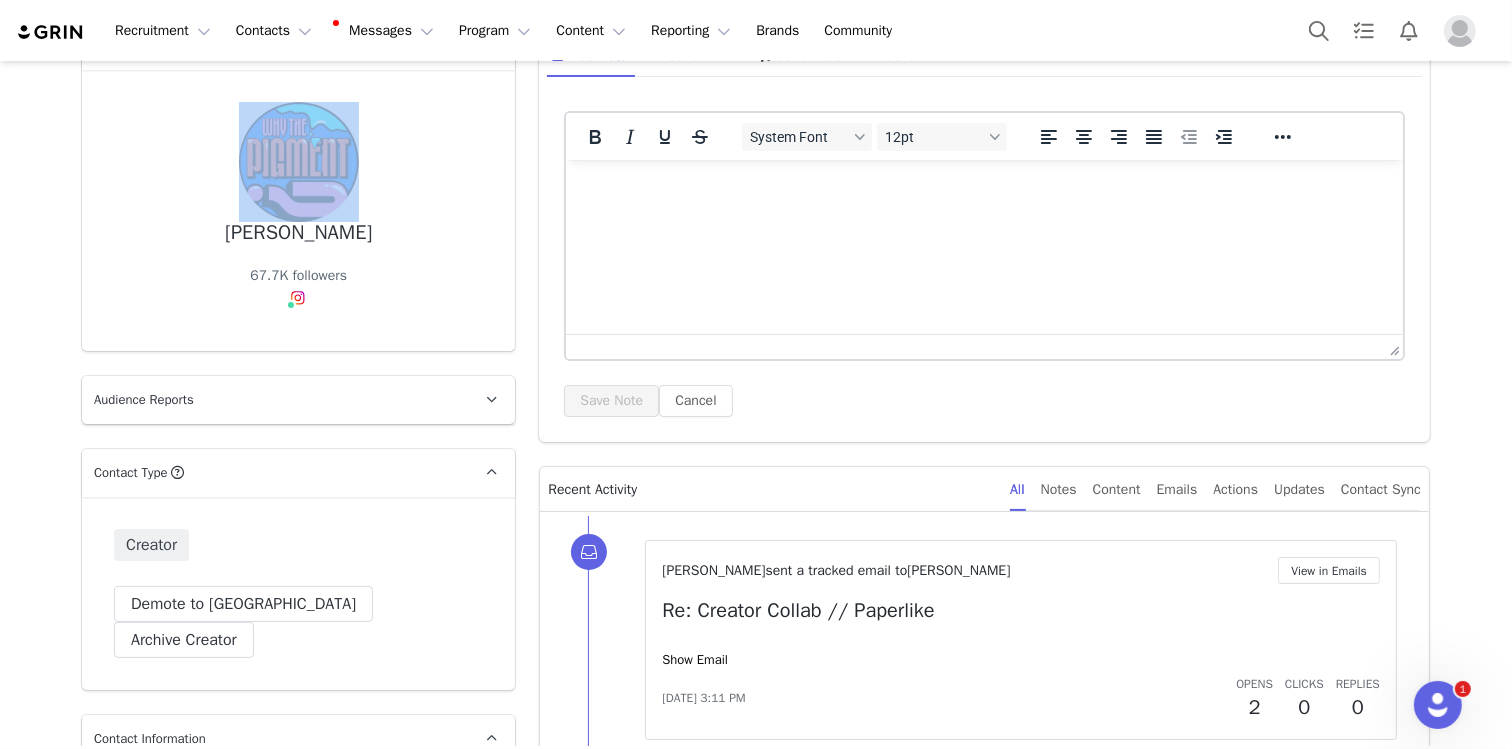 drag, startPoint x: 233, startPoint y: 236, endPoint x: 381, endPoint y: 227, distance: 148.27339 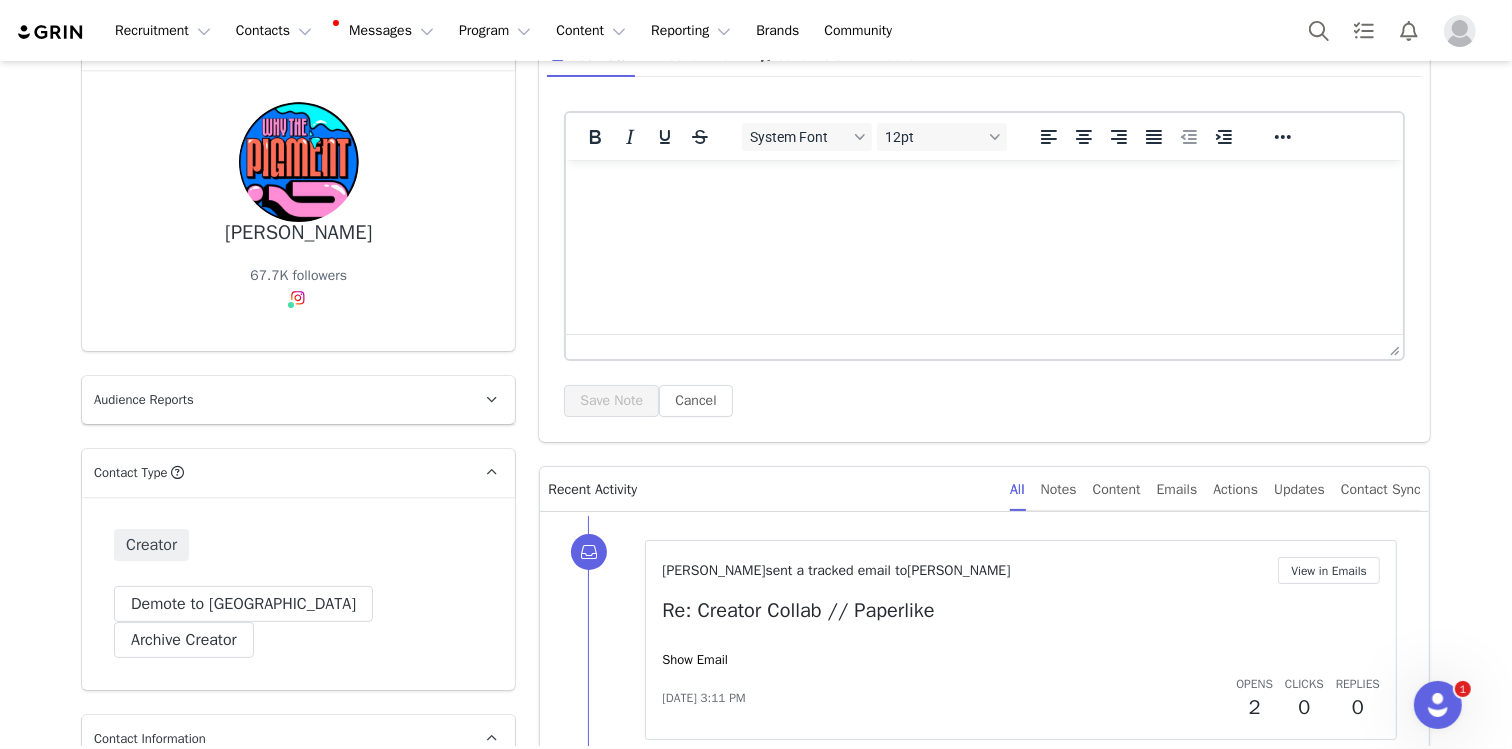 click on "Paul Tesnière      67.7K followers  Instagram  (   @whythepigment.studio   )   — Standard  Connected  — Account is discoverable." at bounding box center (298, 210) 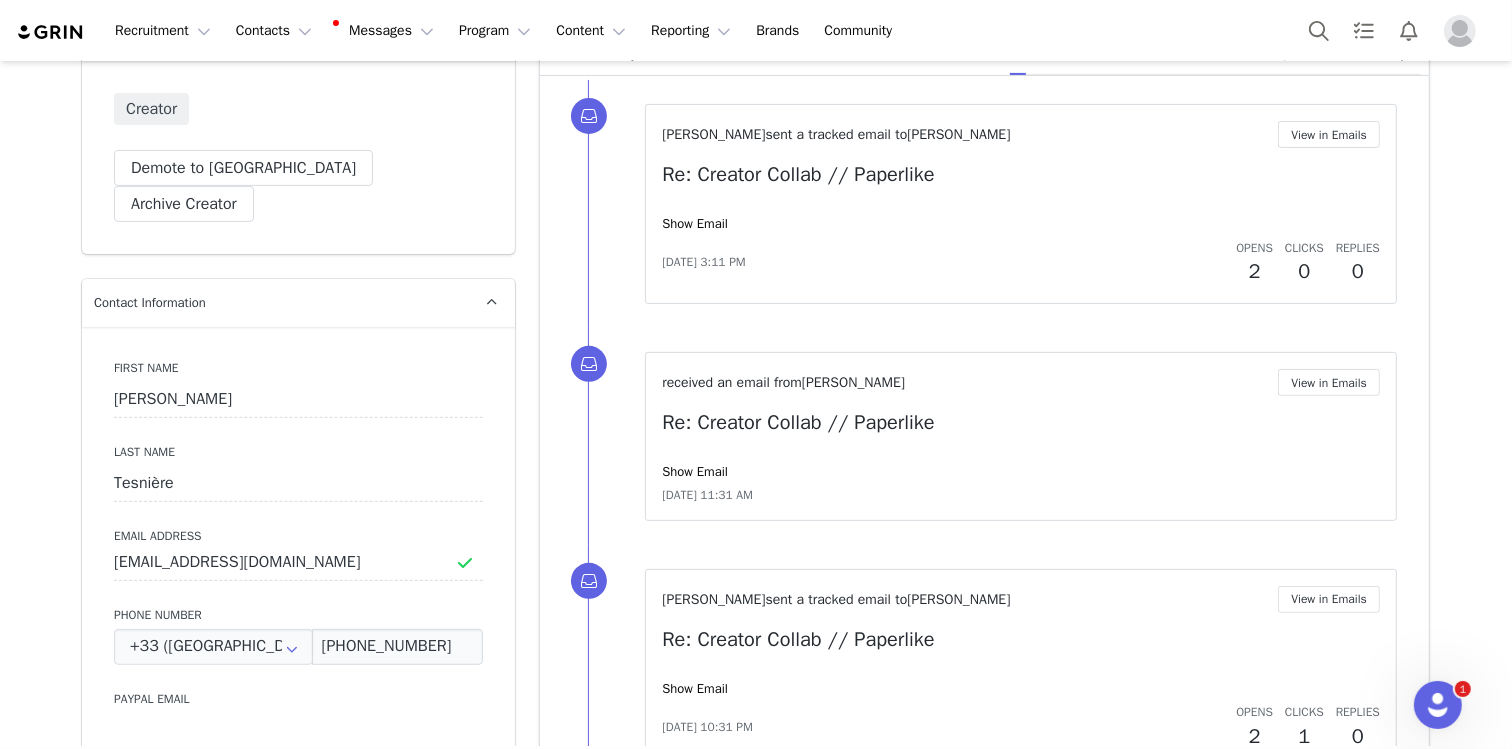 scroll, scrollTop: 571, scrollLeft: 0, axis: vertical 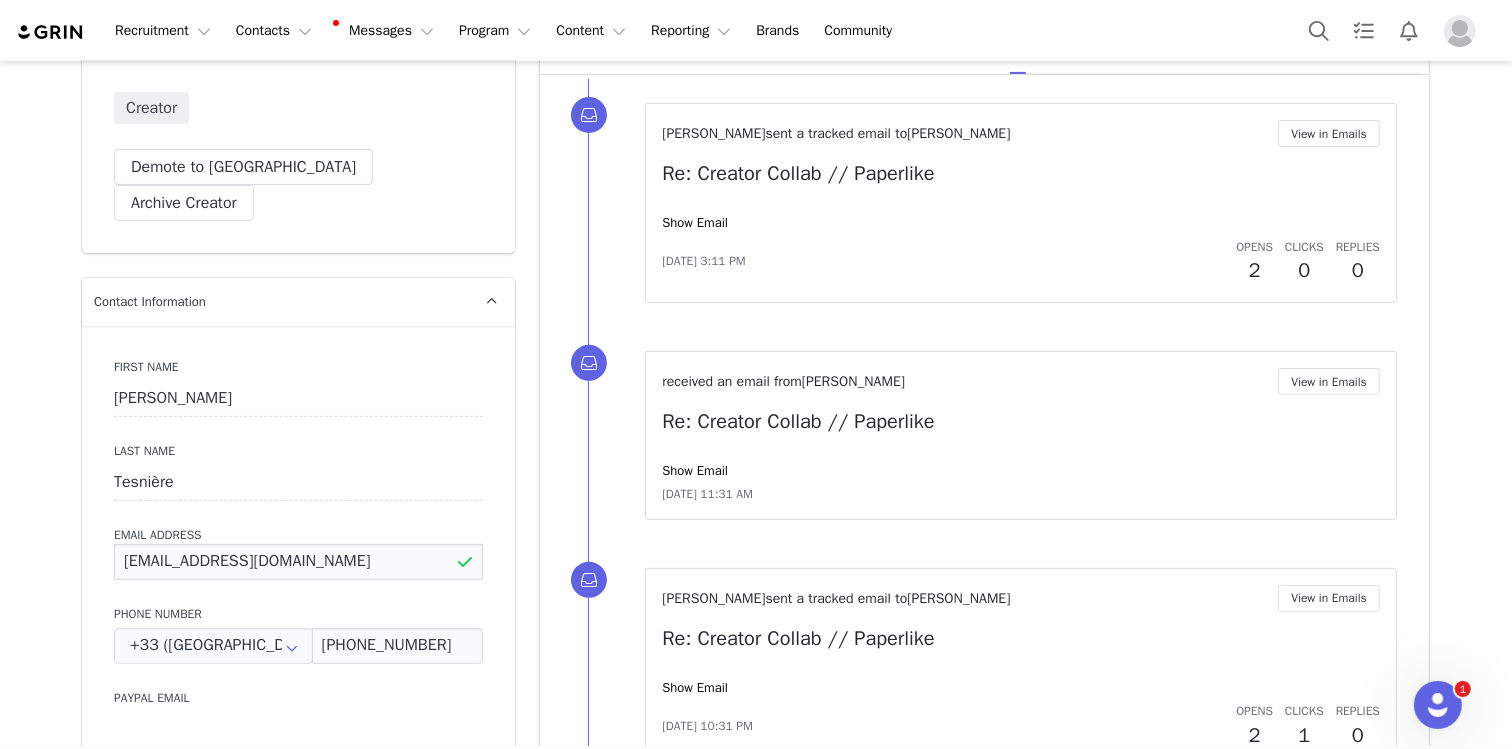 drag, startPoint x: 419, startPoint y: 521, endPoint x: 405, endPoint y: 522, distance: 14.035668 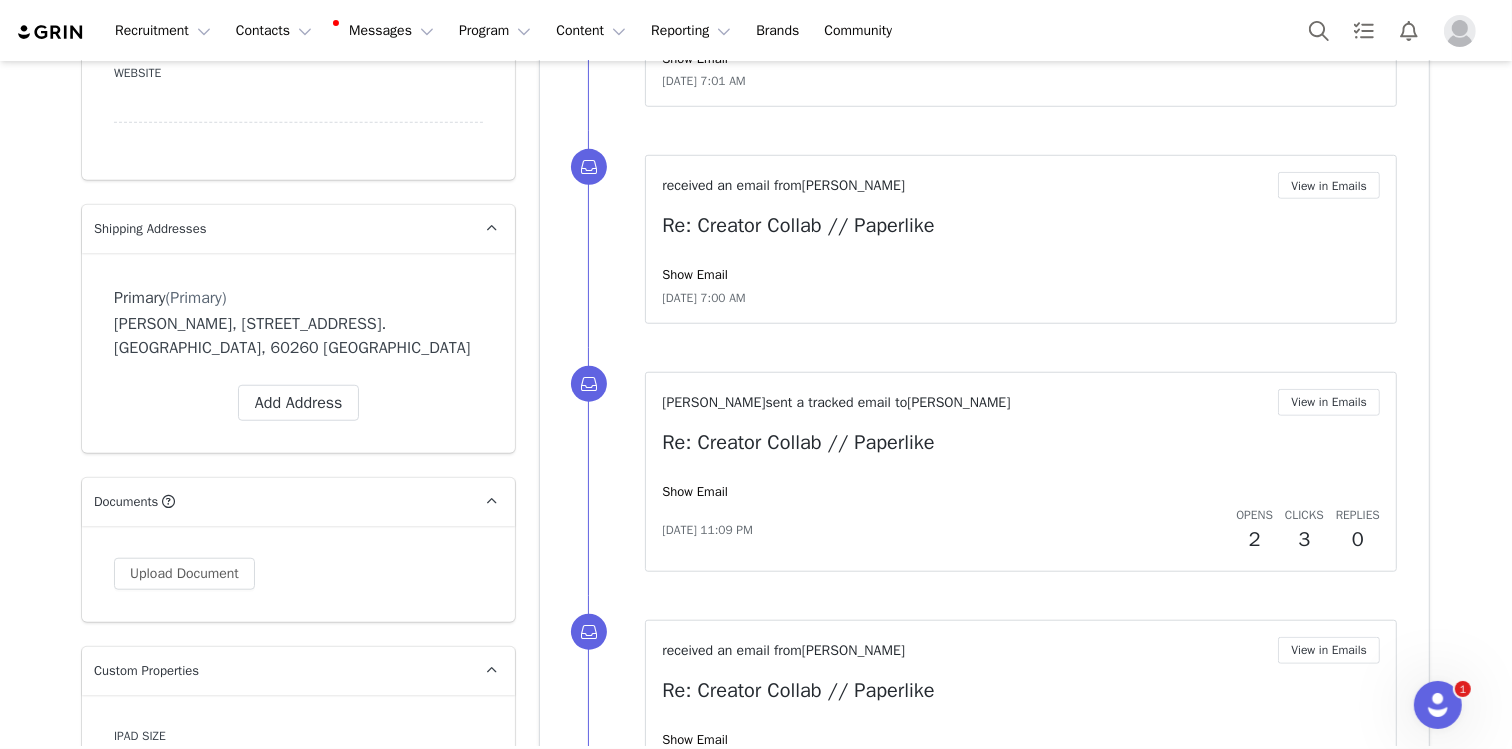 scroll, scrollTop: 1455, scrollLeft: 0, axis: vertical 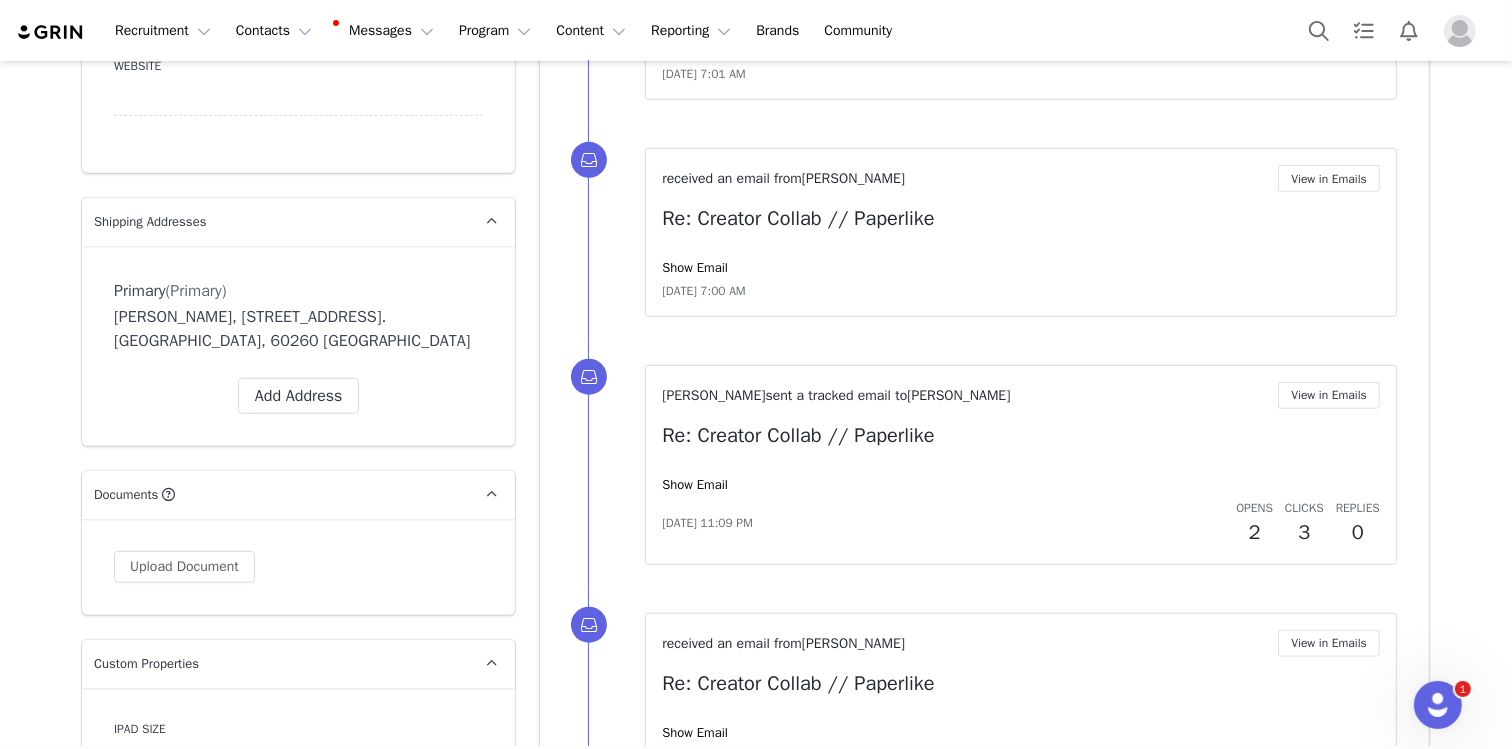 click on "Add Note   Send Email   Send Alert   Tasks  System Font 12pt To open the popup, press Shift+Enter To open the popup, press Shift+Enter To open the popup, press Shift+Enter To open the popup, press Shift+Enter Save Note Cancel Recent Activity All Notes Content Emails Actions Updates Contact Sync Giselle Medina sent a tracked email to  Paul Tesnière      View in Emails   Re: Creator Collab // Paperlike   Show Email  Jul 10, 2025, 3:11 PM      Opens  2  Clicks  0  Replies  0 received an email from  Paul Tesnière      View in Emails   Re: Creator Collab // Paperlike   Show Email  Jul 10, 2025, 11:31 AM     Giselle Medina sent a tracked email to  Paul Tesnière      View in Emails   Re: Creator Collab // Paperlike   Show Email  Jul 9, 2025, 10:31 PM      Opens  2  Clicks  1  Replies  0 received an email from  Paul Tesnière      View in Emails   Re: Creator Collab // Paperlike   Show Email  Jul 9, 2025, 7:01 AM     received an email from  Paul Tesnière      View in Emails   Re: Creator Collab // Paperlike" at bounding box center [984, 1795] 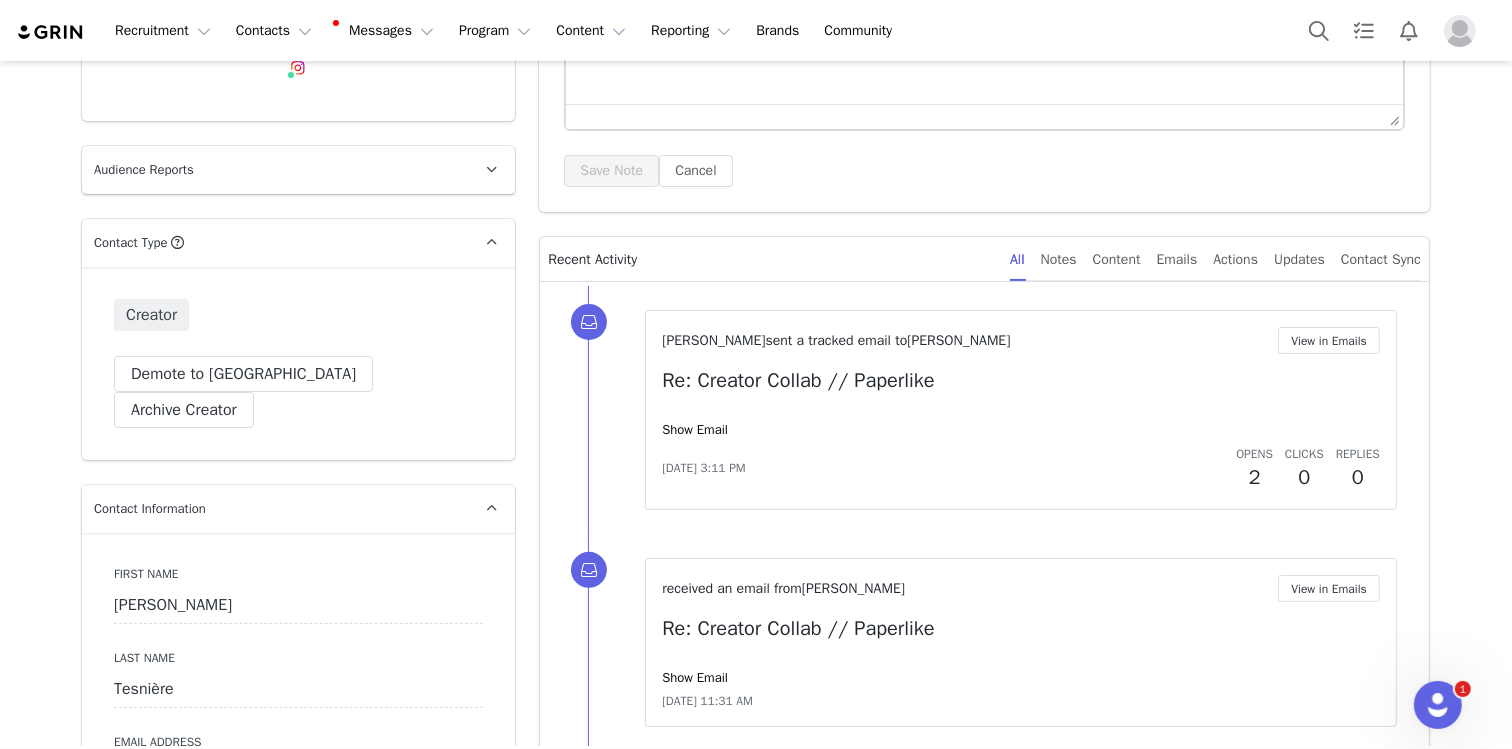 scroll, scrollTop: 0, scrollLeft: 0, axis: both 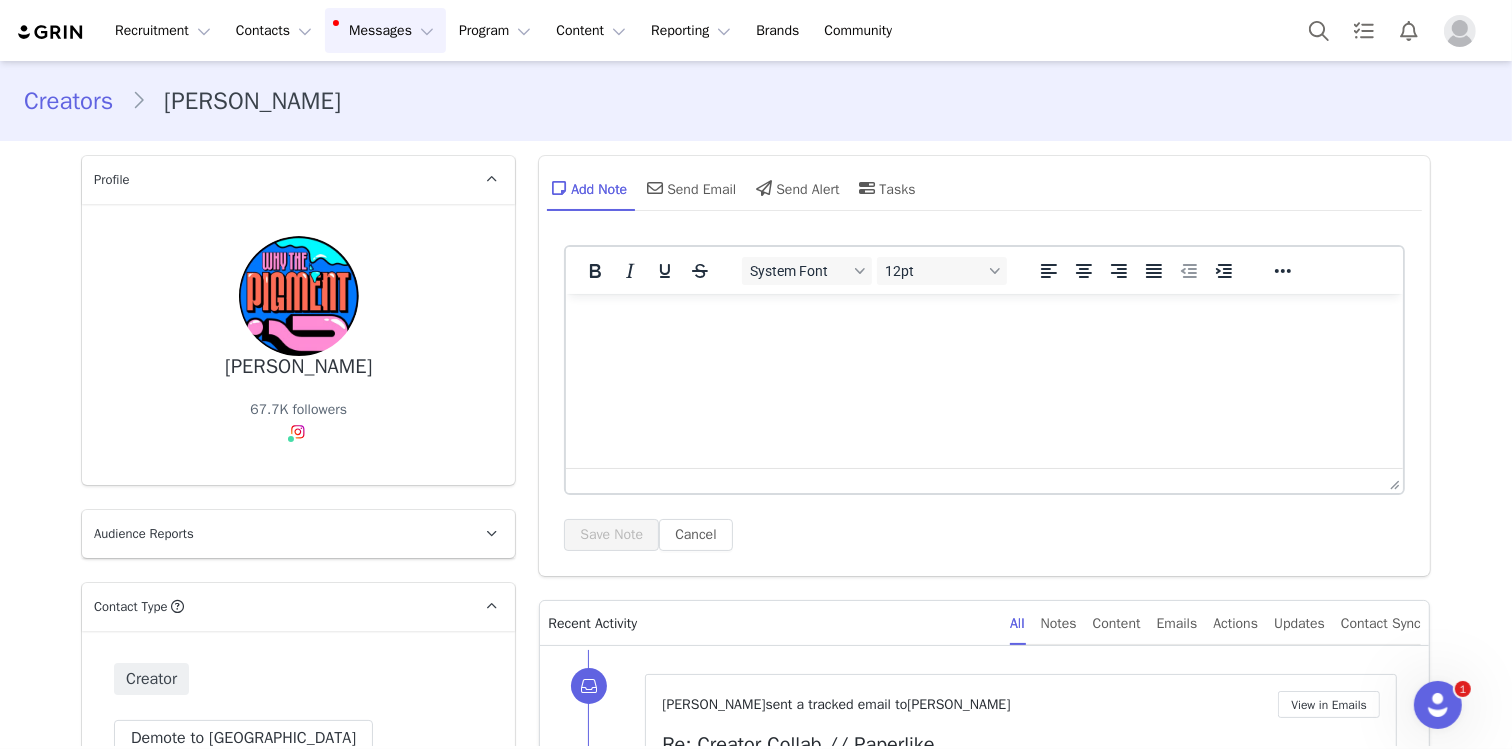 click on "Messages Messages" at bounding box center (385, 30) 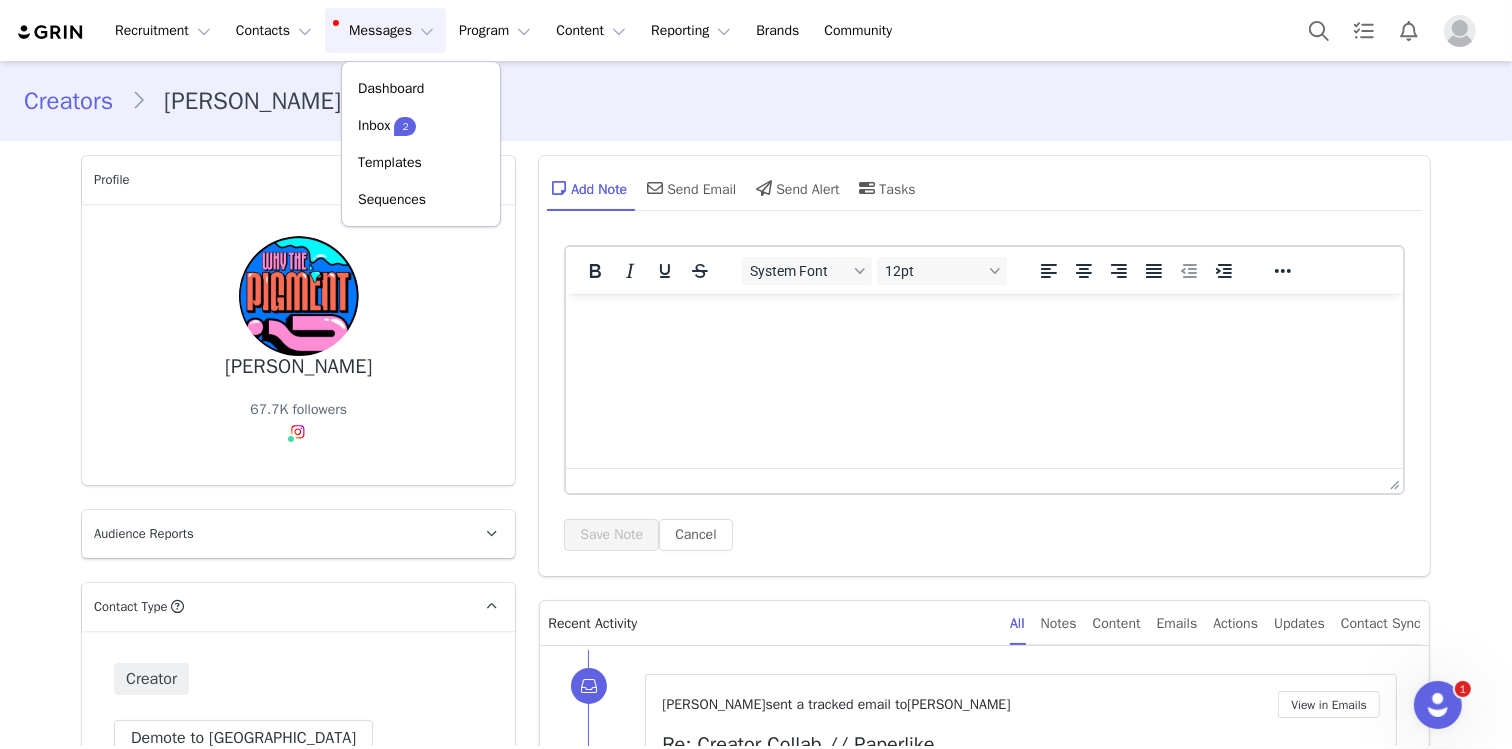 click on "Paul Tesnière      67.7K followers  Instagram  (   @whythepigment.studio   )   — Standard  Connected  — Account is discoverable." at bounding box center (298, 344) 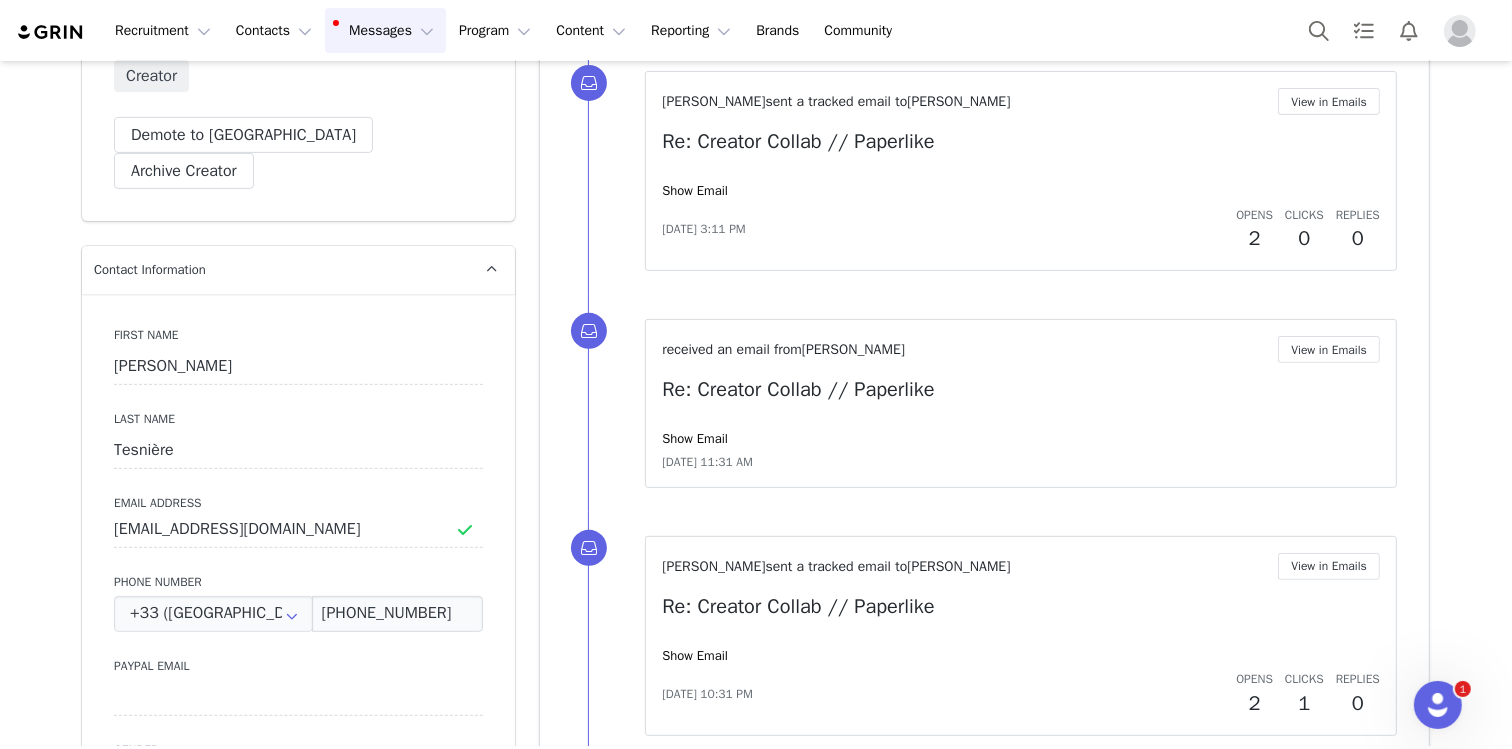 scroll, scrollTop: 793, scrollLeft: 0, axis: vertical 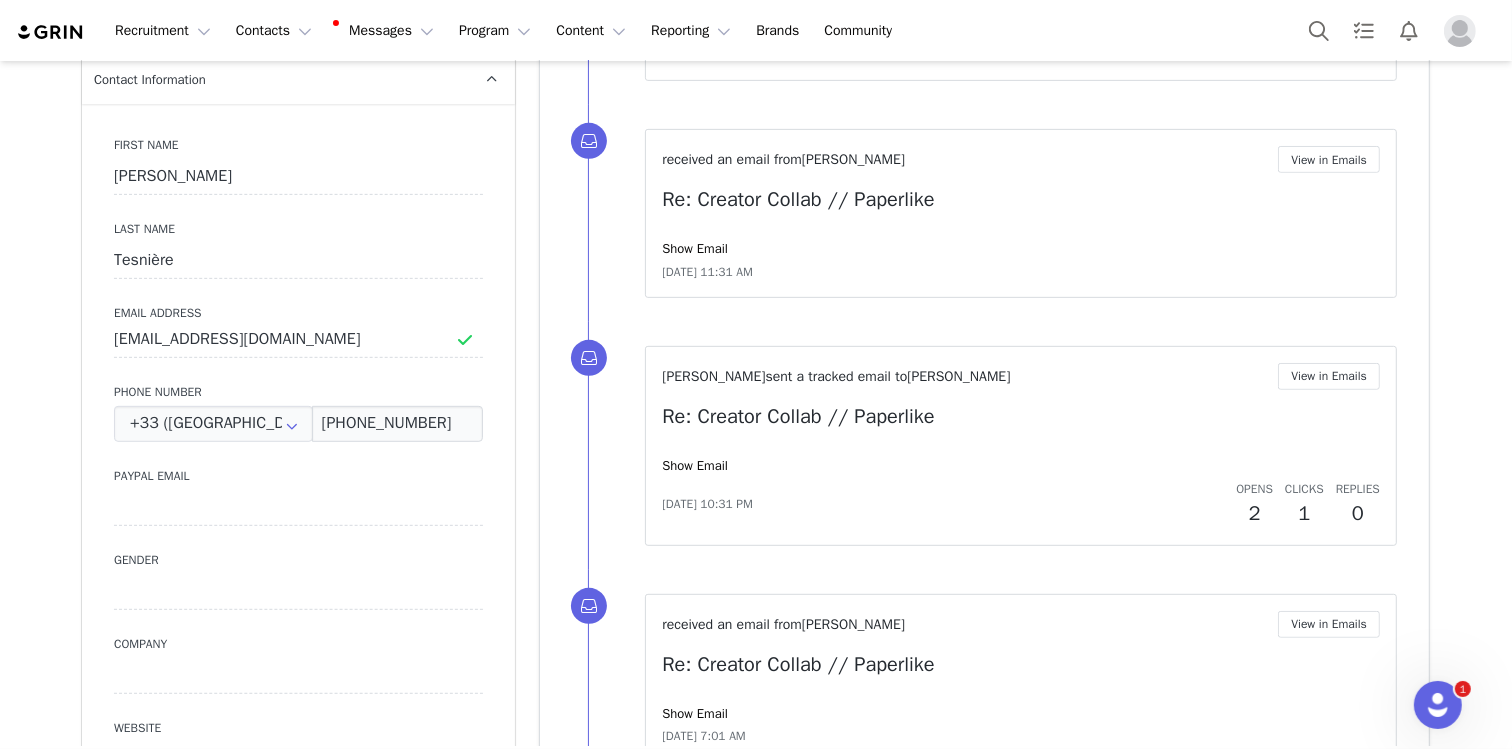 click on "Show Email" at bounding box center (1021, 249) 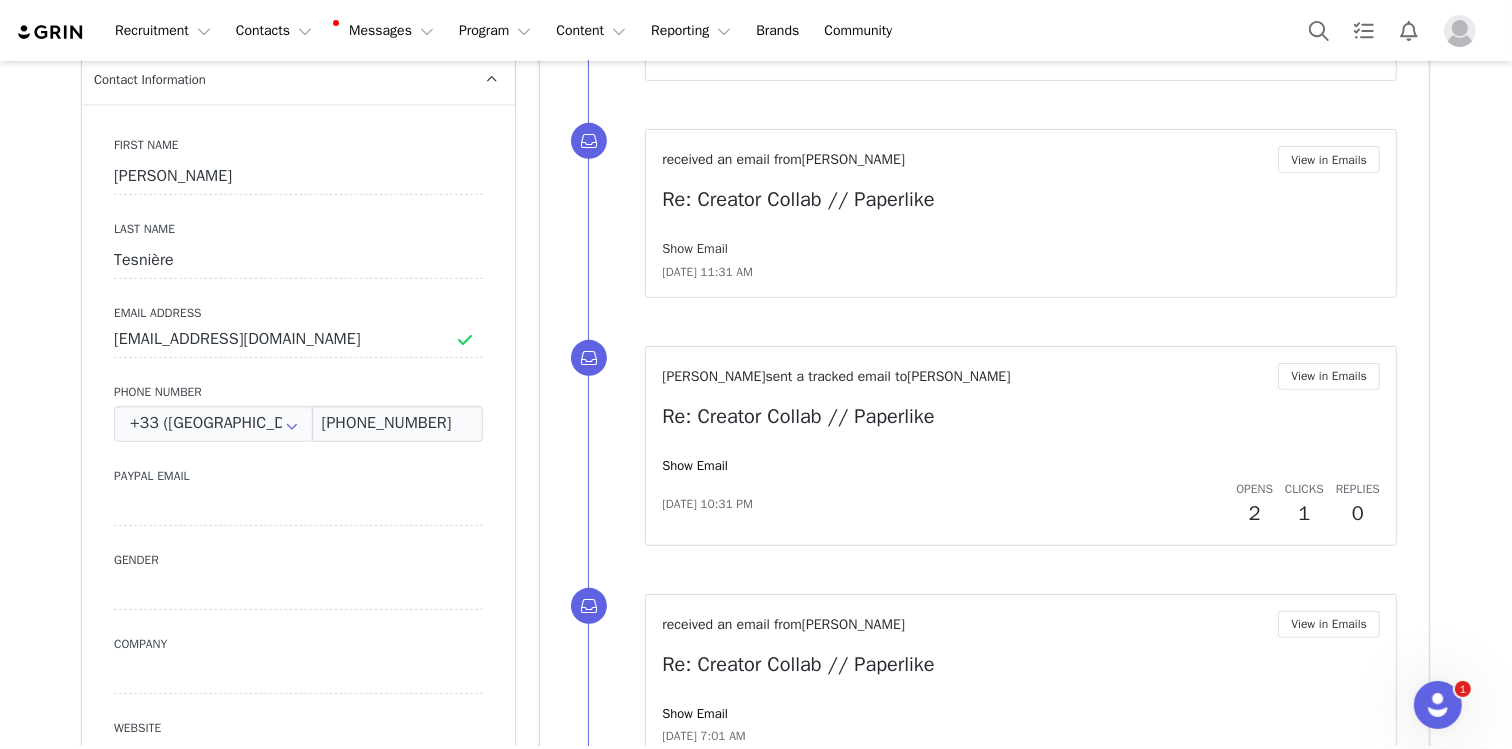click on "Show Email" at bounding box center (695, 248) 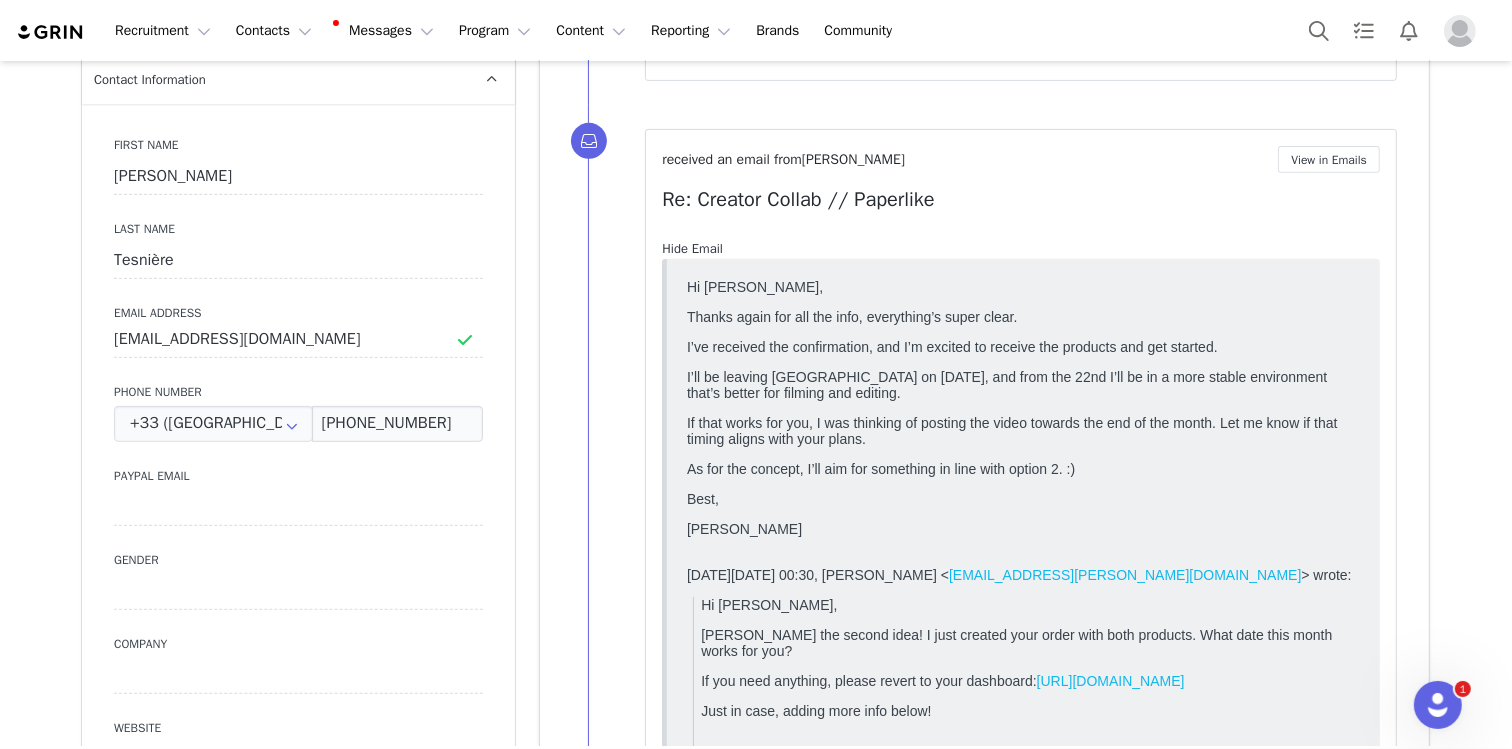 scroll, scrollTop: 0, scrollLeft: 0, axis: both 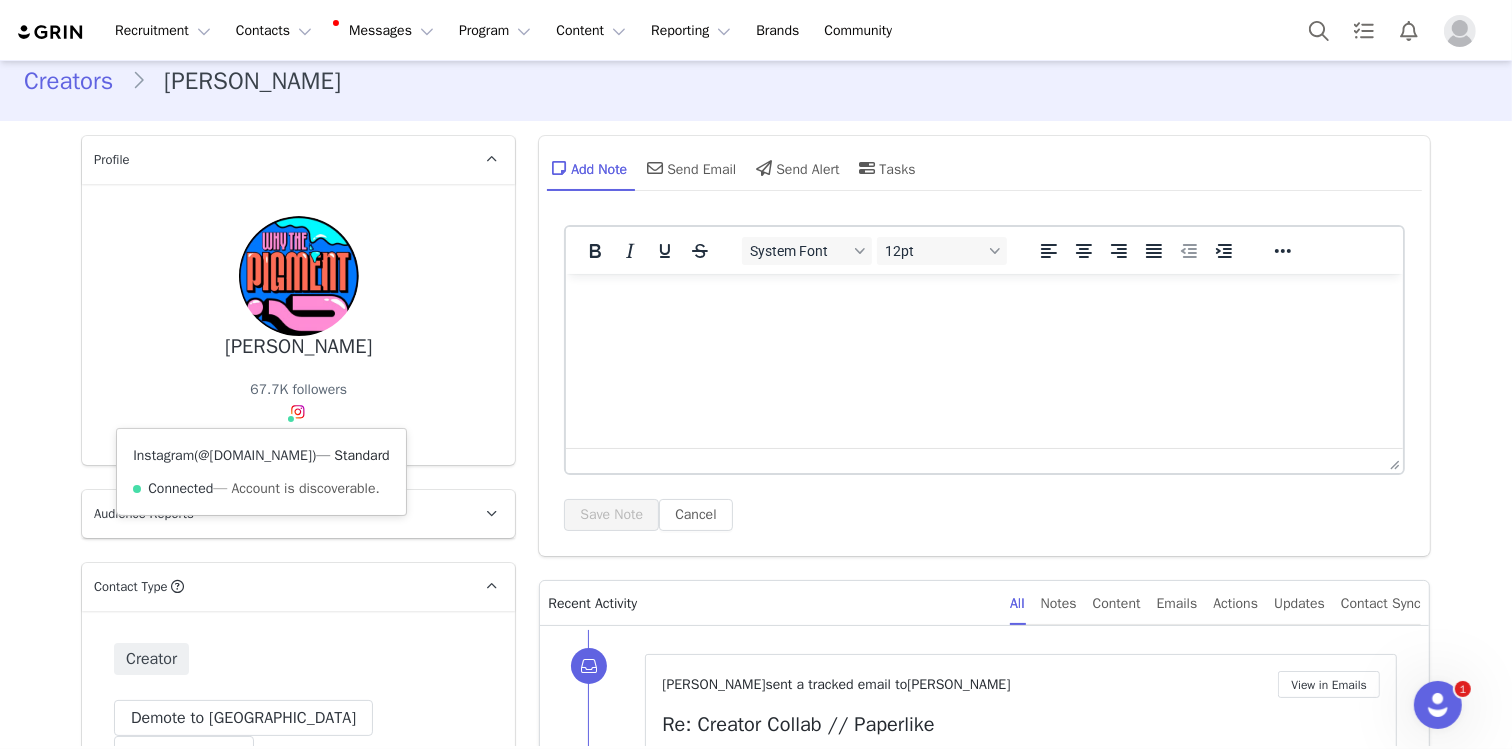 click on "@whythepigment.studio" at bounding box center (255, 455) 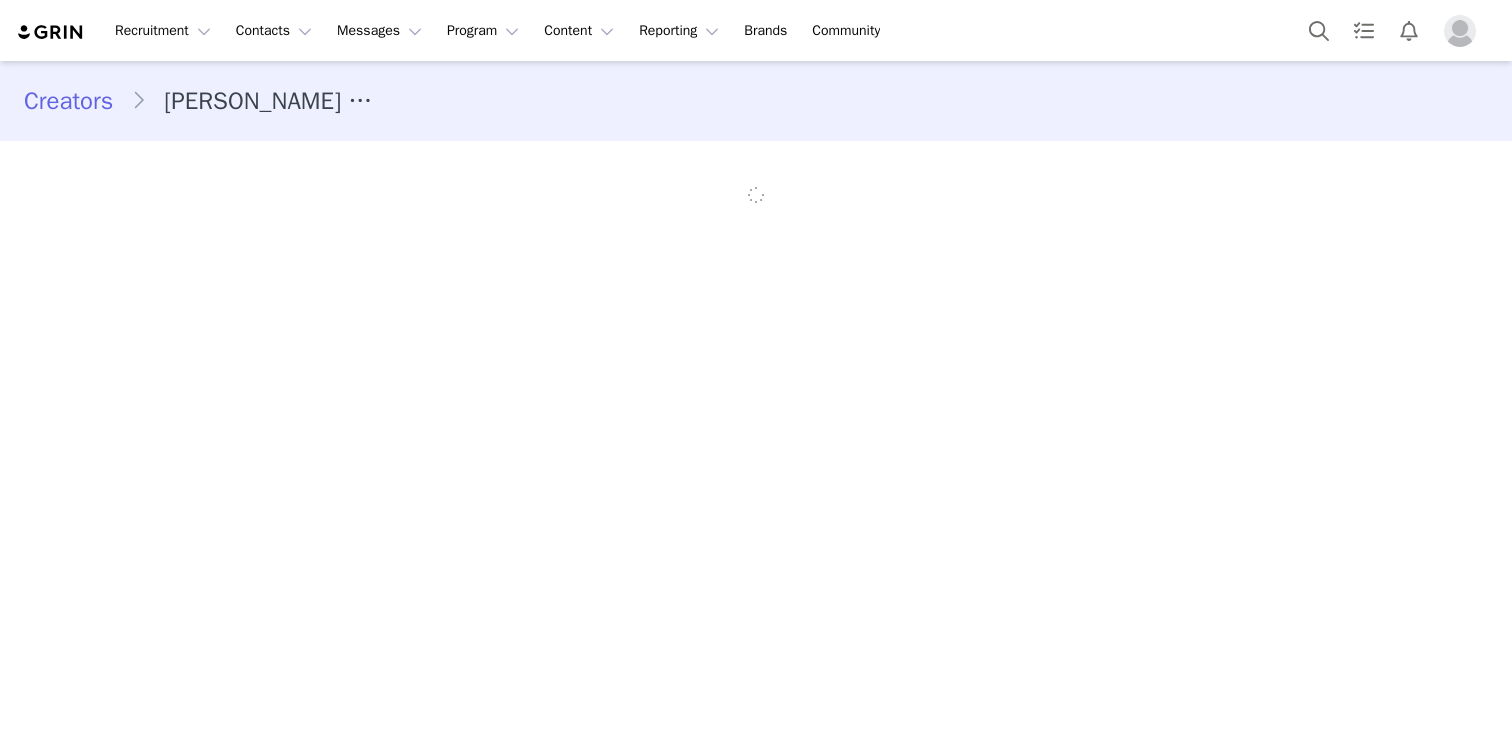 scroll, scrollTop: 0, scrollLeft: 0, axis: both 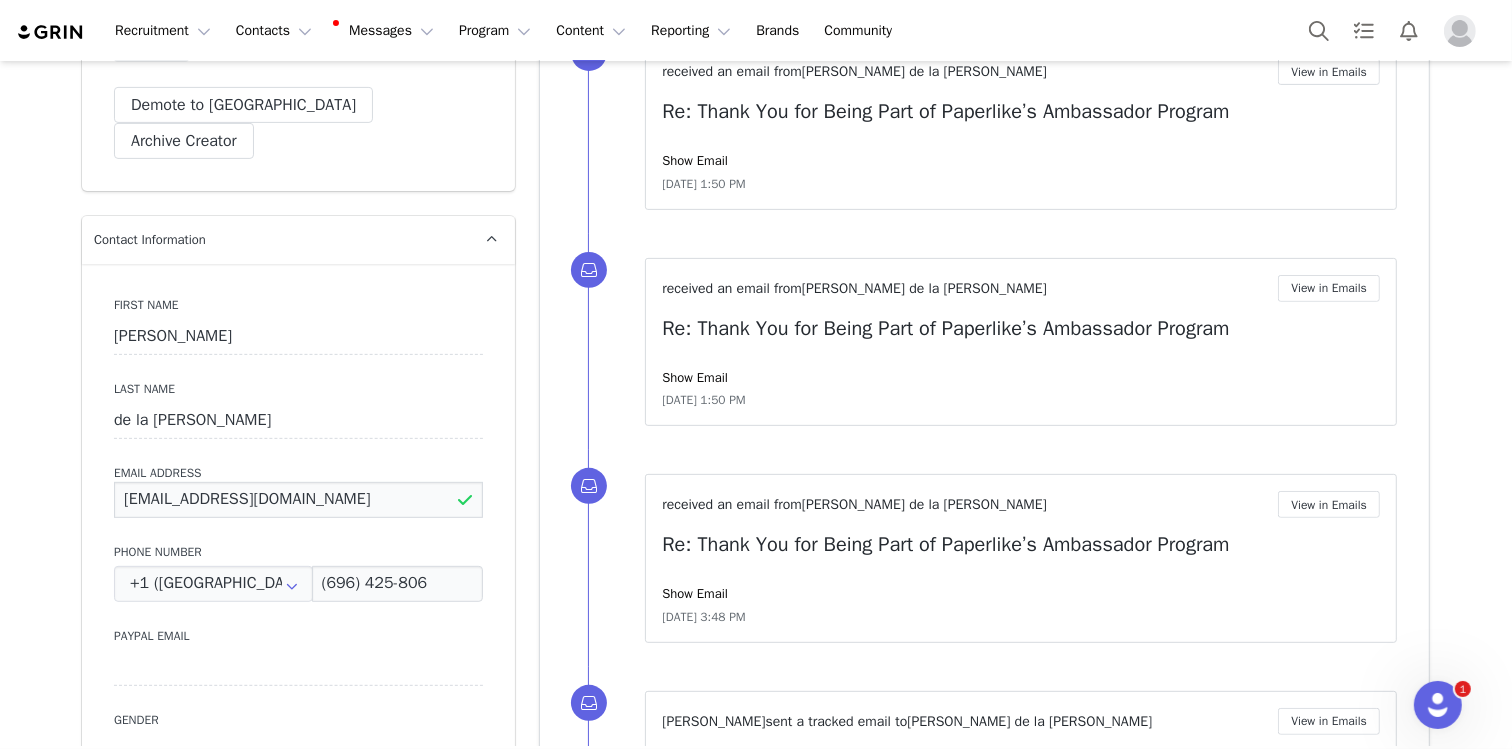 click on "[EMAIL_ADDRESS][DOMAIN_NAME]" at bounding box center (298, 500) 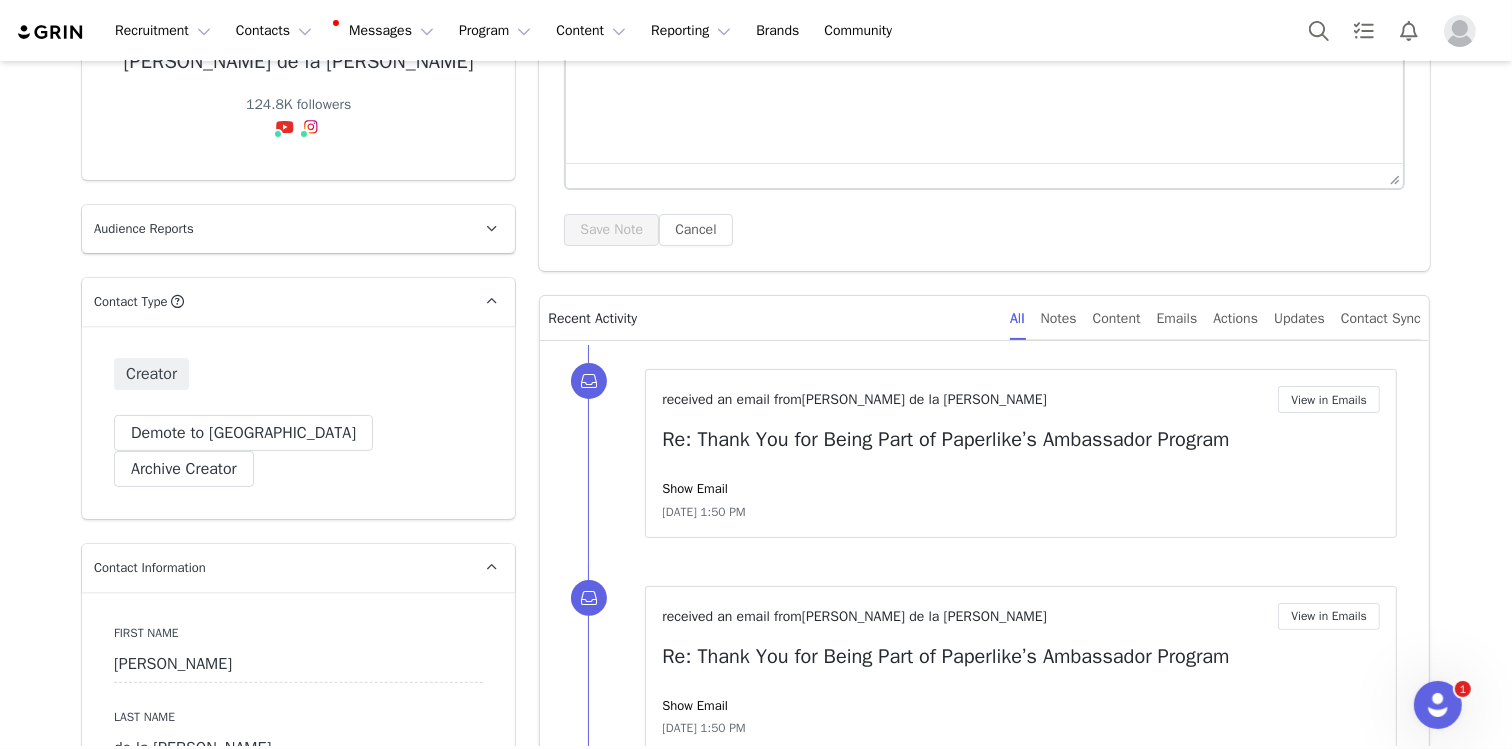 scroll, scrollTop: 183, scrollLeft: 0, axis: vertical 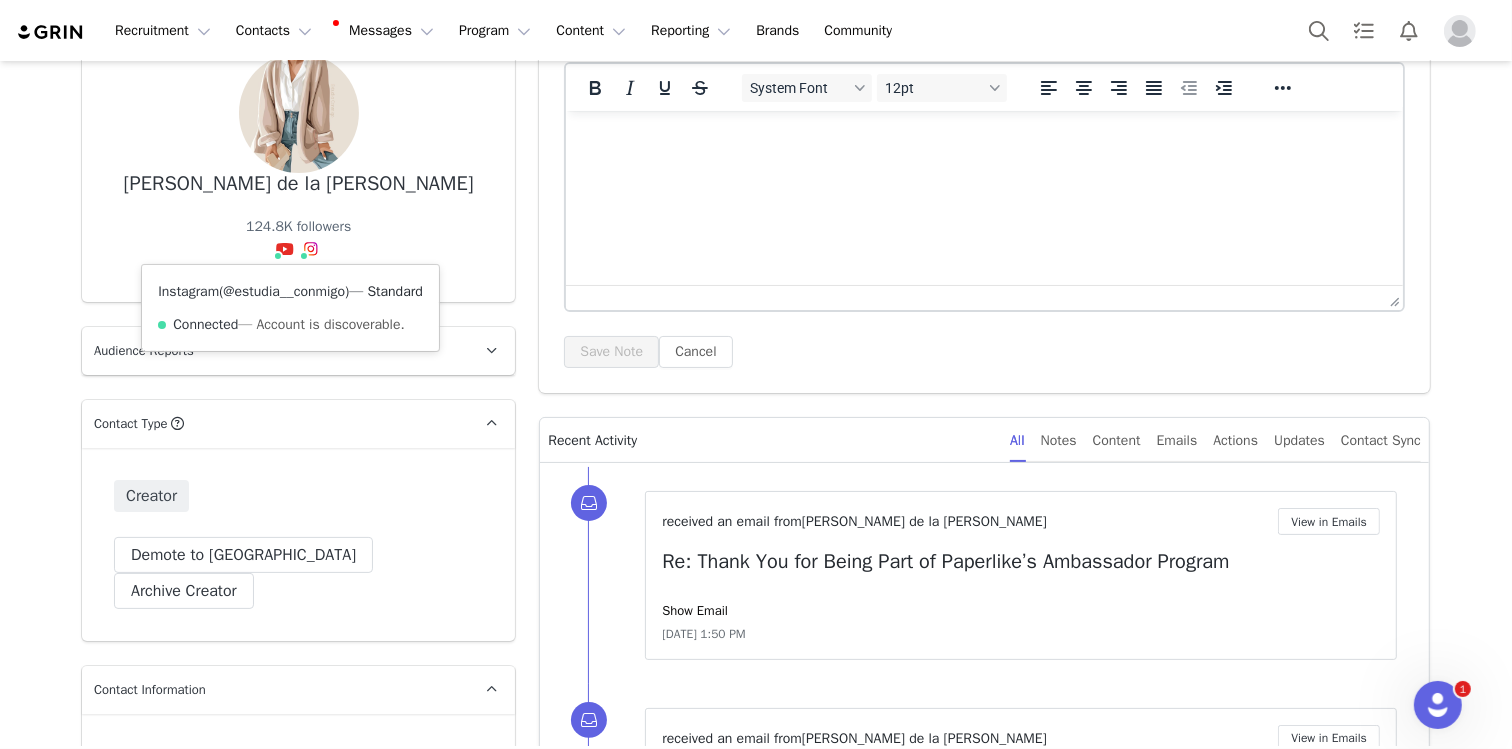 click on "@estudia__conmigo" at bounding box center [284, 291] 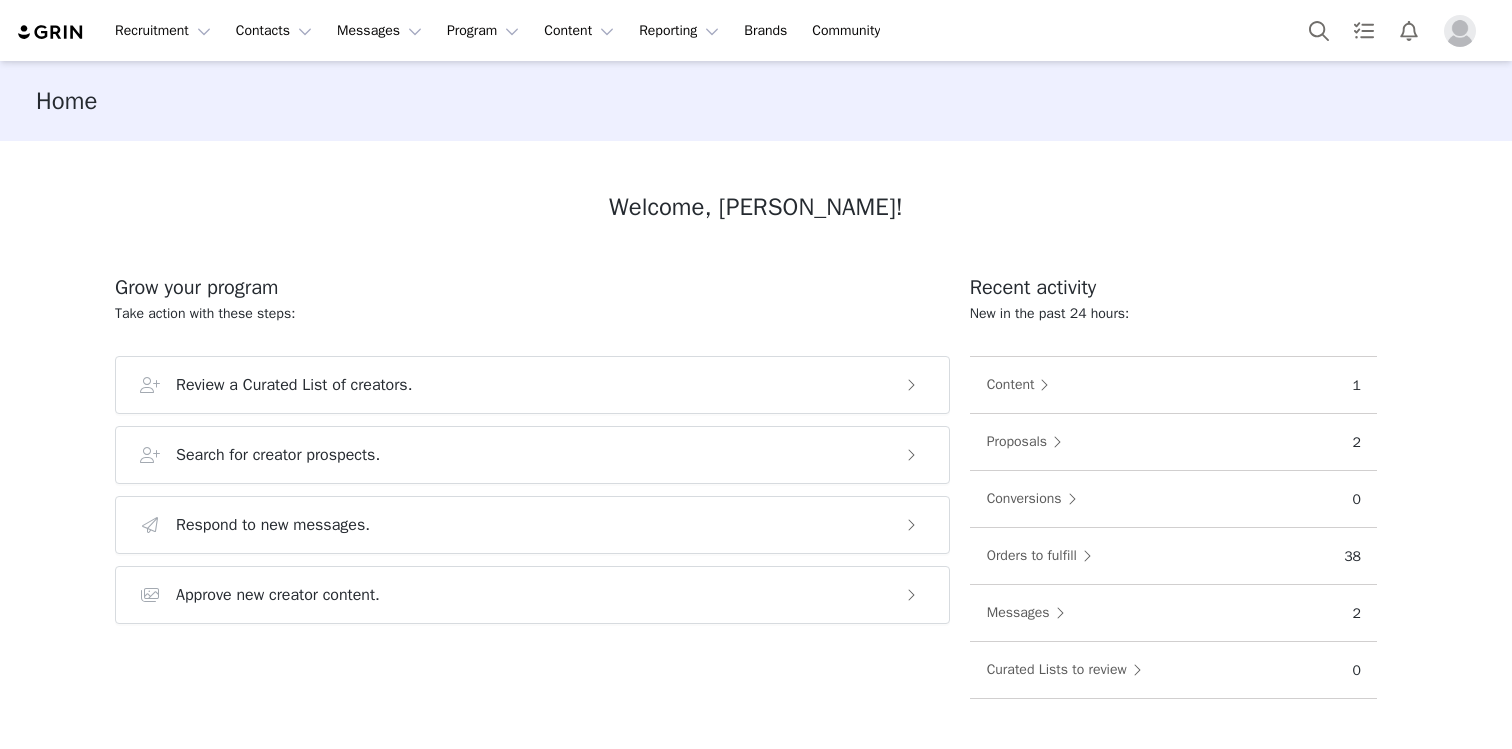 scroll, scrollTop: 0, scrollLeft: 0, axis: both 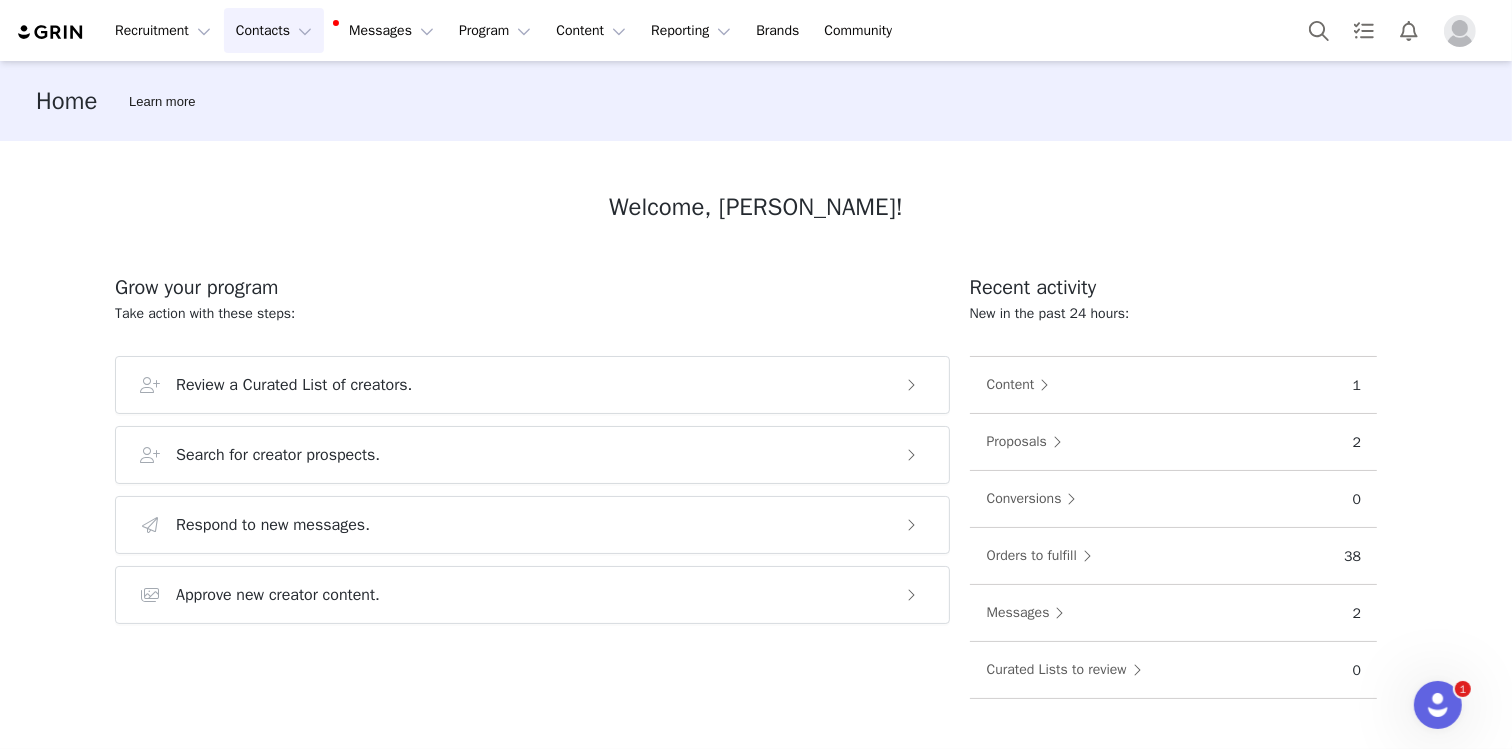 click on "Contacts Contacts" at bounding box center (274, 30) 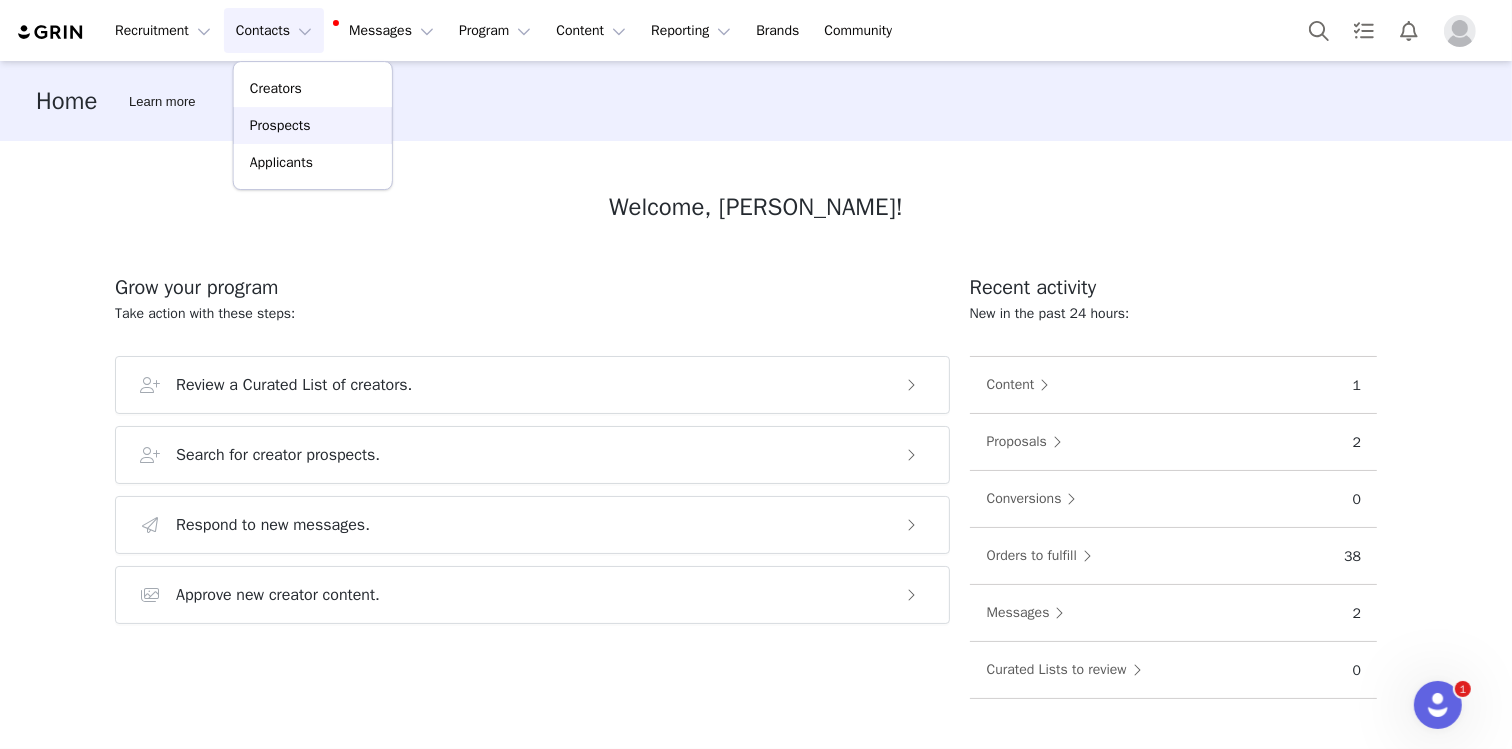 click on "Prospects" at bounding box center (313, 125) 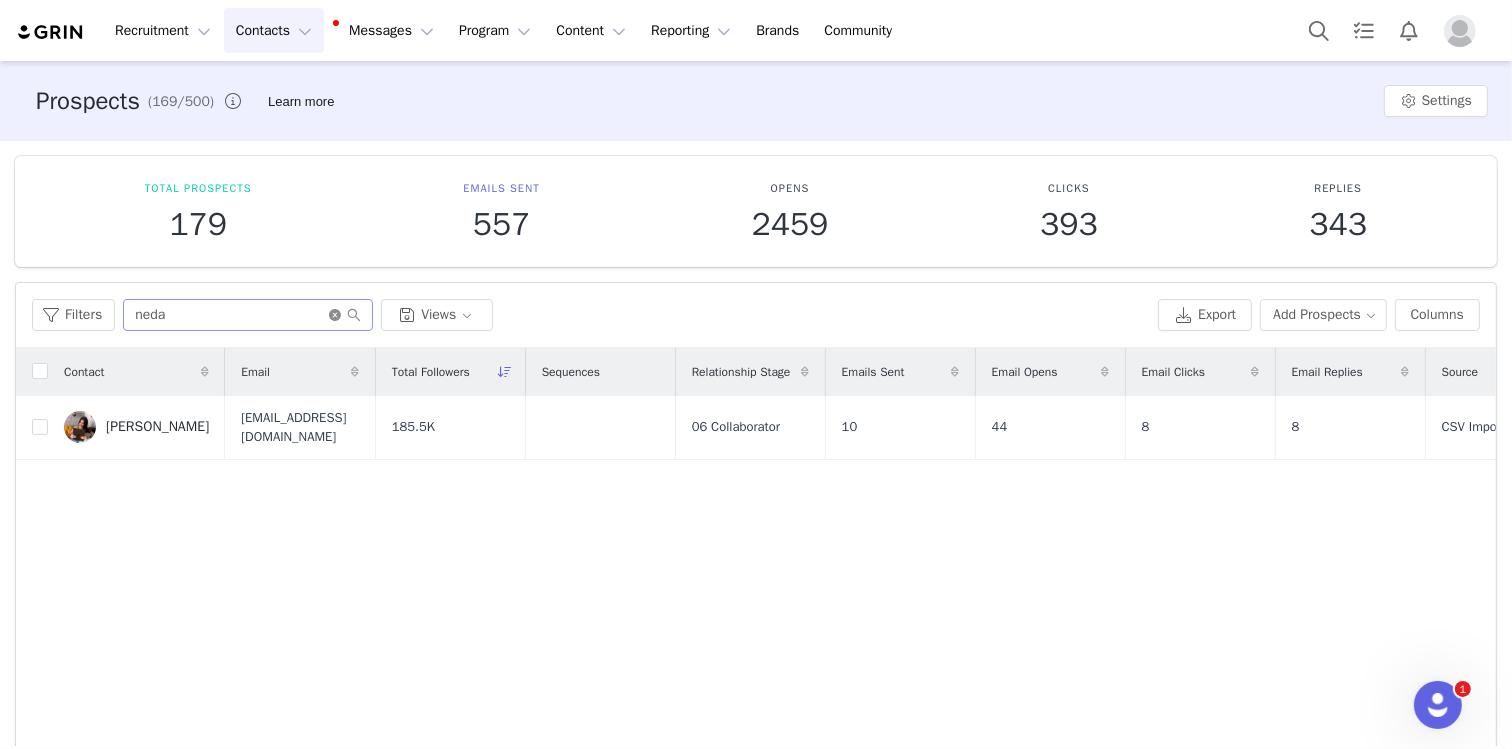 click 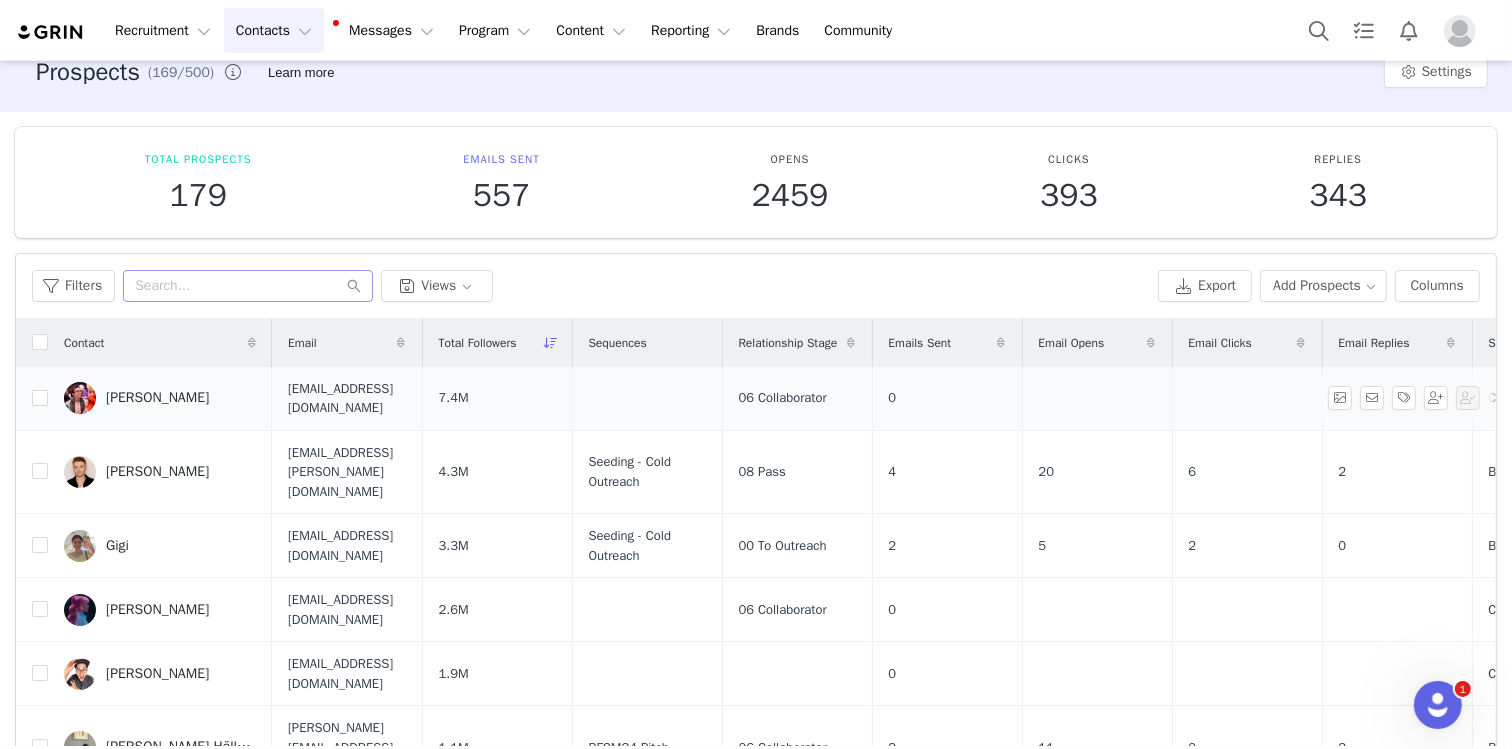 scroll, scrollTop: 31, scrollLeft: 0, axis: vertical 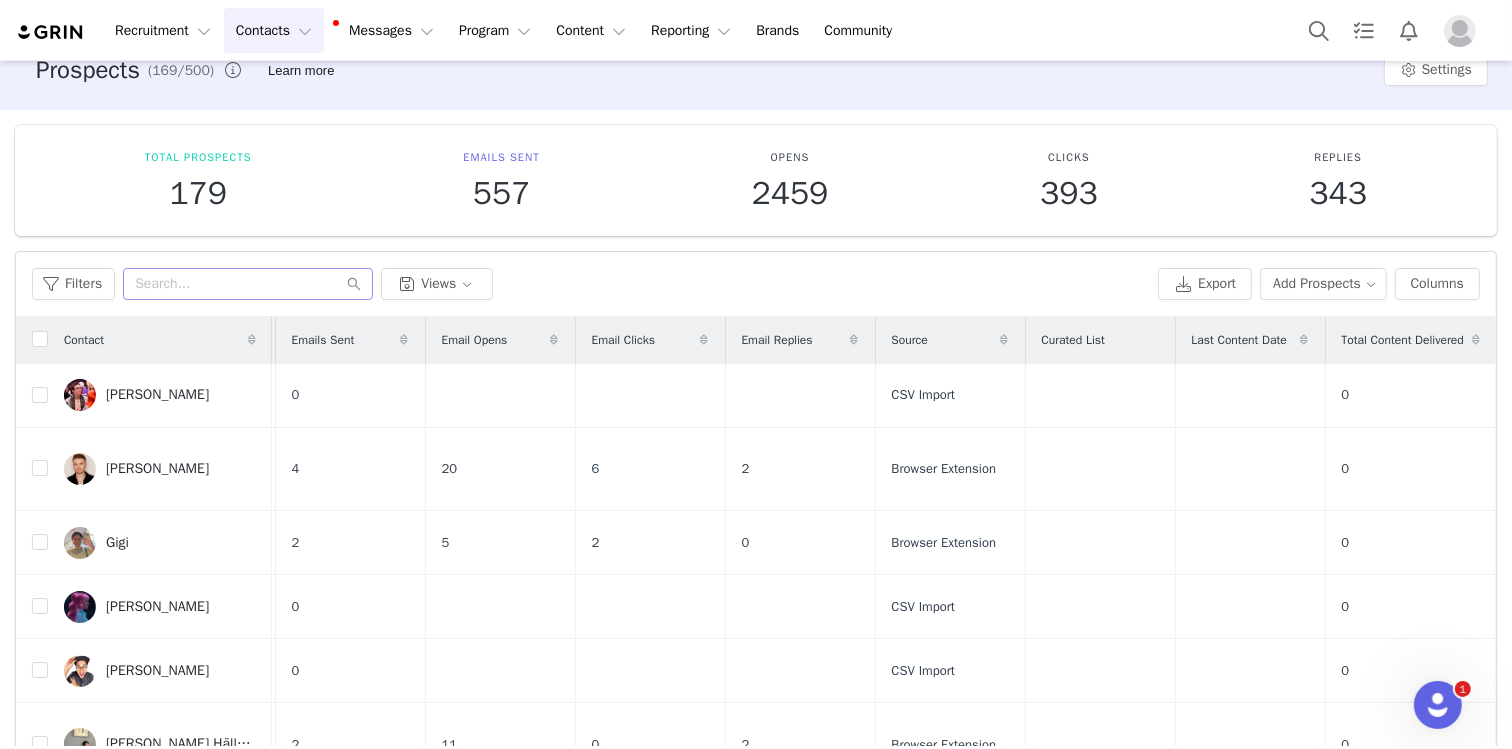 click on "Recruitment Recruitment Creator Search Curated Lists Landing Pages Web Extension AI Creator Search Beta Contacts Contacts Creators Prospects Applicants Messages Messages Dashboard Inbox 2 Templates Sequences Program Program Activations Partnerships Payments Affiliates Content Content Creator Content Media Library Social Listening Reporting Reporting Dashboard Report Builder Brands Brands Community Community" at bounding box center [756, 30] 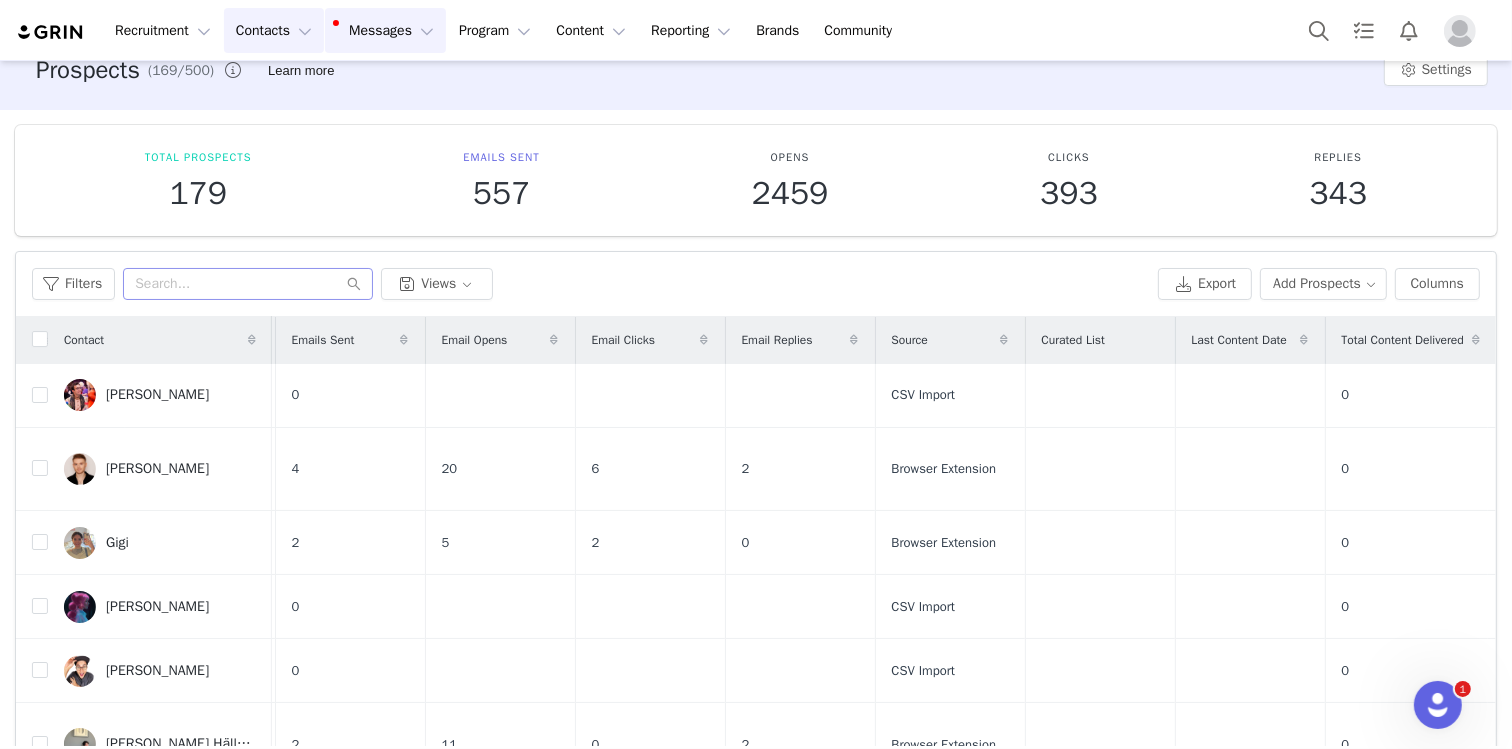 click on "Messages Messages" at bounding box center [385, 30] 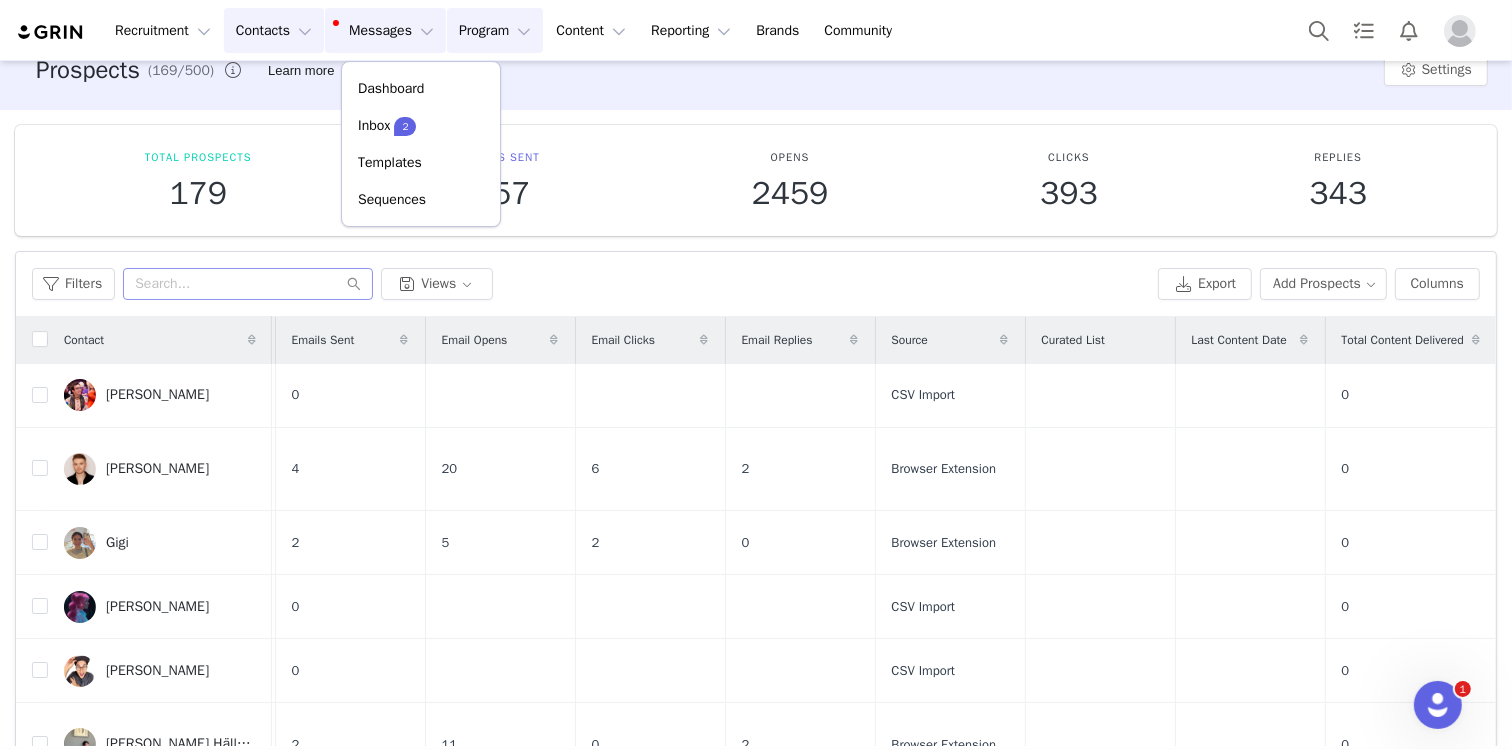 click on "Program Program" at bounding box center (495, 30) 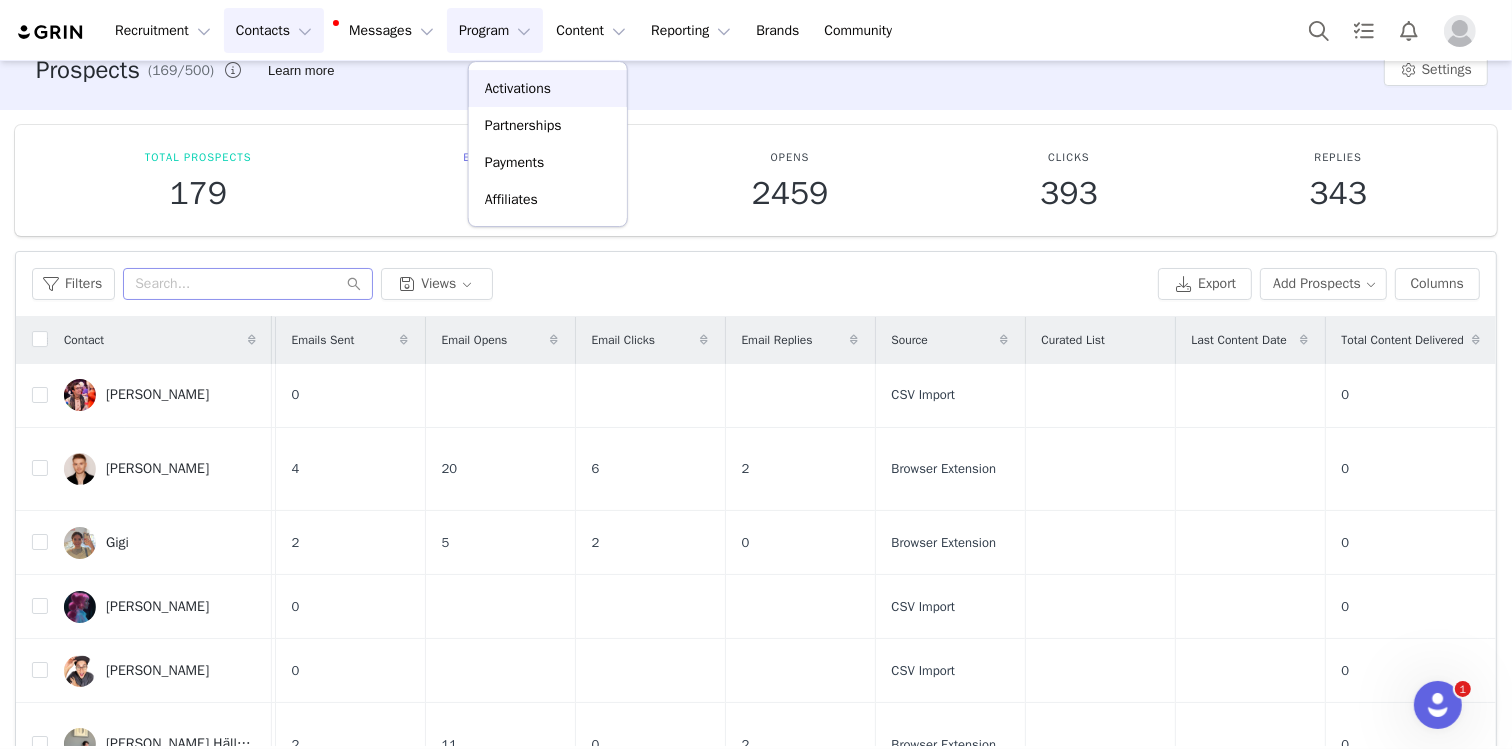 click on "Activations" at bounding box center (518, 88) 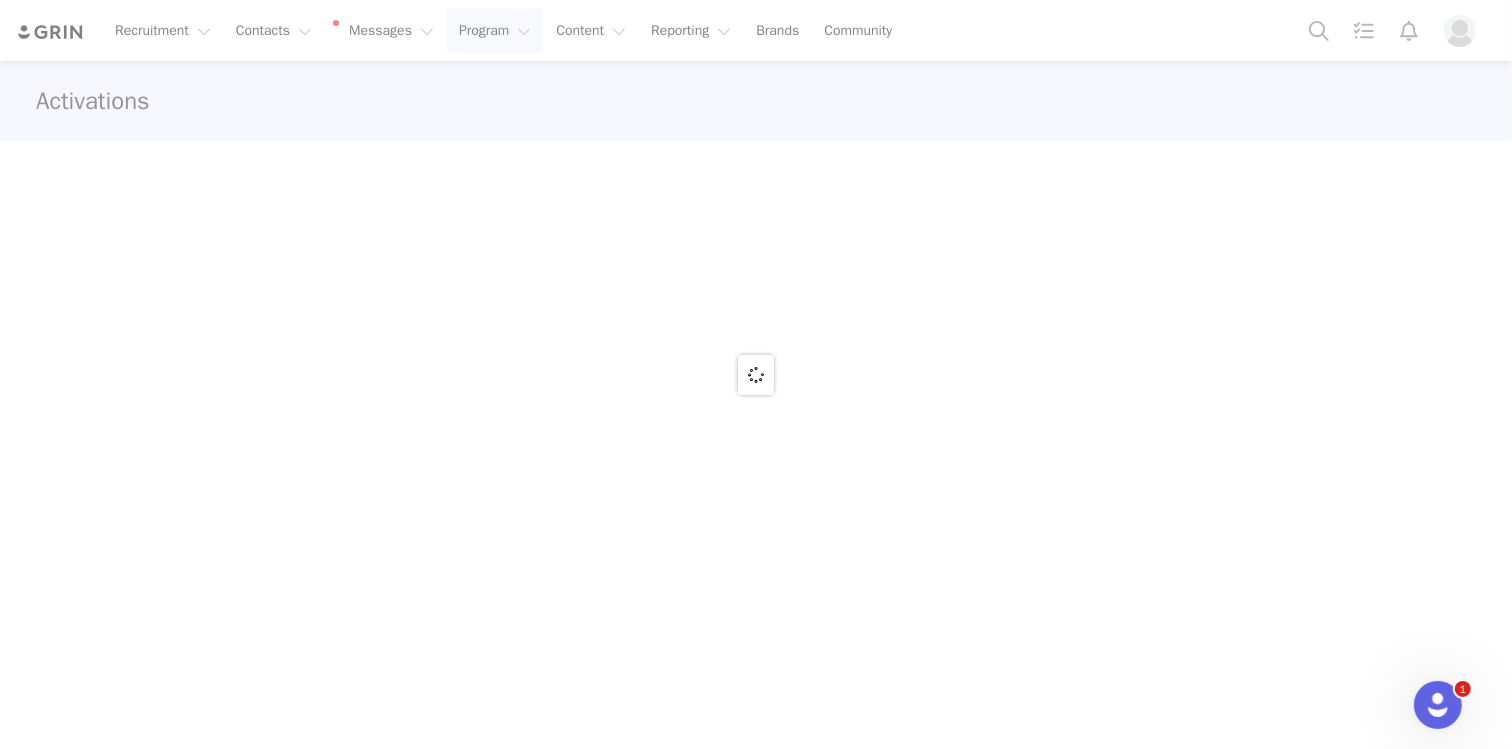 scroll, scrollTop: 0, scrollLeft: 0, axis: both 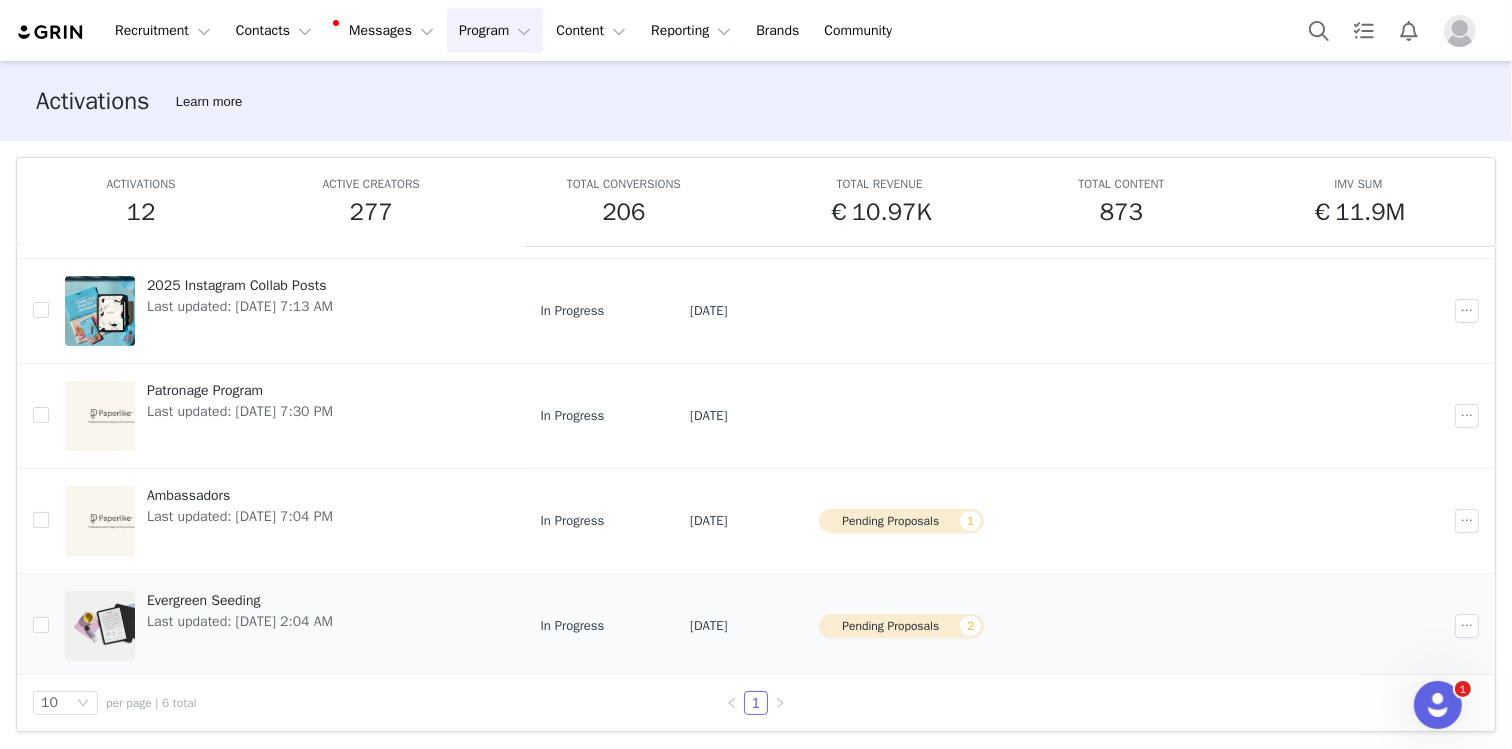 click on "Evergreen Seeding" at bounding box center [240, 600] 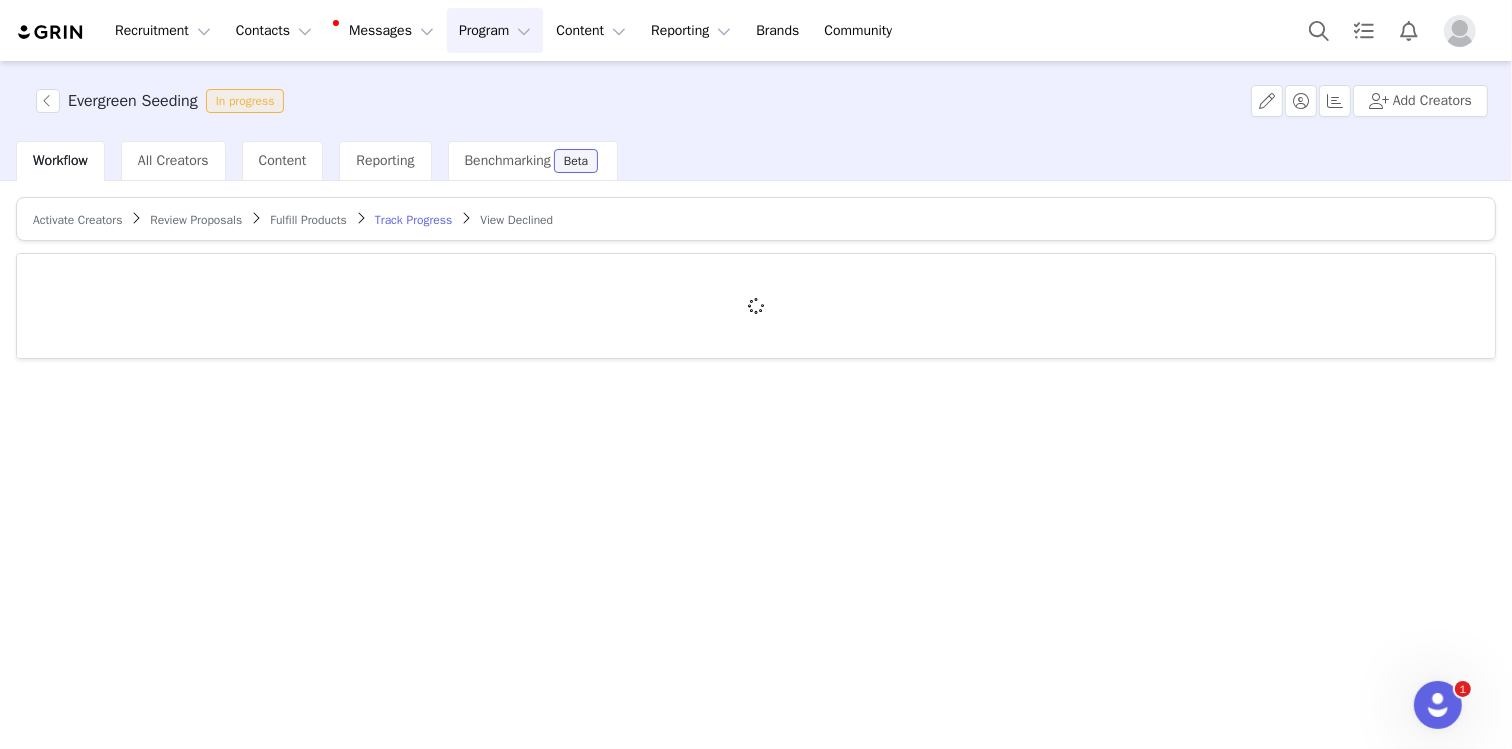 click on "Review Proposals" at bounding box center [196, 220] 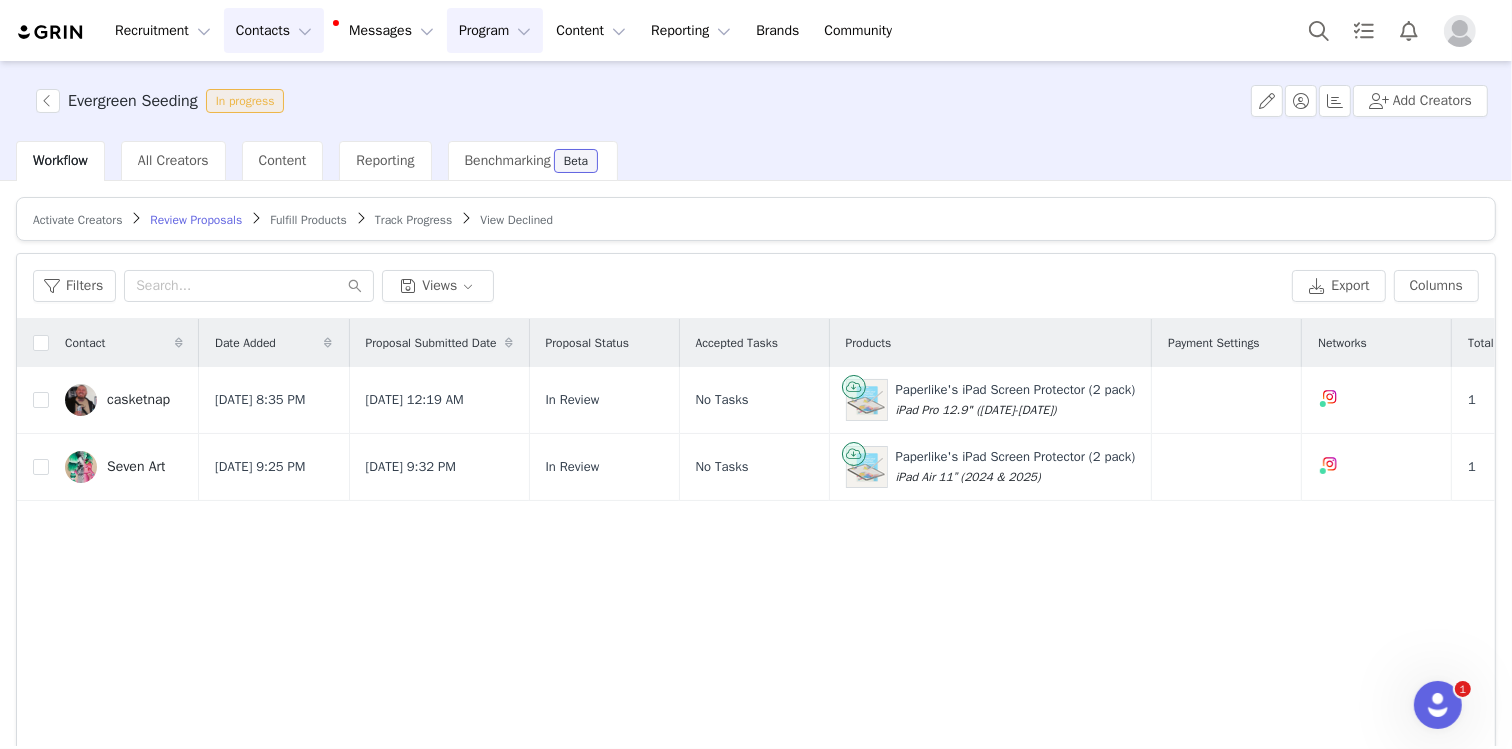 click on "Contacts Contacts" at bounding box center [274, 30] 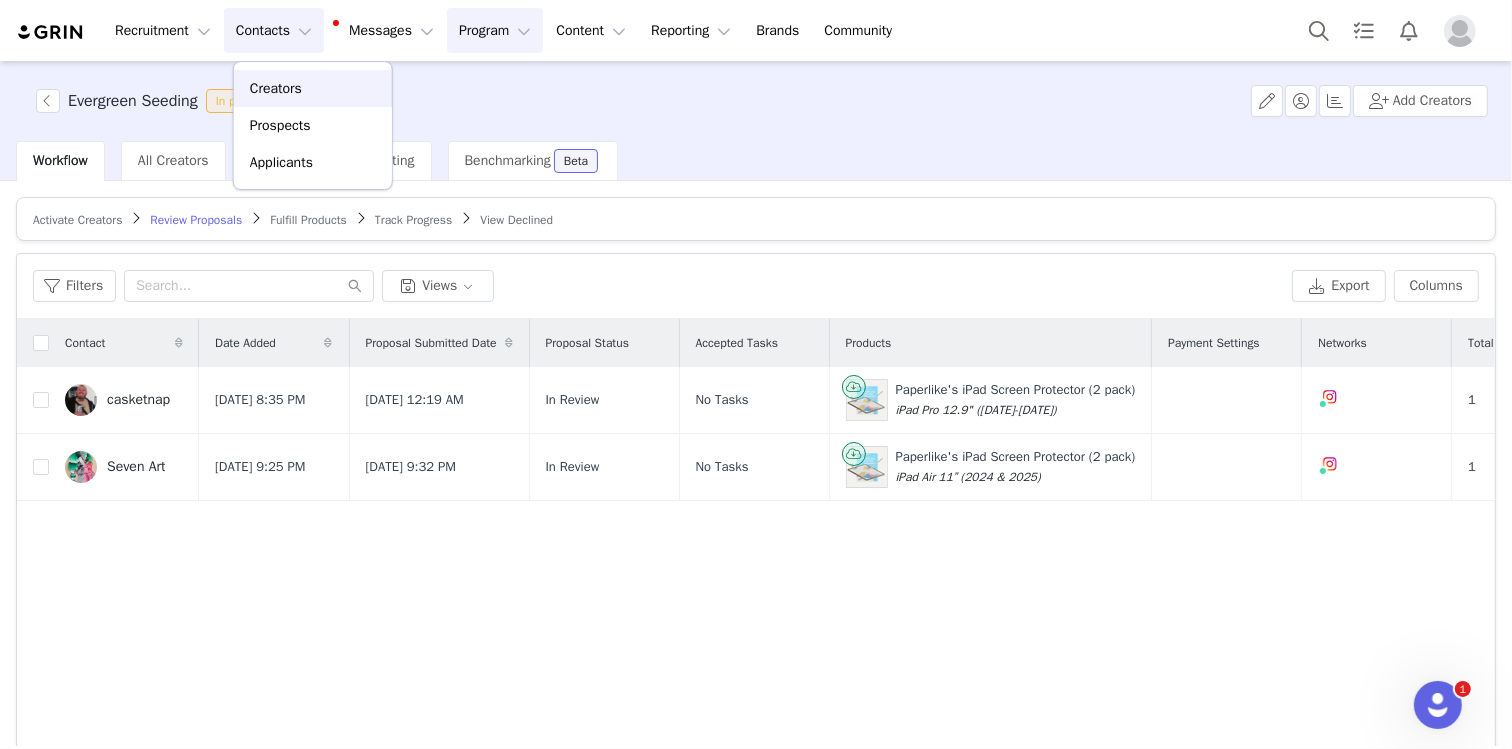 click on "Creators" at bounding box center [313, 88] 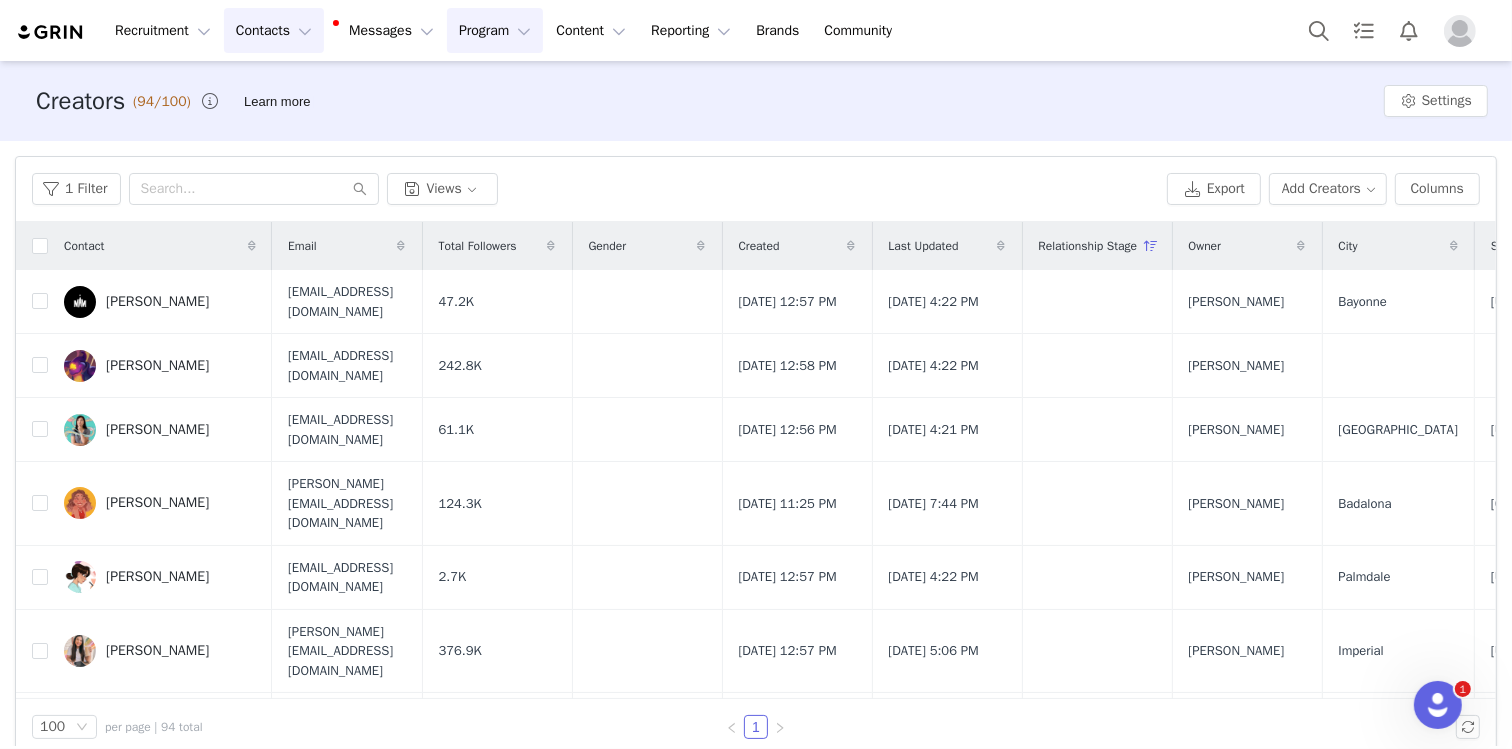 click on "Program Program" at bounding box center [495, 30] 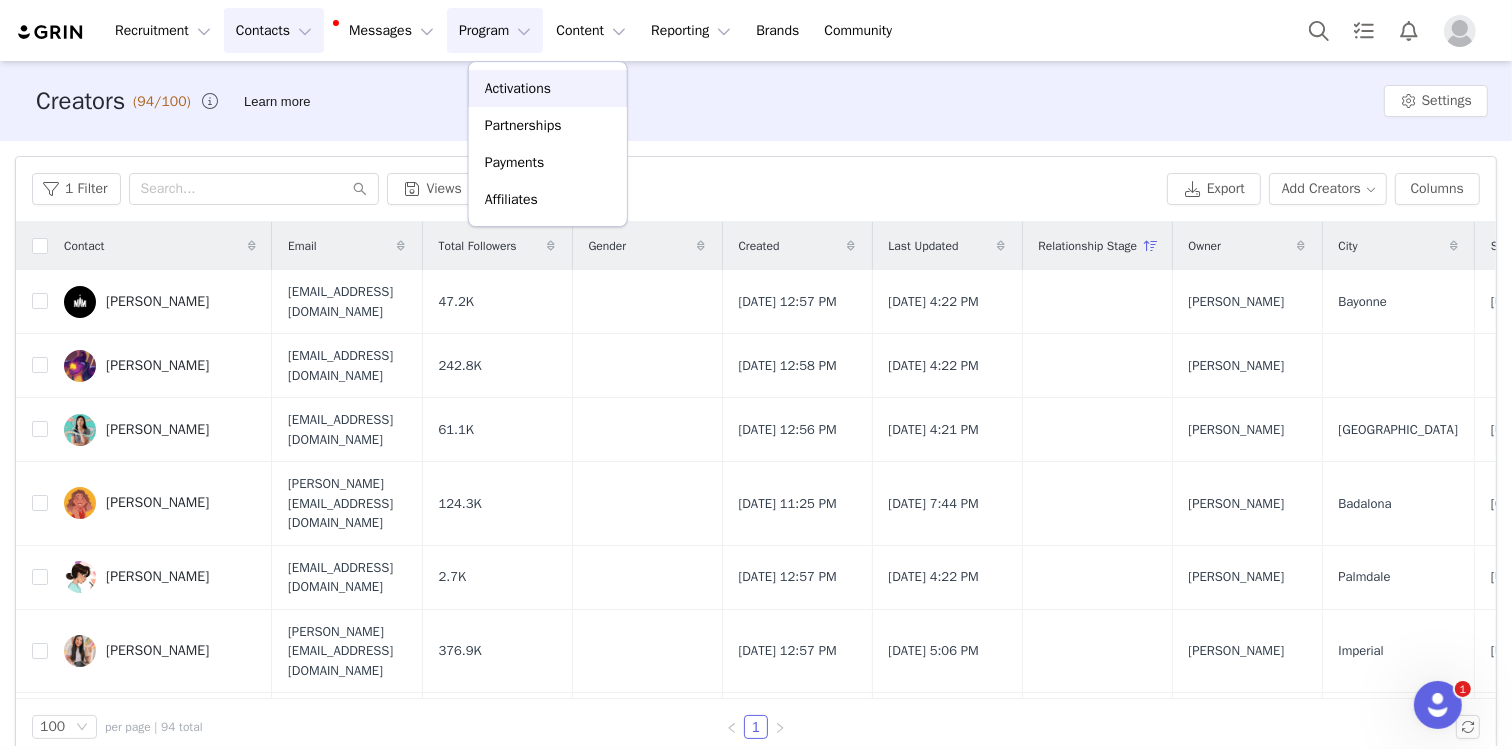 click on "Activations" at bounding box center [548, 88] 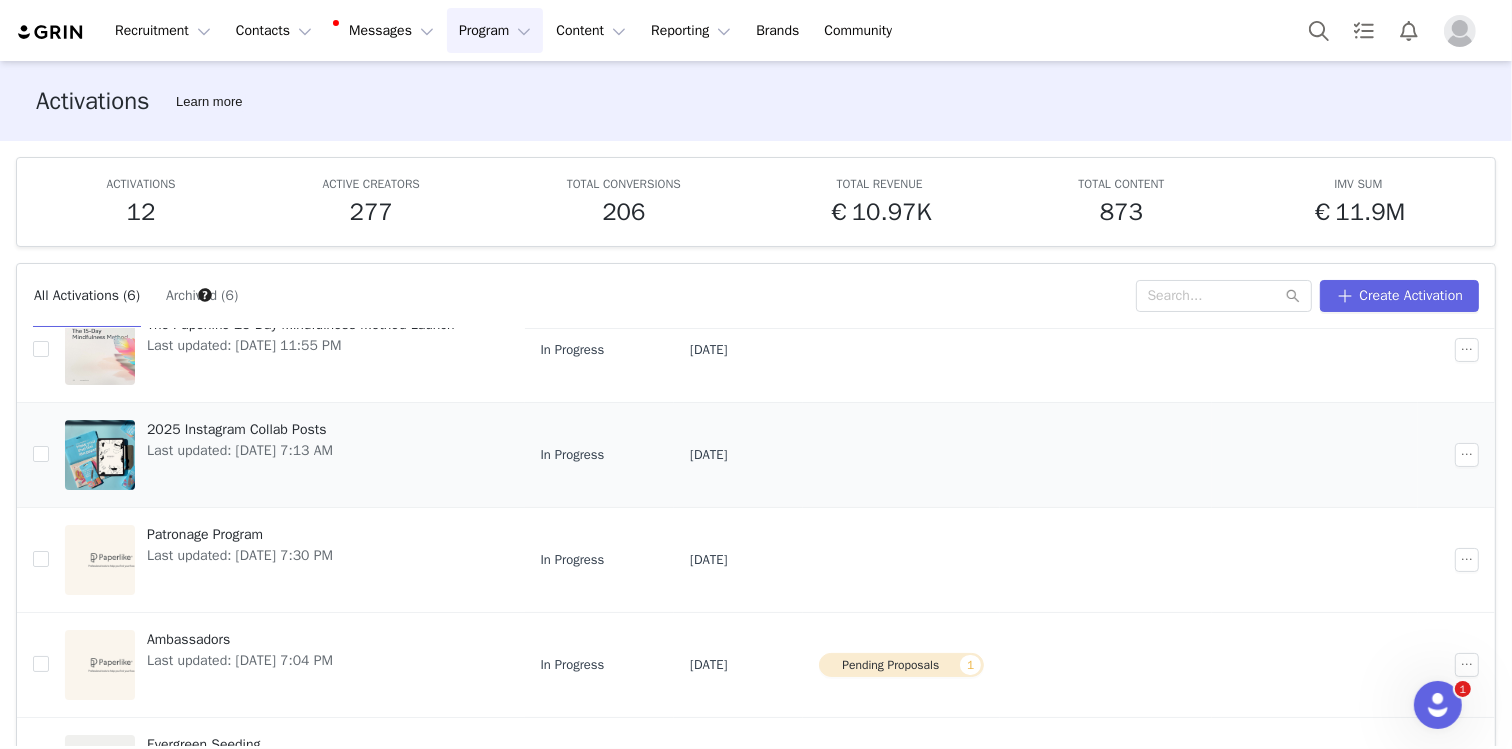 scroll, scrollTop: 225, scrollLeft: 0, axis: vertical 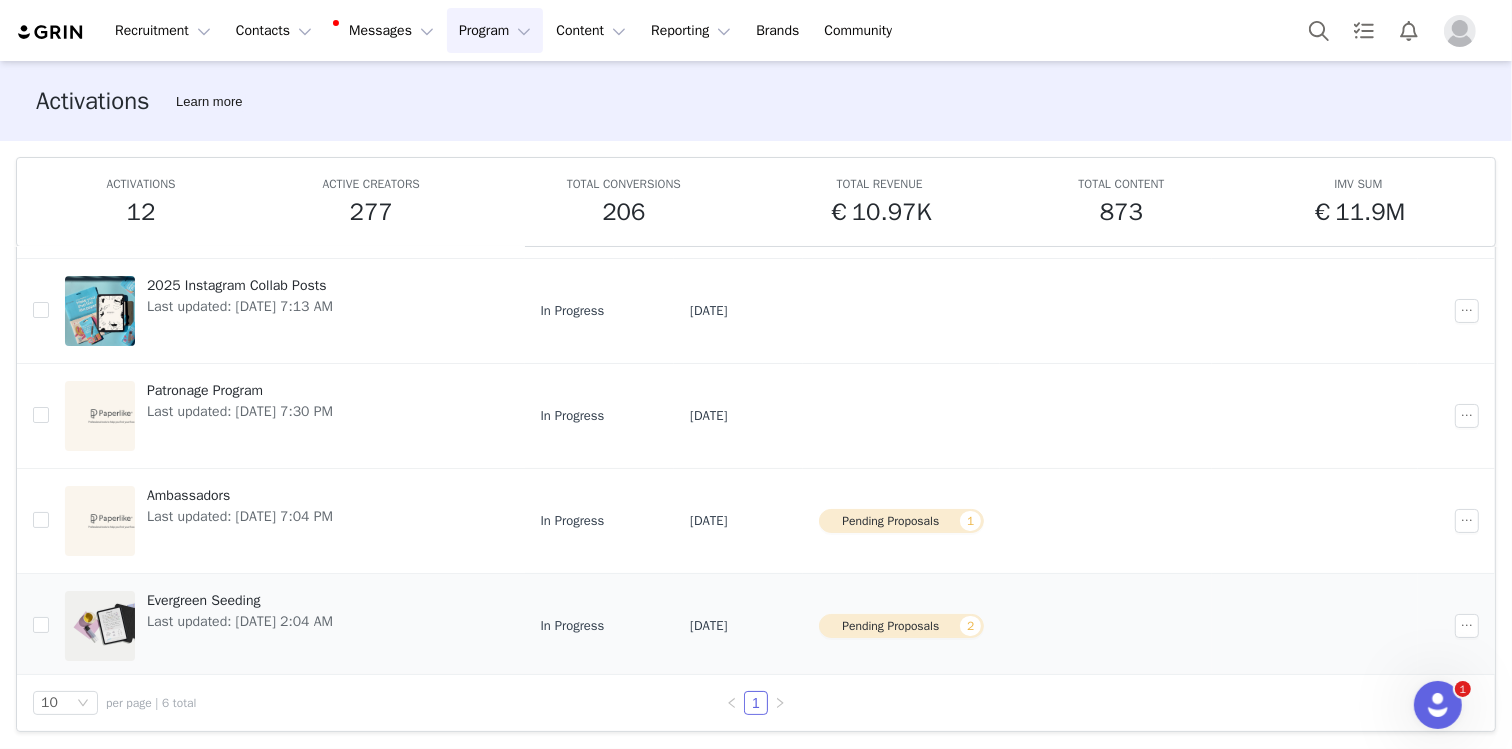 click on "Evergreen Seeding" at bounding box center [240, 600] 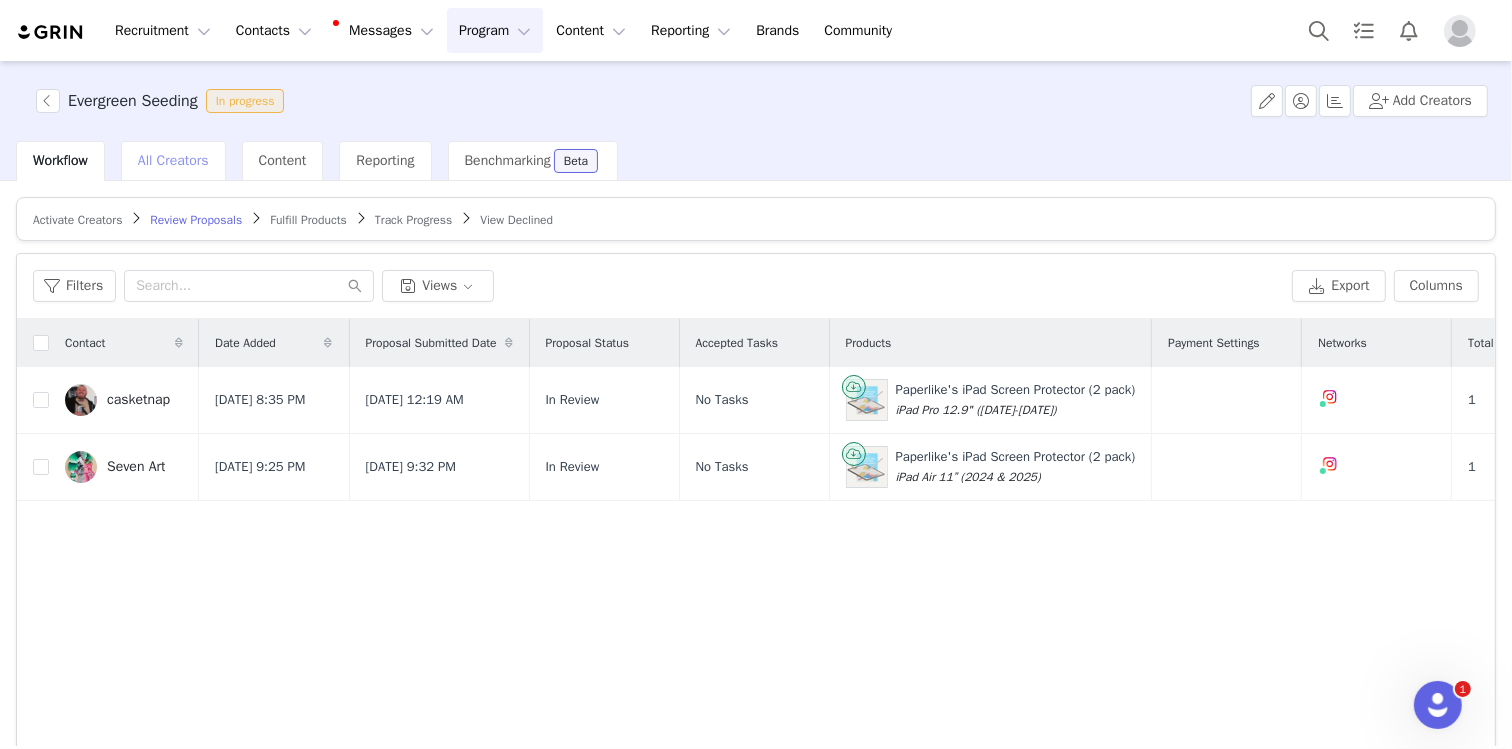 click on "All Creators" at bounding box center [173, 161] 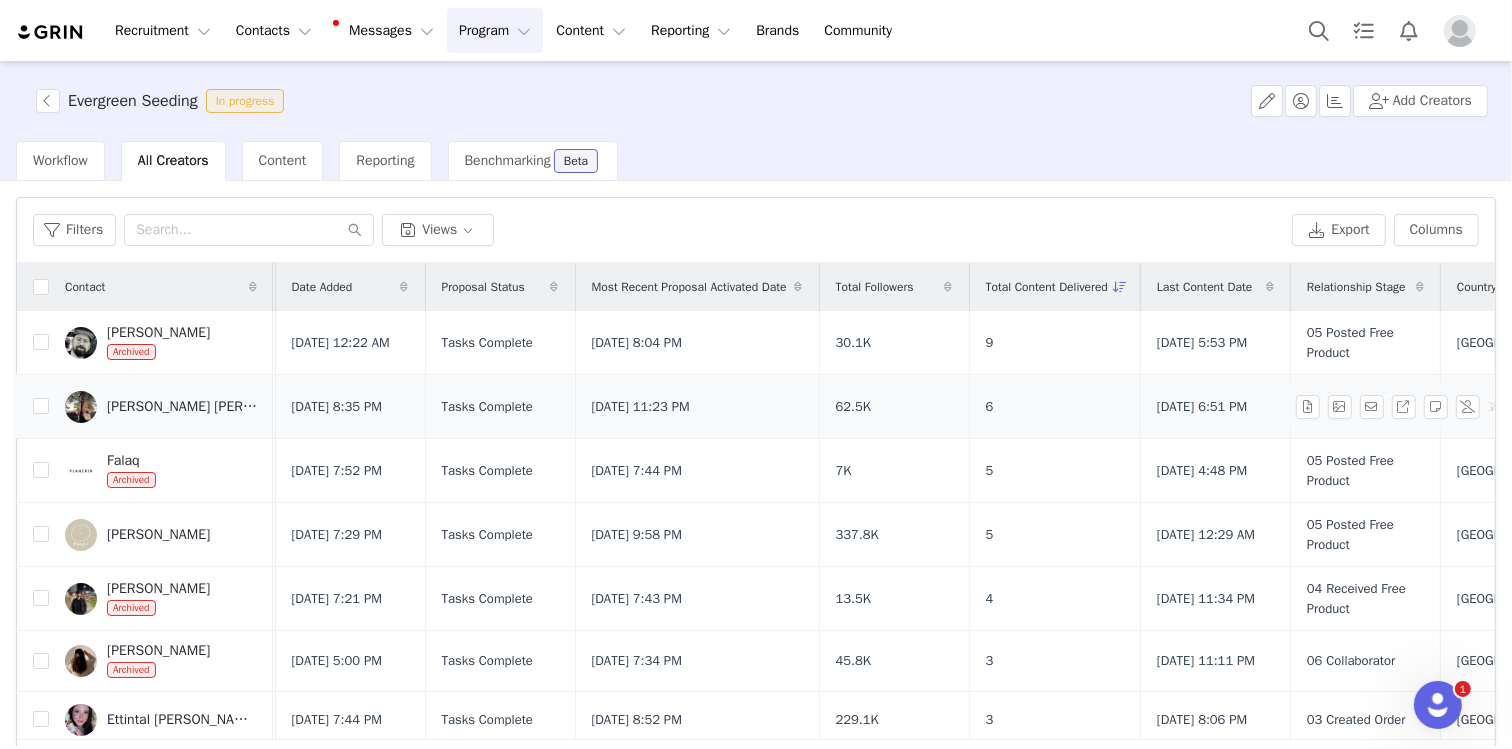 scroll, scrollTop: 0, scrollLeft: 341, axis: horizontal 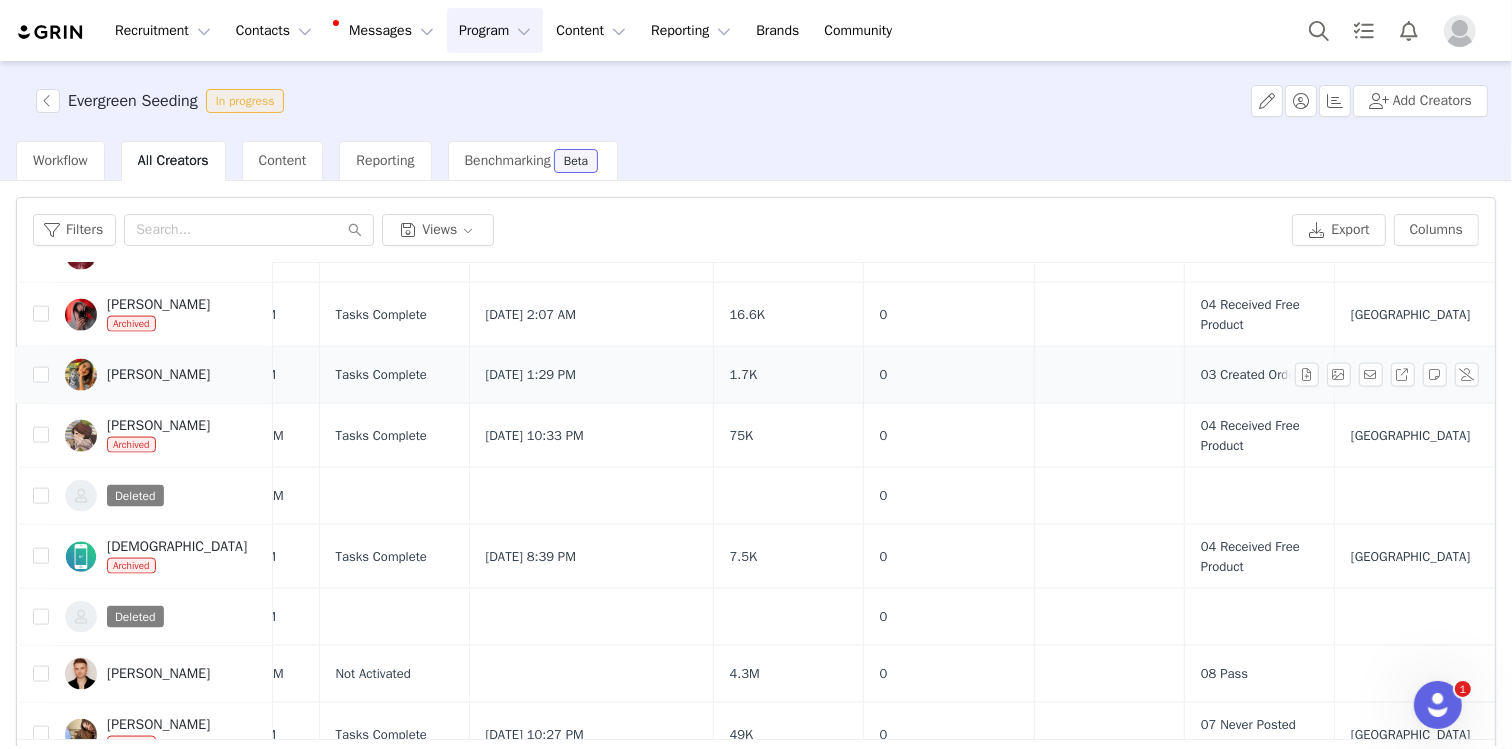 click on "Jeanne" at bounding box center [158, 375] 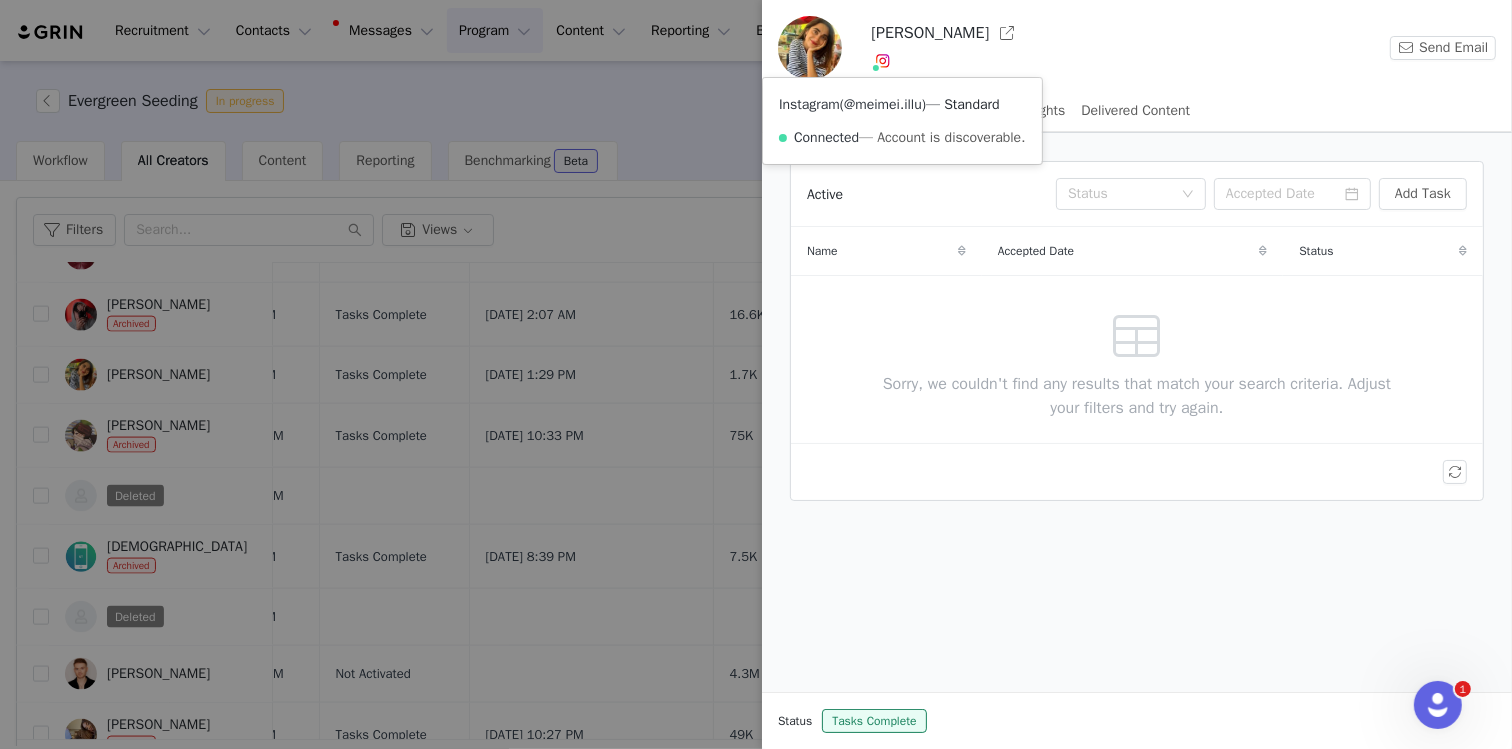 click on "@meimei.illu" at bounding box center (883, 104) 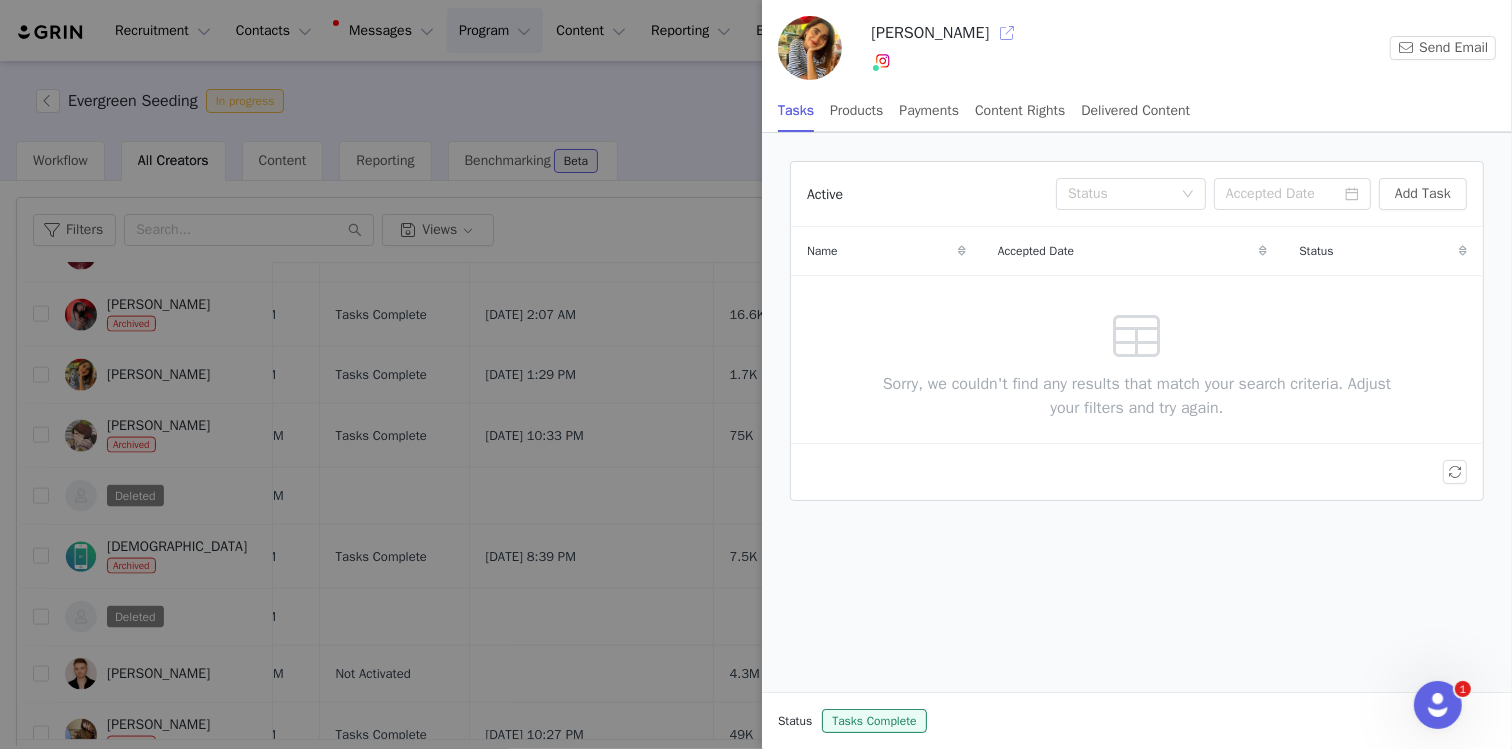 click at bounding box center (1007, 33) 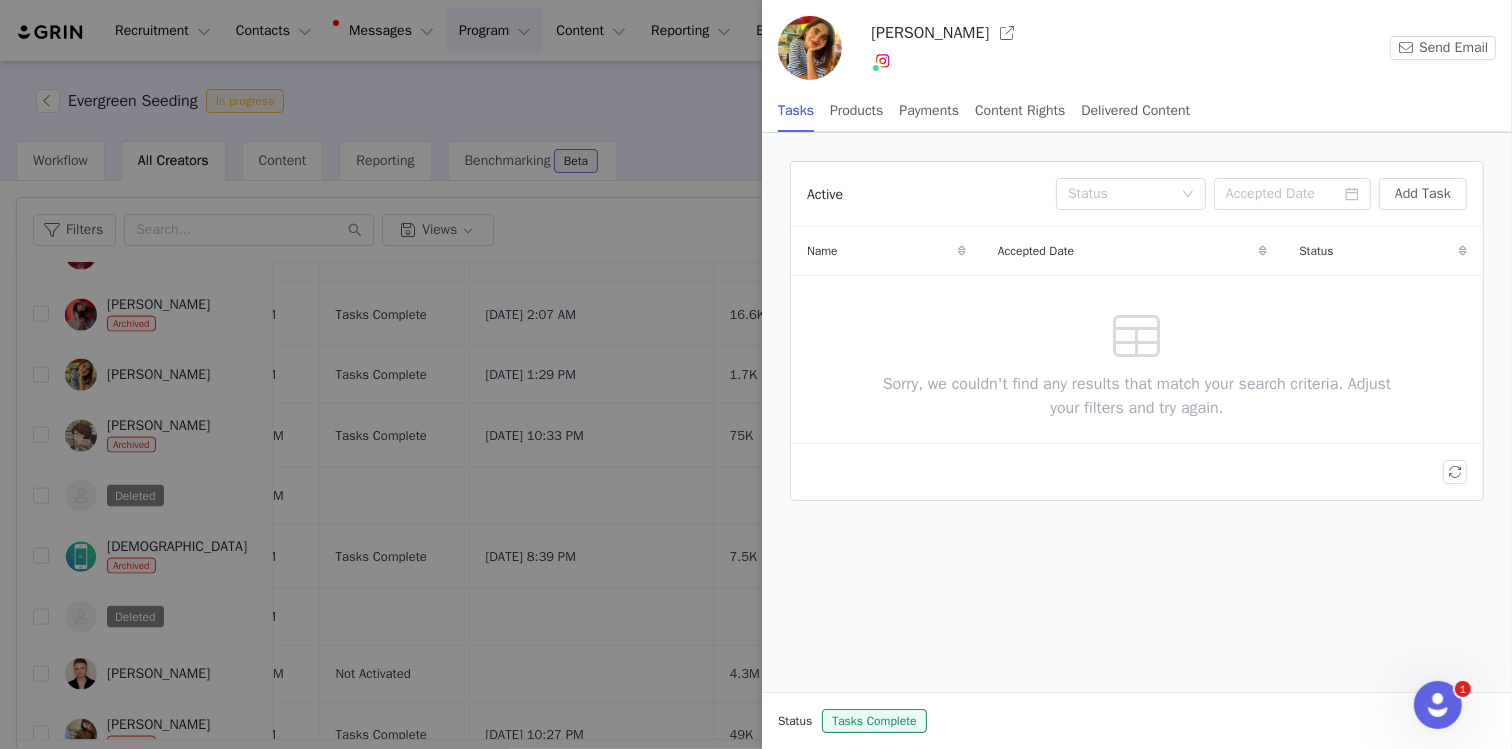 click at bounding box center [756, 374] 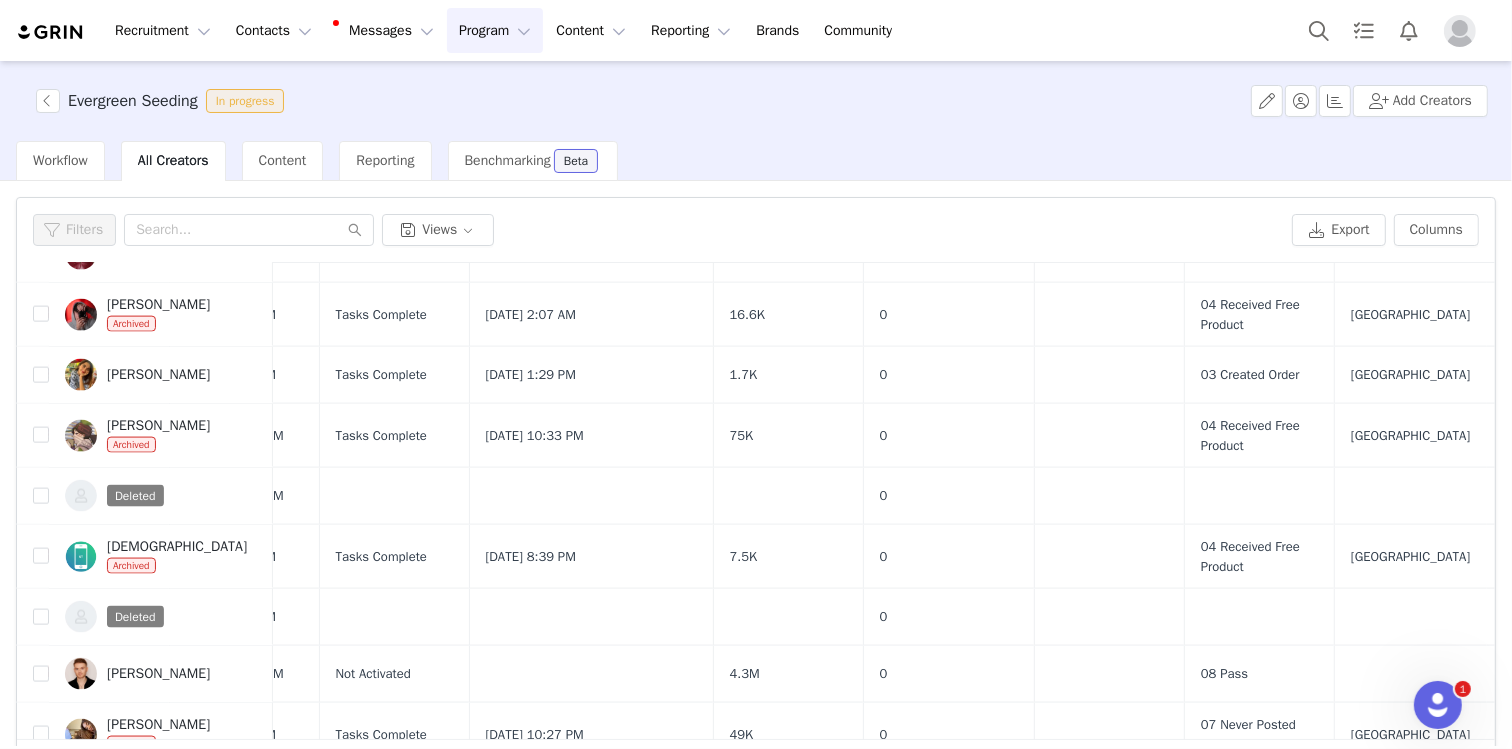 scroll, scrollTop: 0, scrollLeft: 0, axis: both 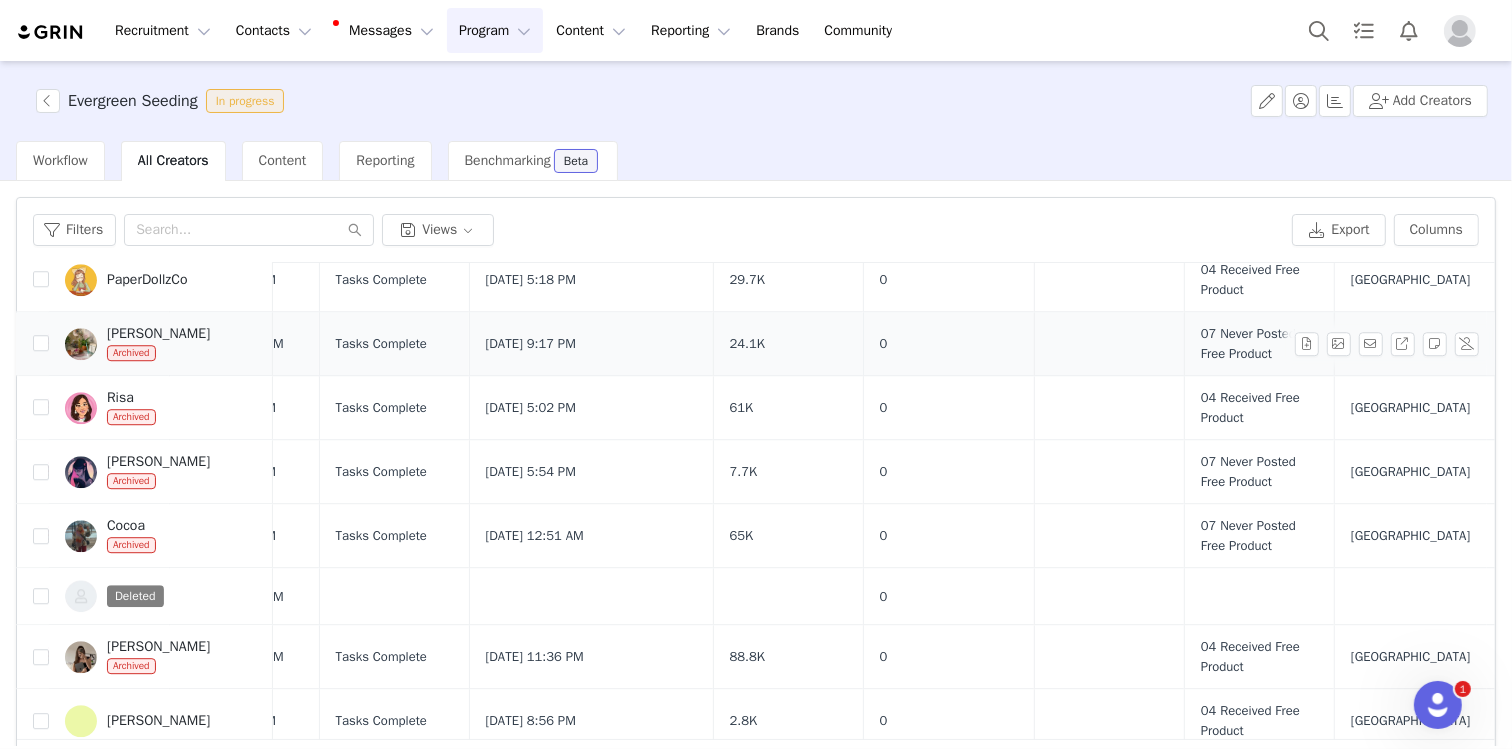 click on "Fairuz" at bounding box center (158, 334) 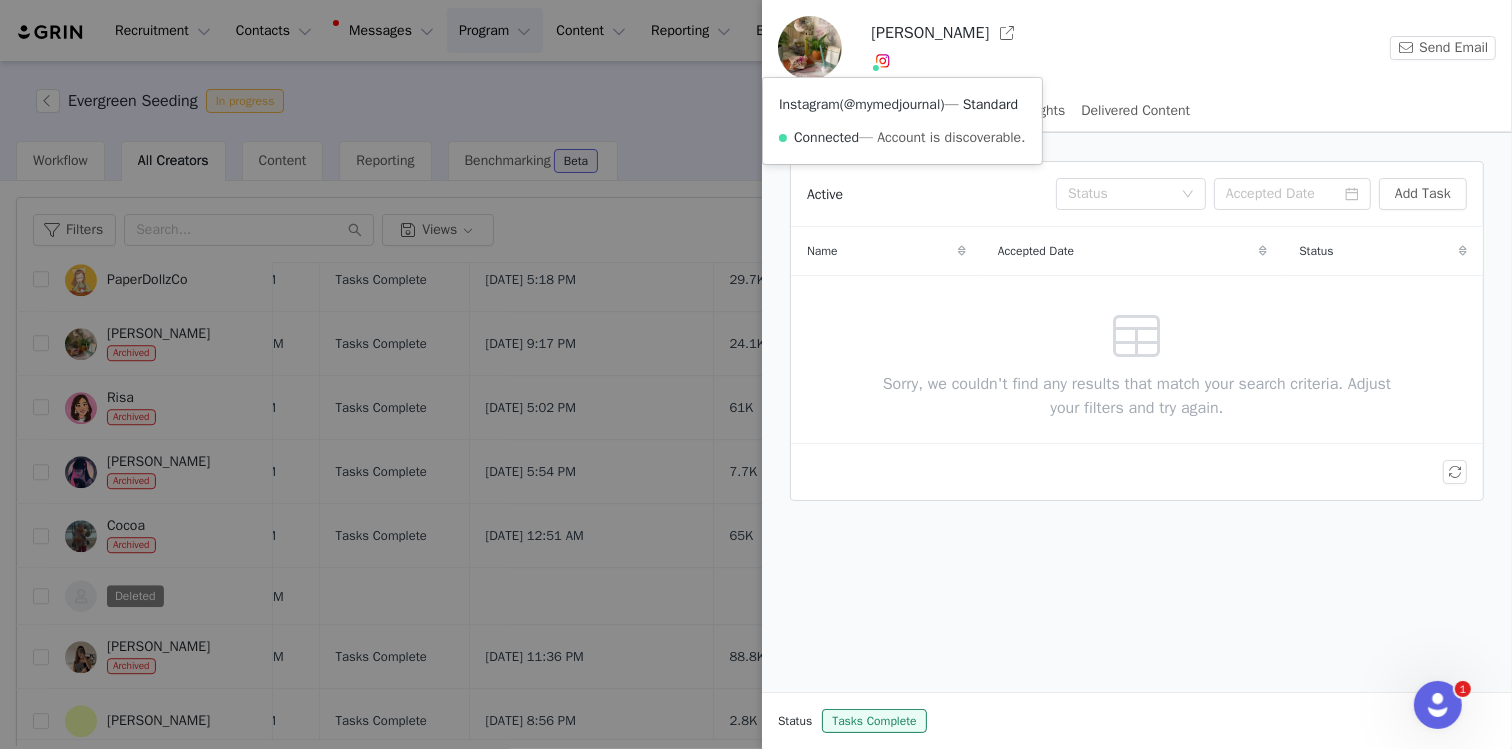 click on "@mymedjournal" at bounding box center (892, 104) 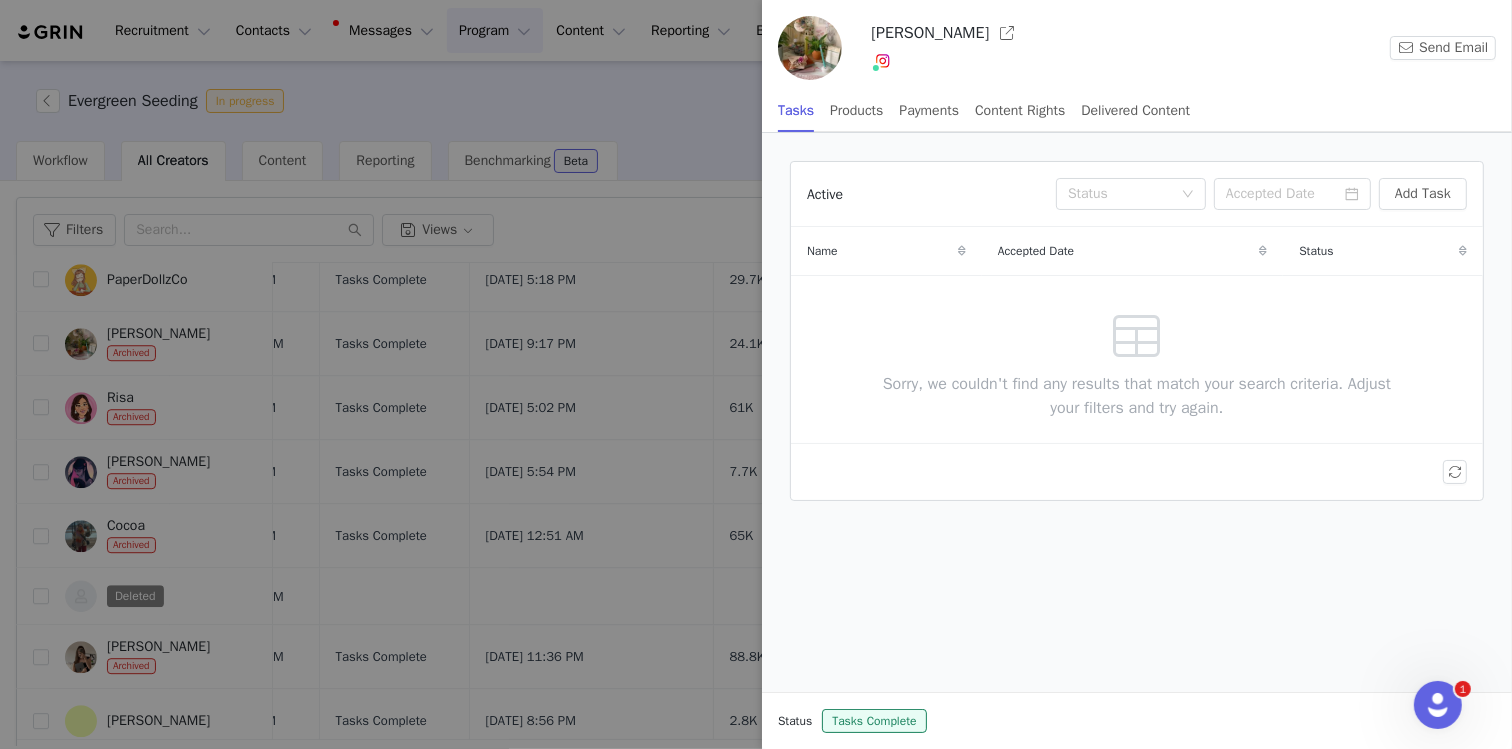click at bounding box center (756, 374) 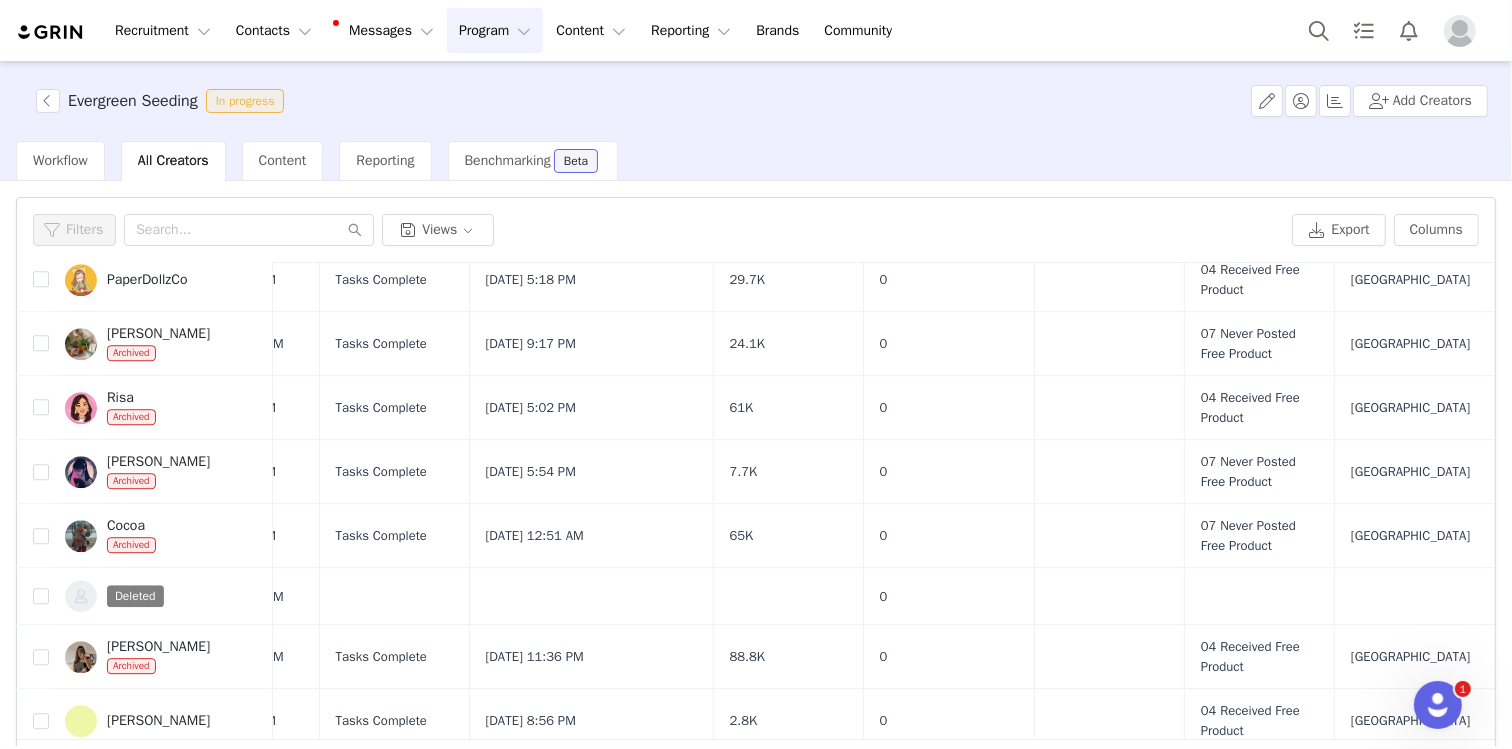 scroll, scrollTop: 0, scrollLeft: 0, axis: both 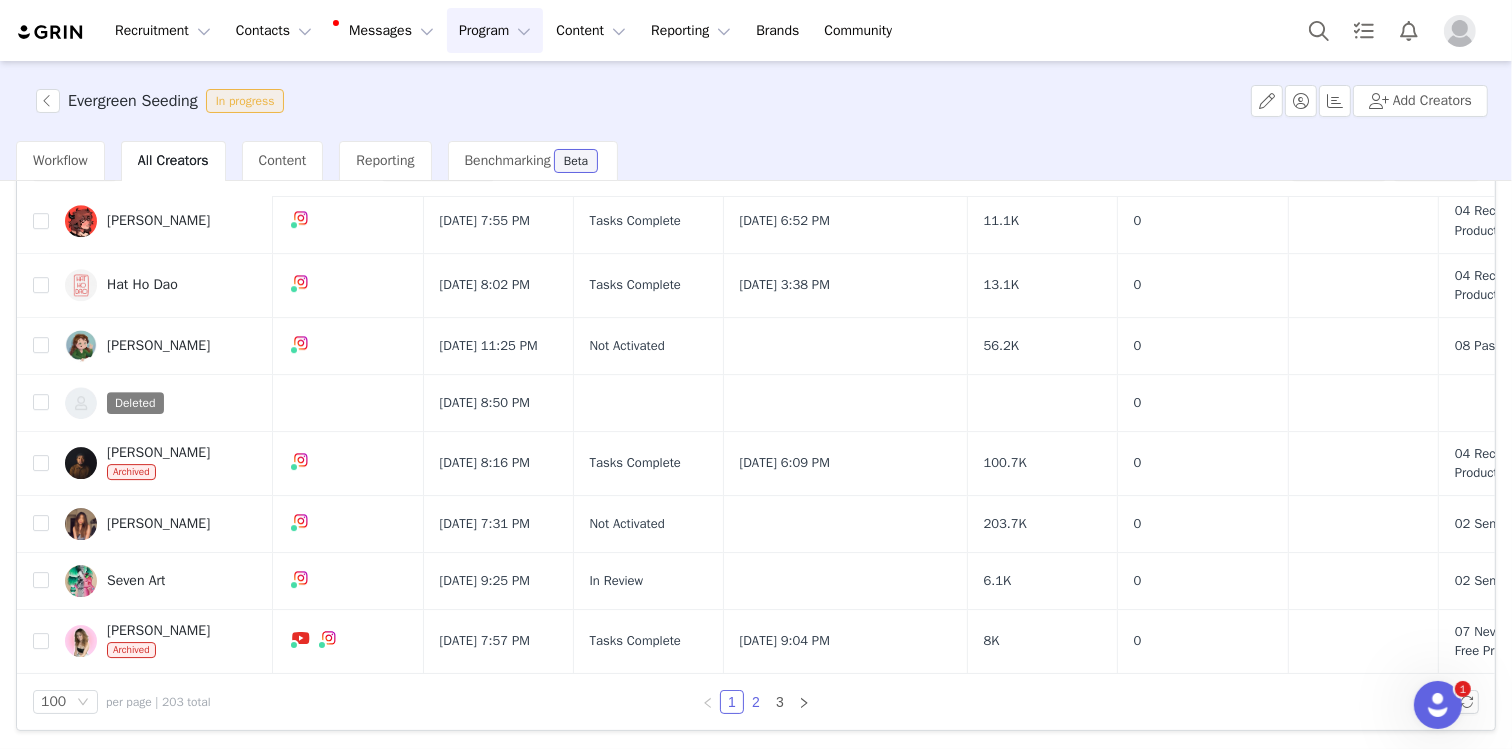 click on "2" at bounding box center [756, 702] 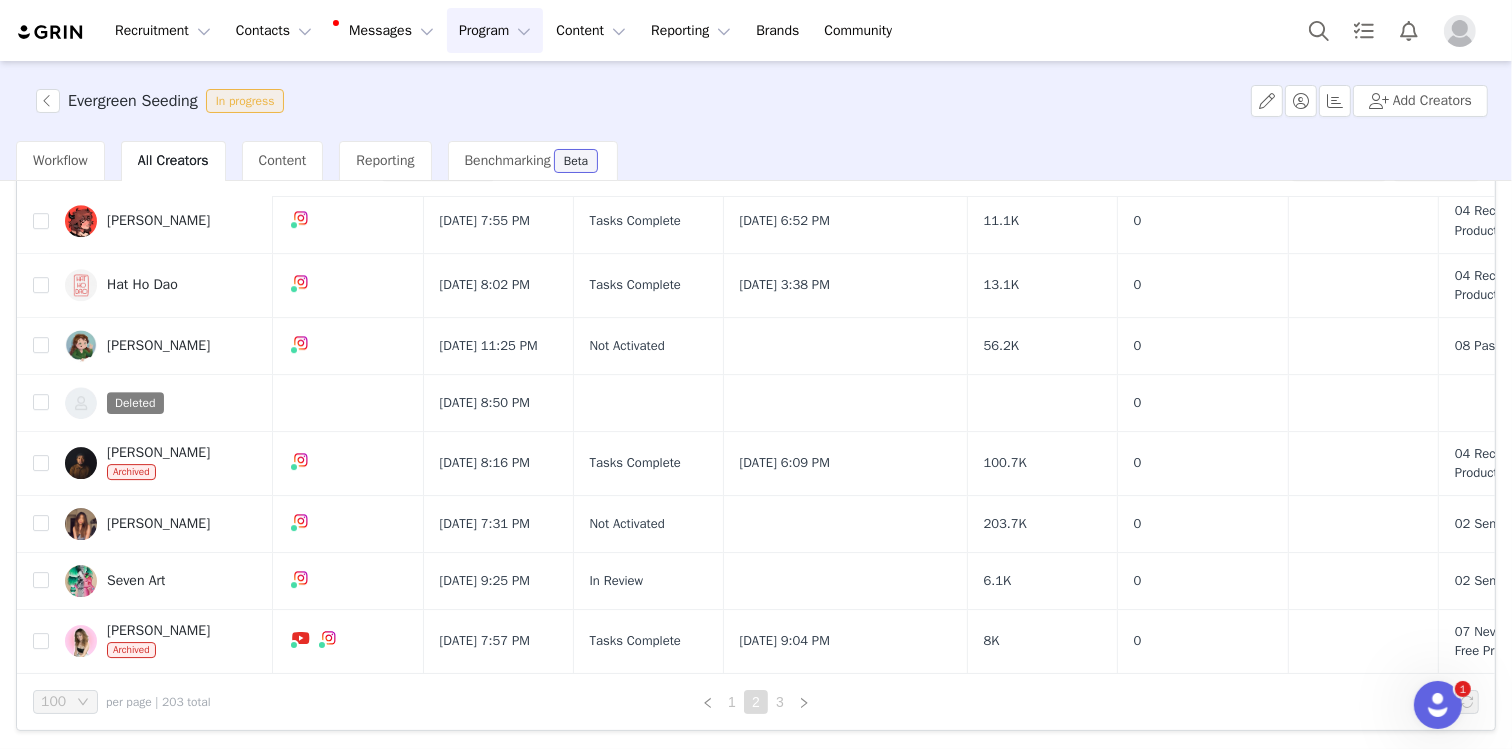 scroll, scrollTop: 0, scrollLeft: 0, axis: both 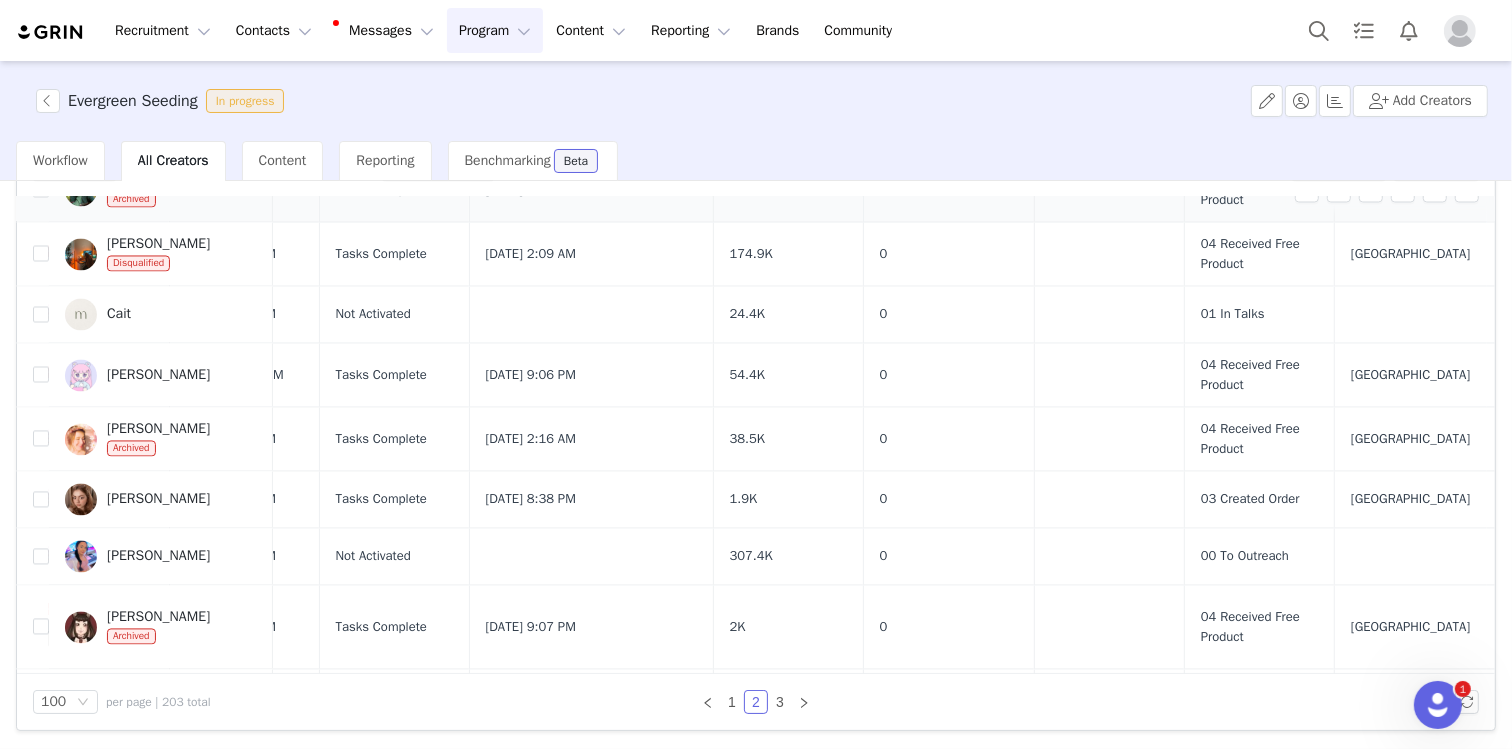 click on "[PERSON_NAME]" at bounding box center (158, 180) 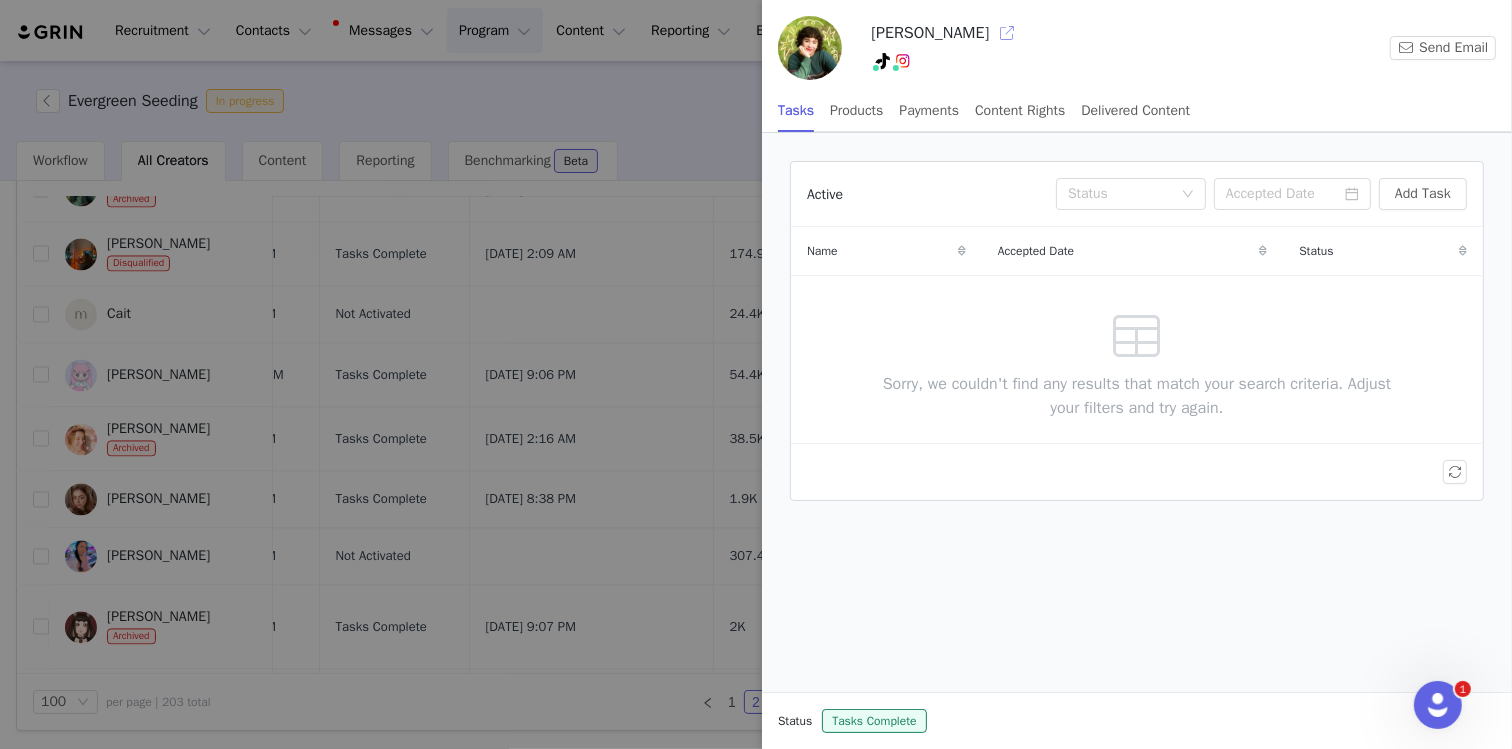 click at bounding box center (1007, 33) 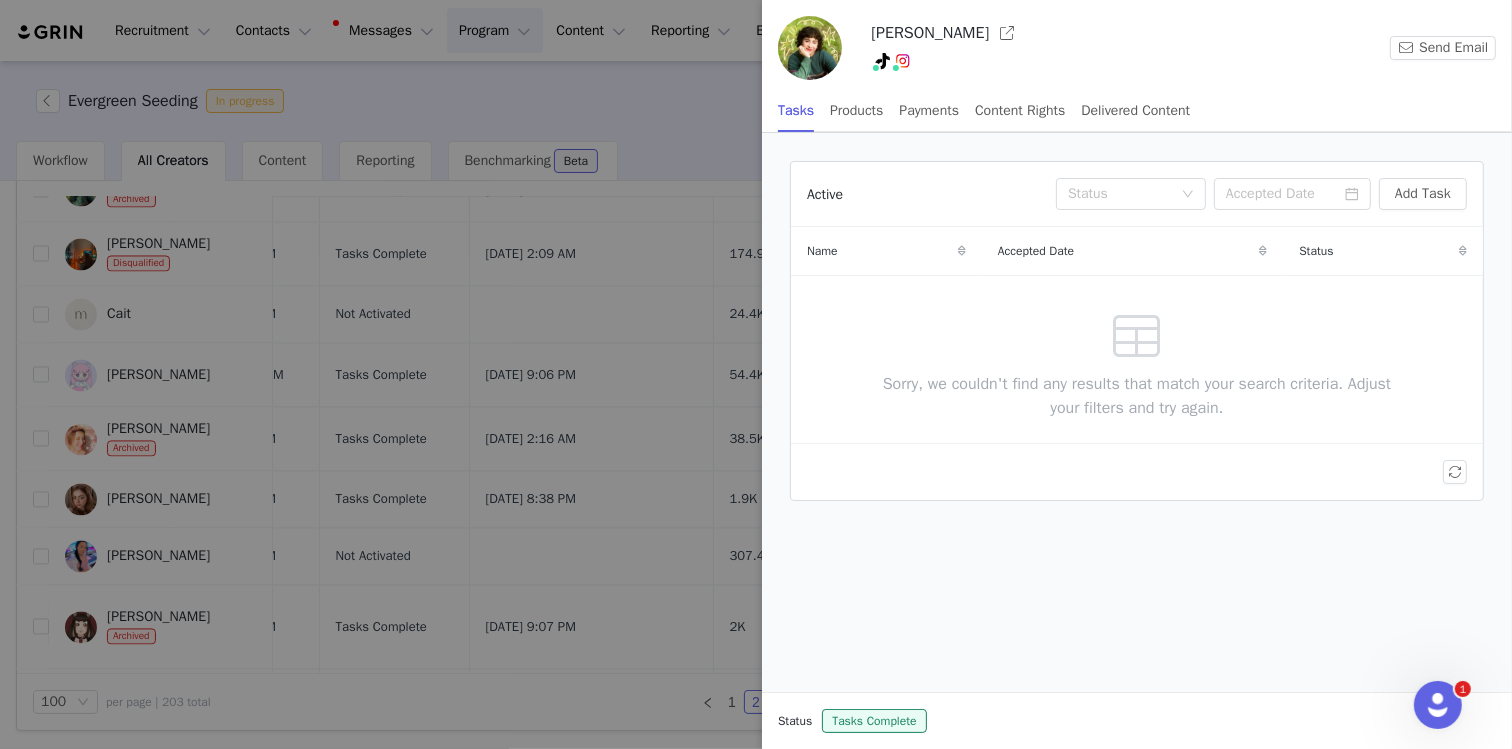 click at bounding box center [756, 374] 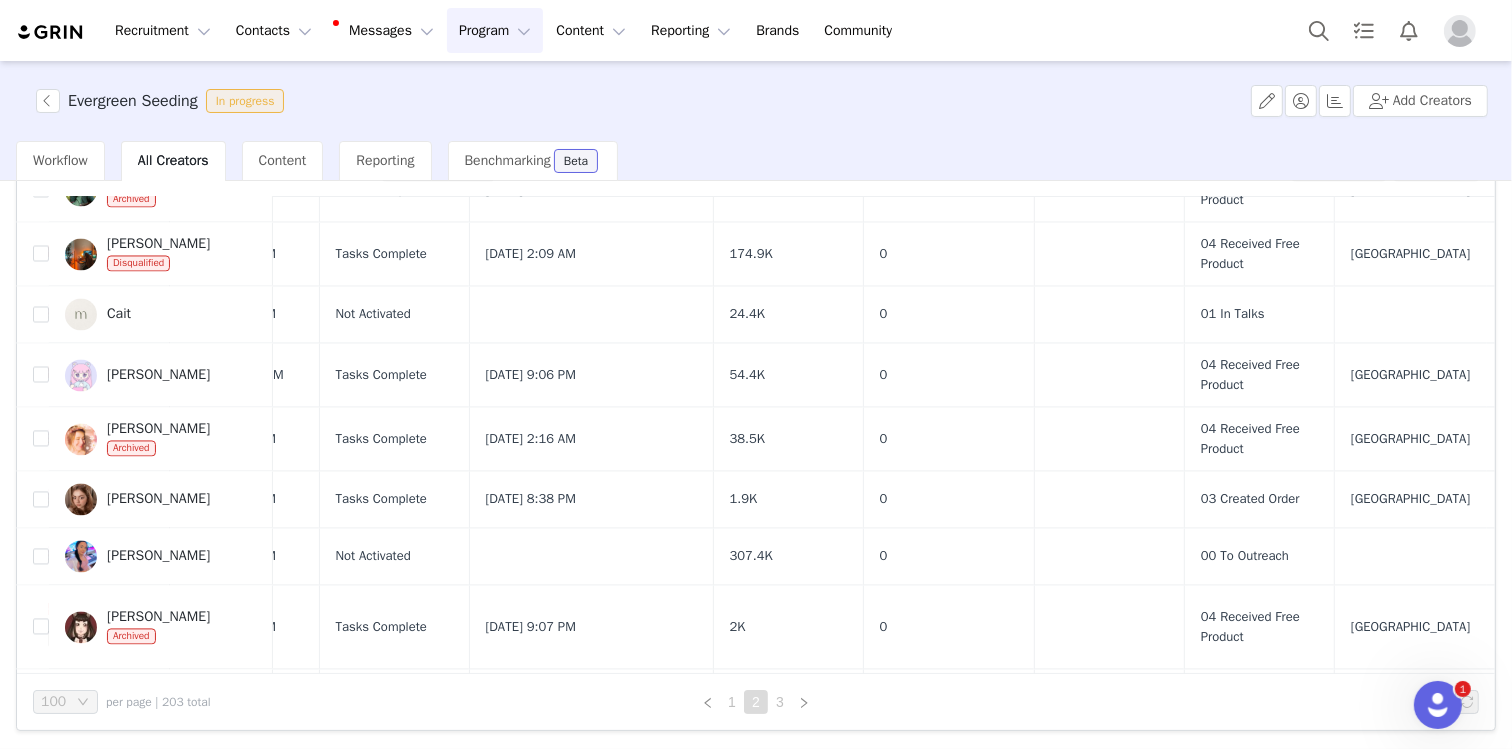 scroll, scrollTop: 0, scrollLeft: 0, axis: both 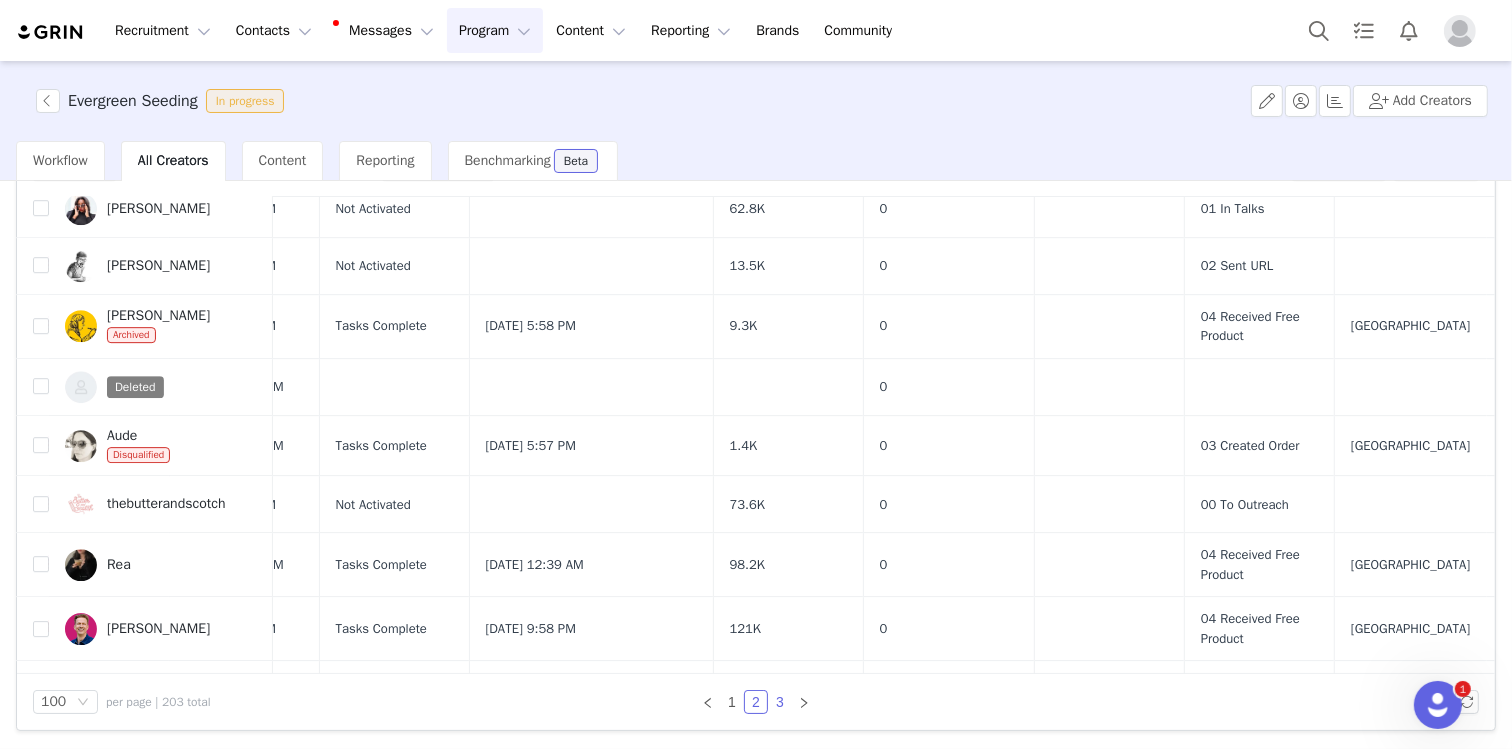 click on "3" at bounding box center (780, 702) 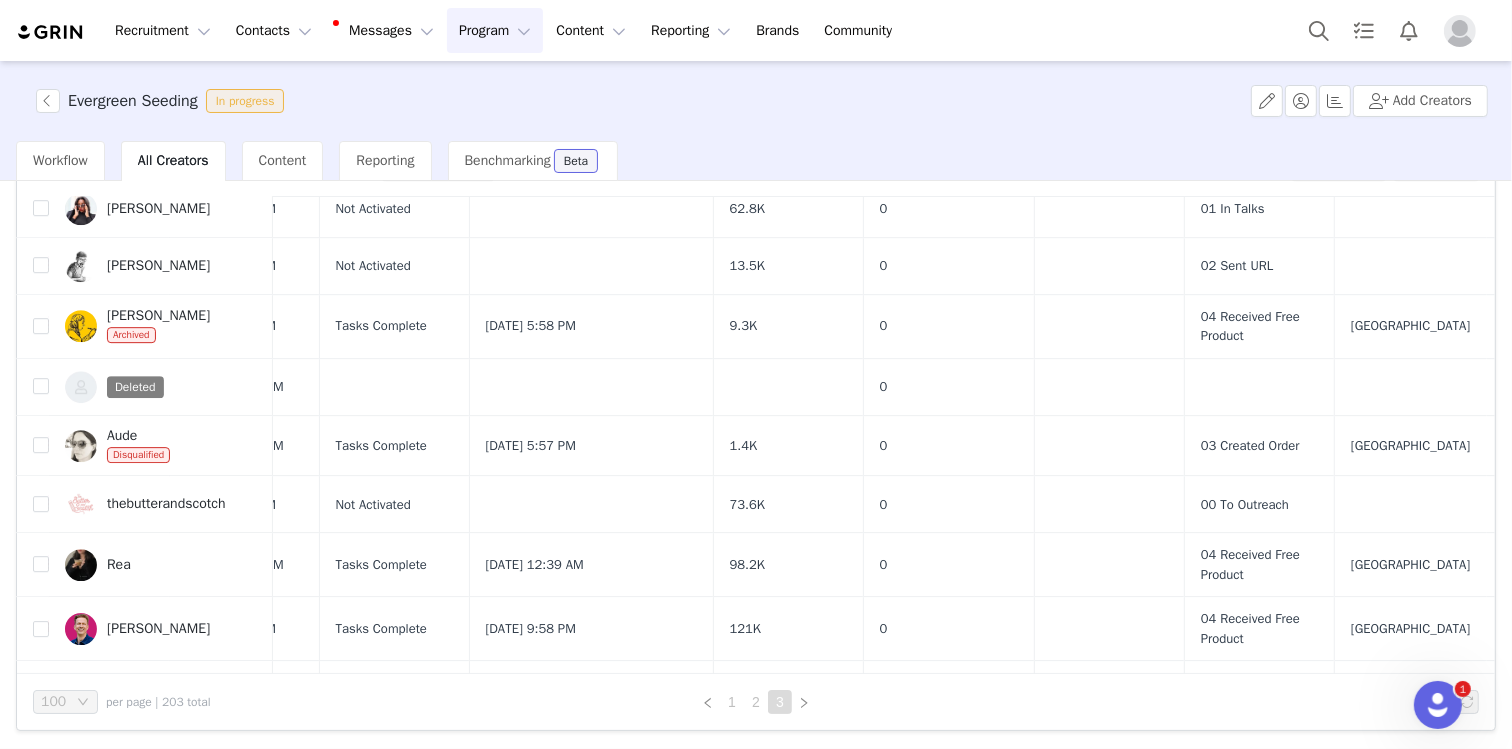 scroll, scrollTop: 0, scrollLeft: 0, axis: both 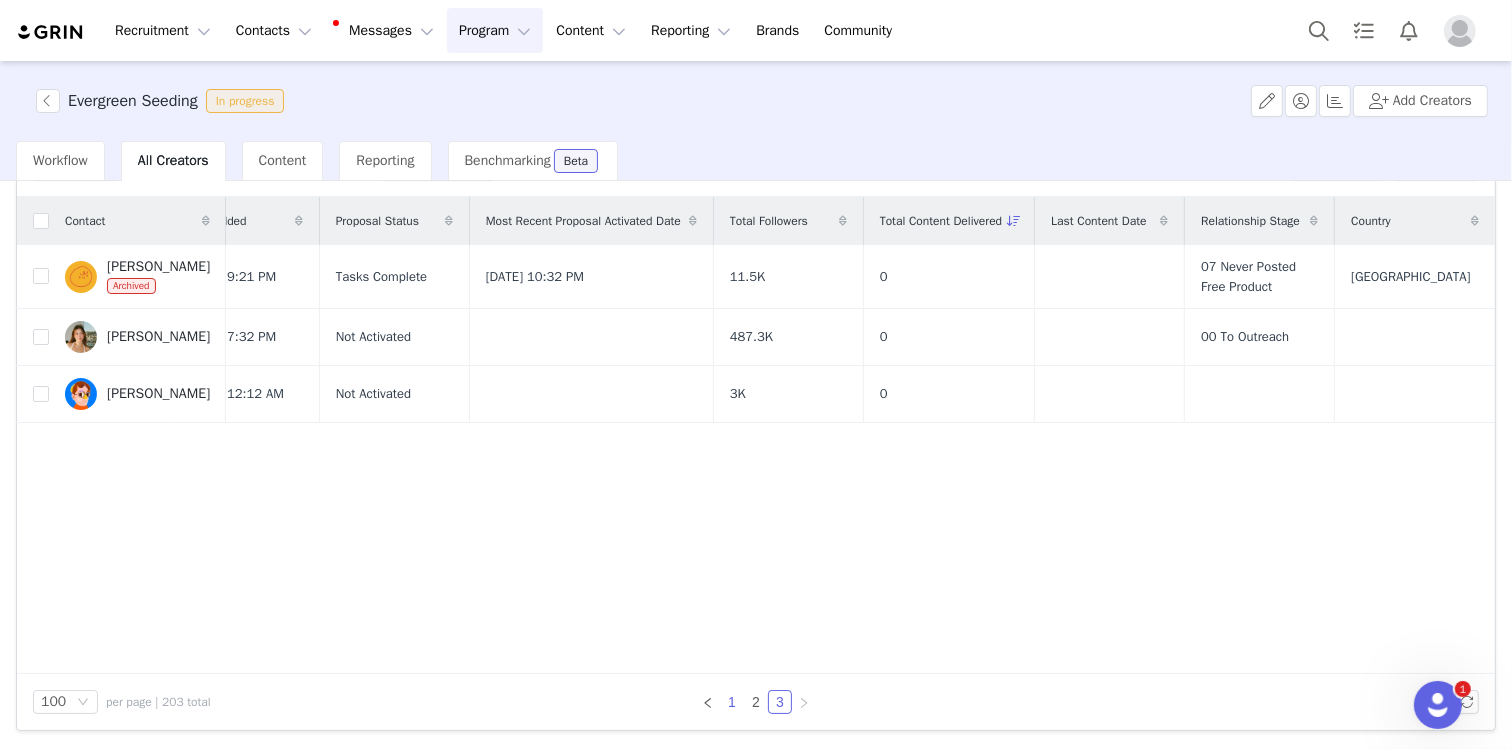 click on "1" at bounding box center (732, 702) 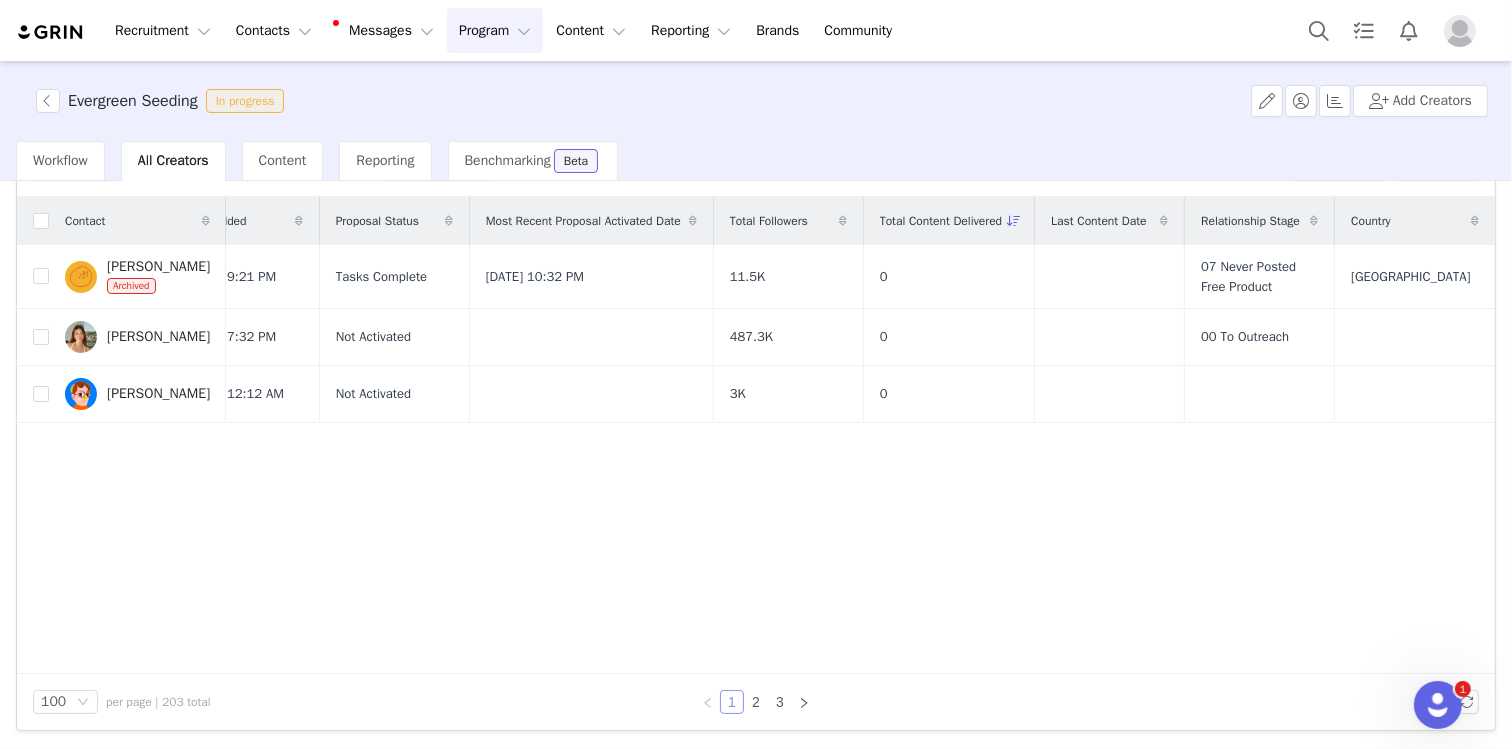 scroll, scrollTop: 0, scrollLeft: 0, axis: both 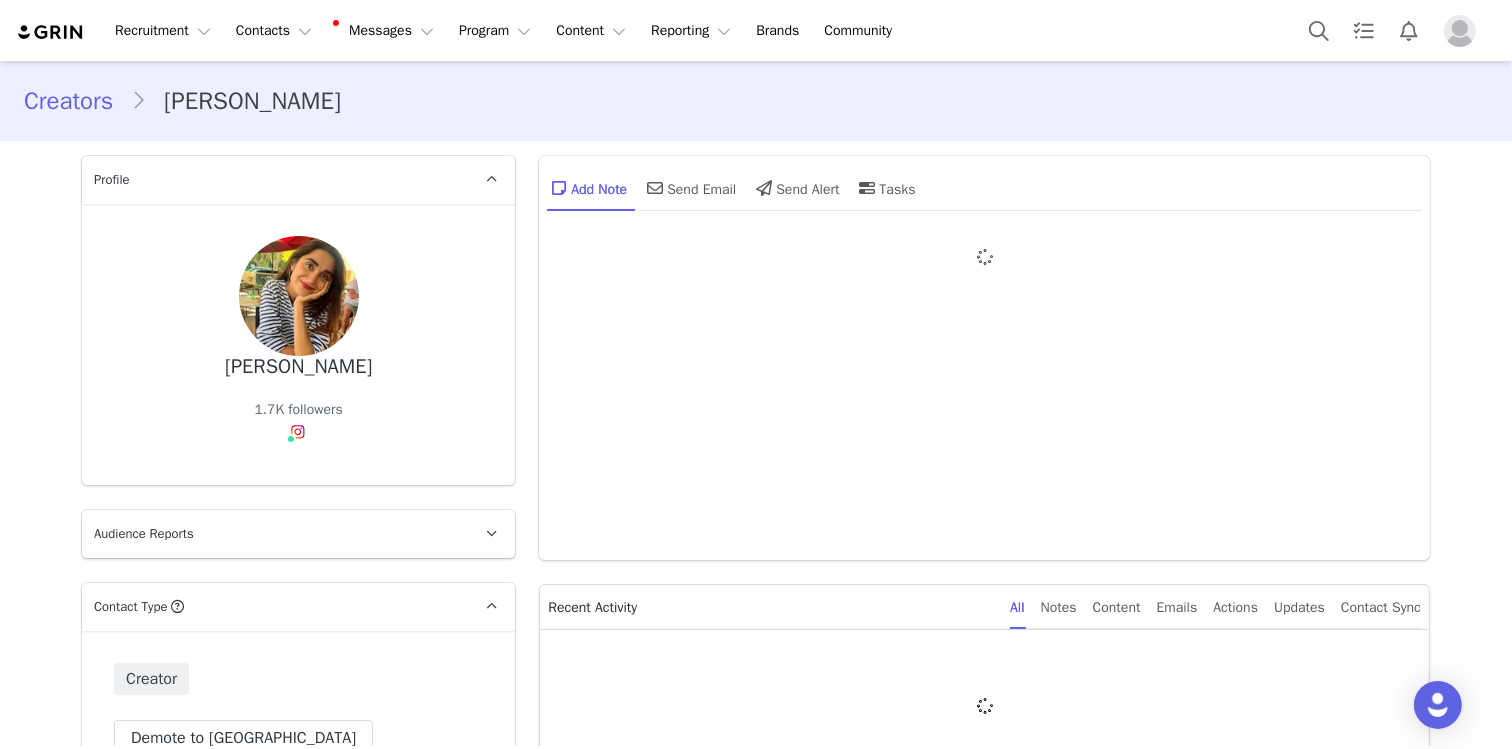 type on "+1 ([GEOGRAPHIC_DATA])" 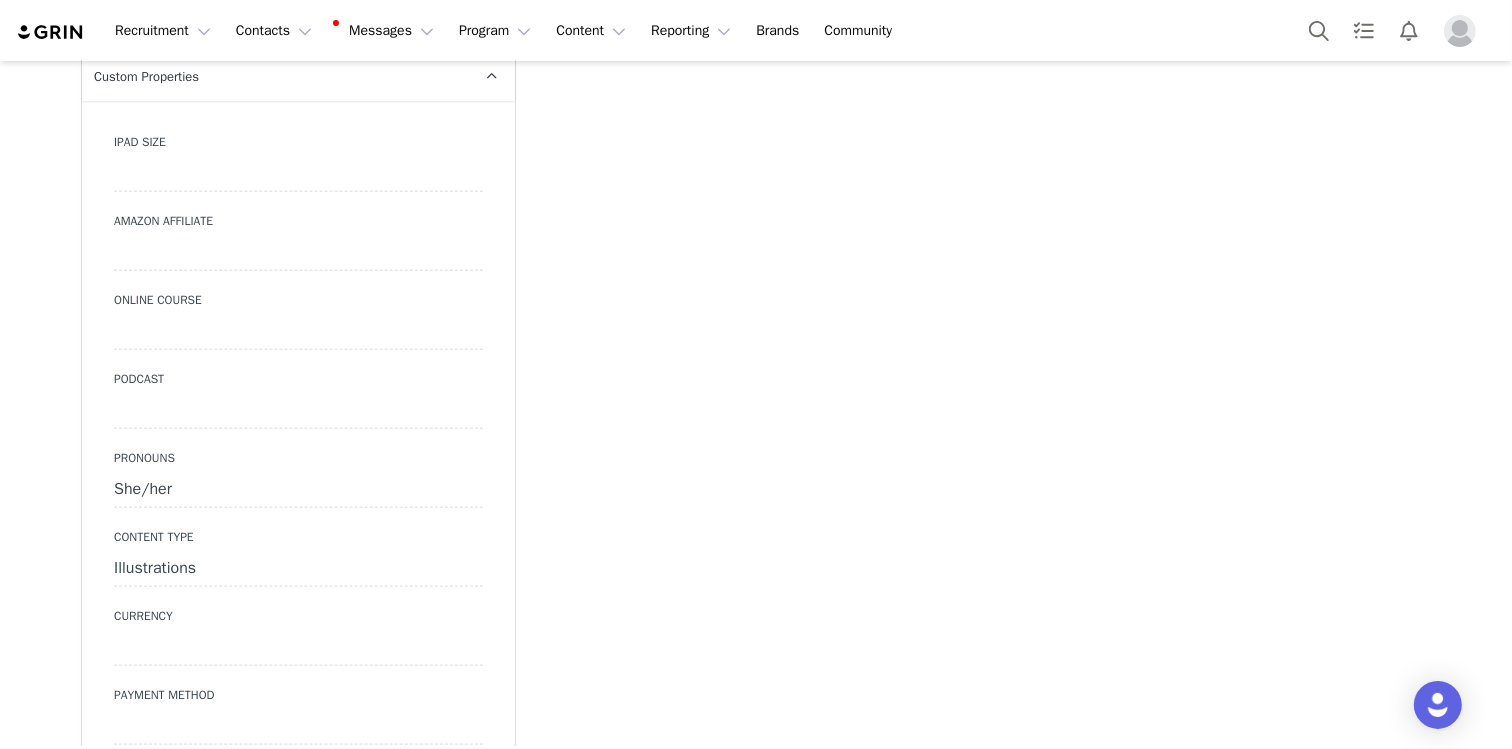 scroll, scrollTop: 3556, scrollLeft: 0, axis: vertical 